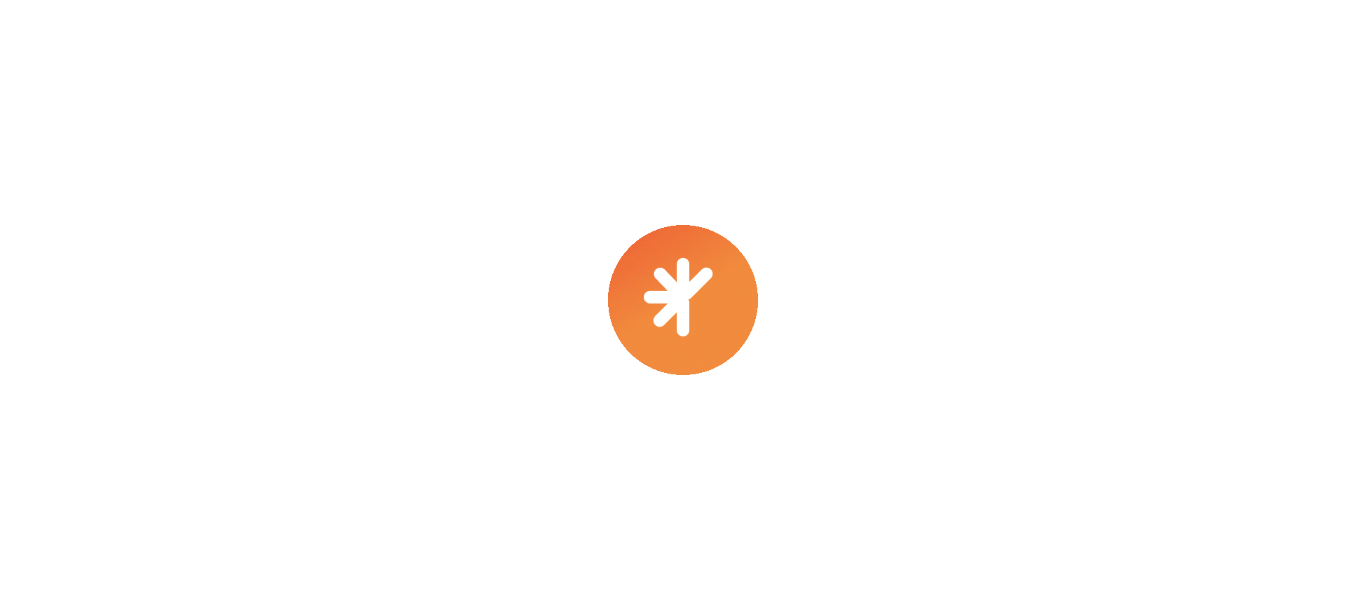 scroll, scrollTop: 0, scrollLeft: 0, axis: both 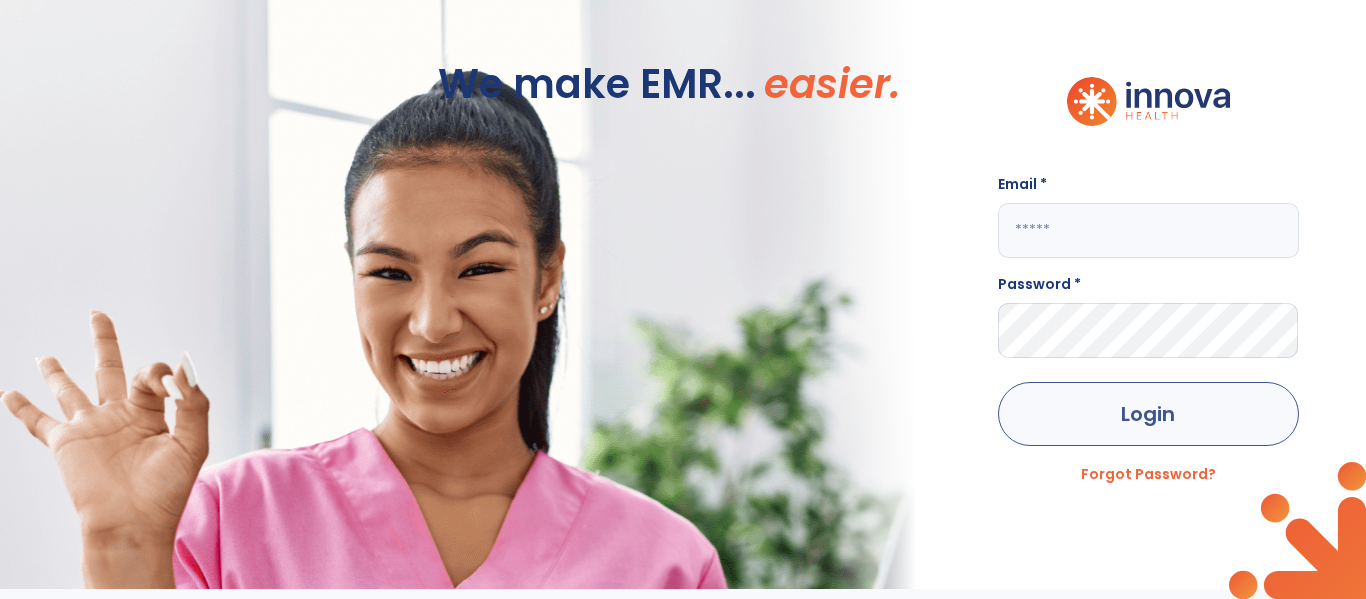 type on "**********" 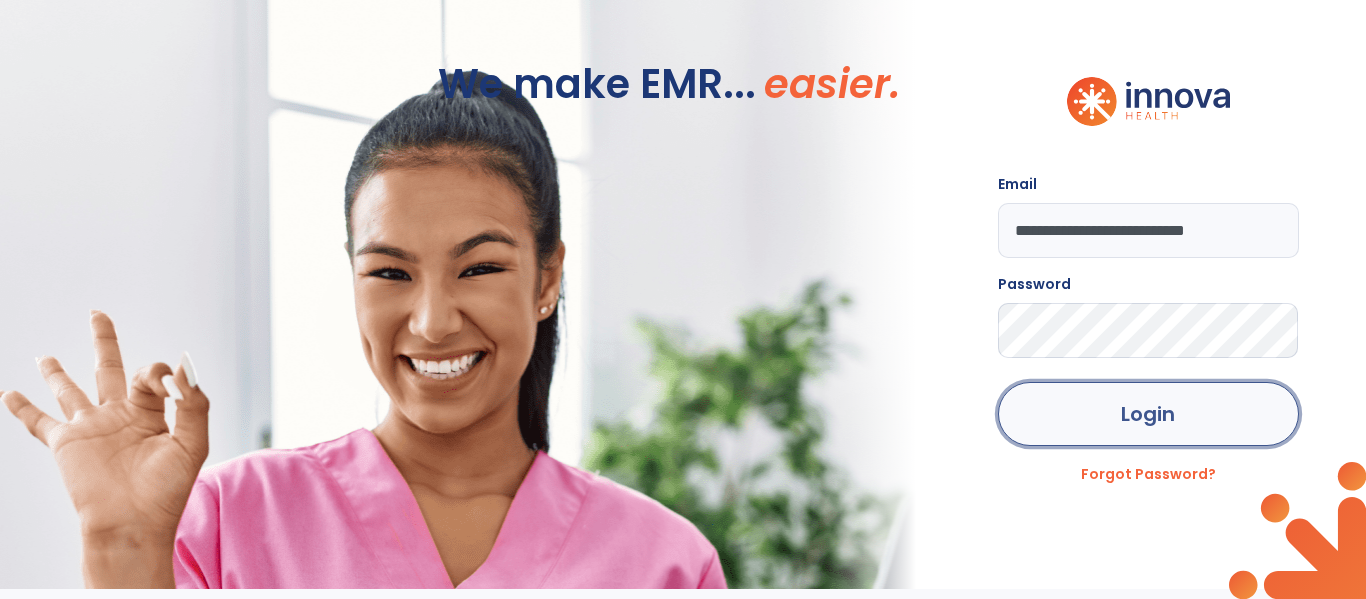 click on "Login" 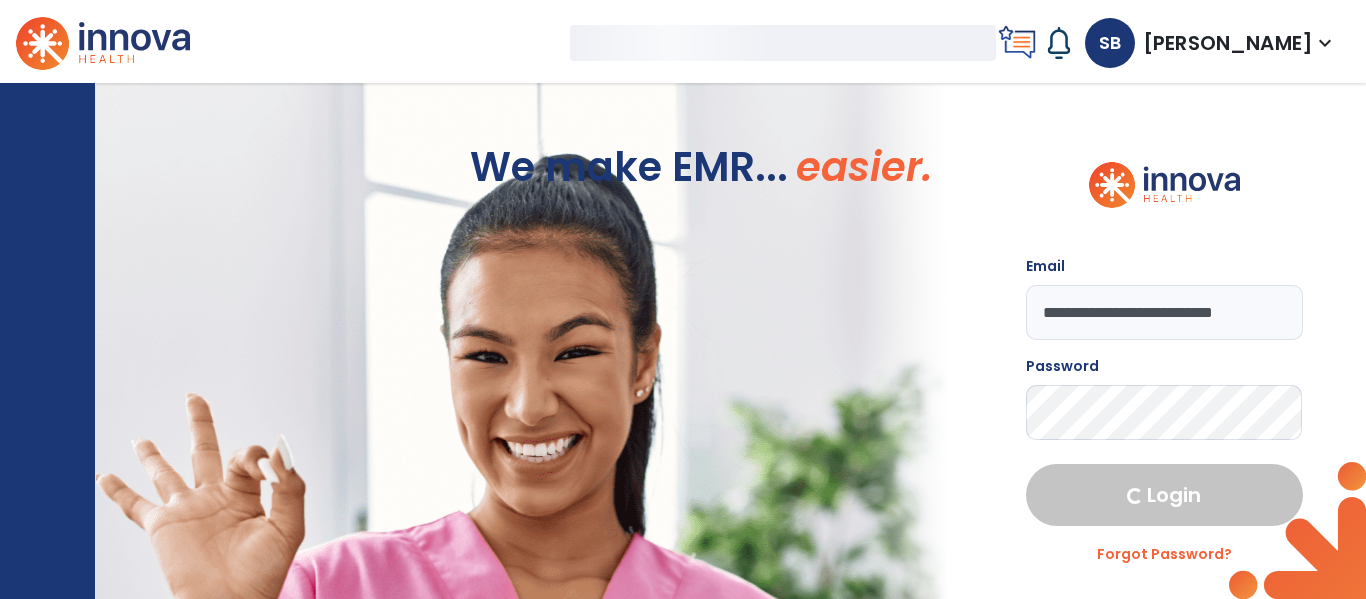 select on "****" 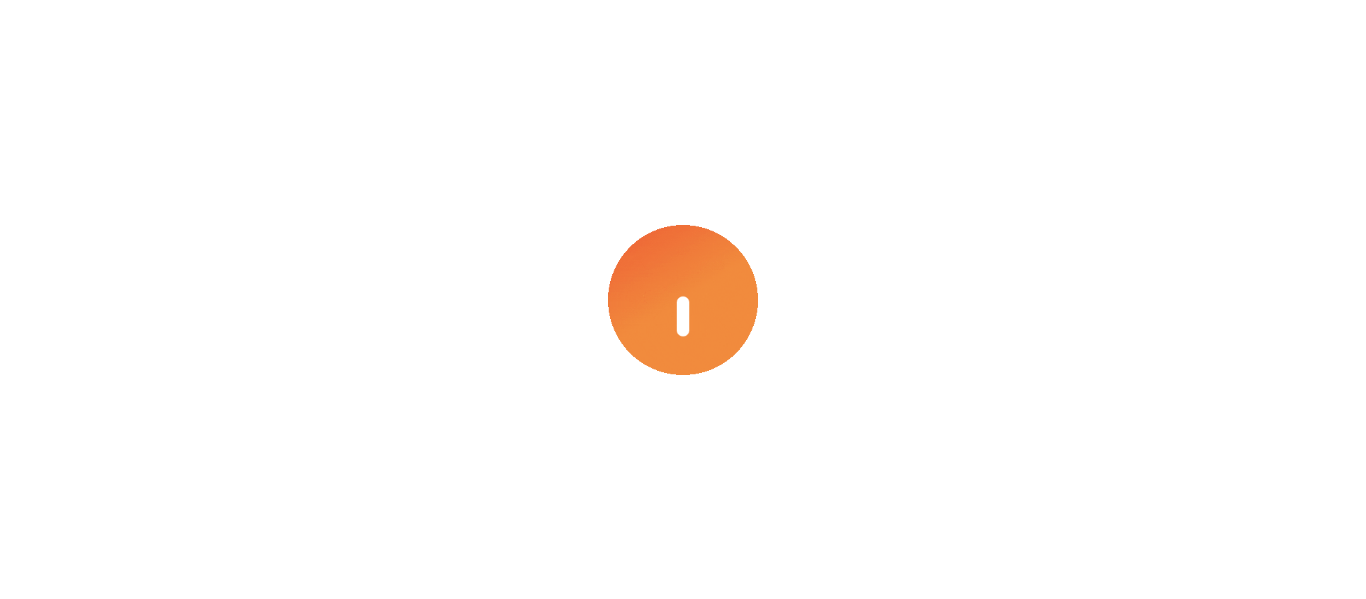 scroll, scrollTop: 0, scrollLeft: 0, axis: both 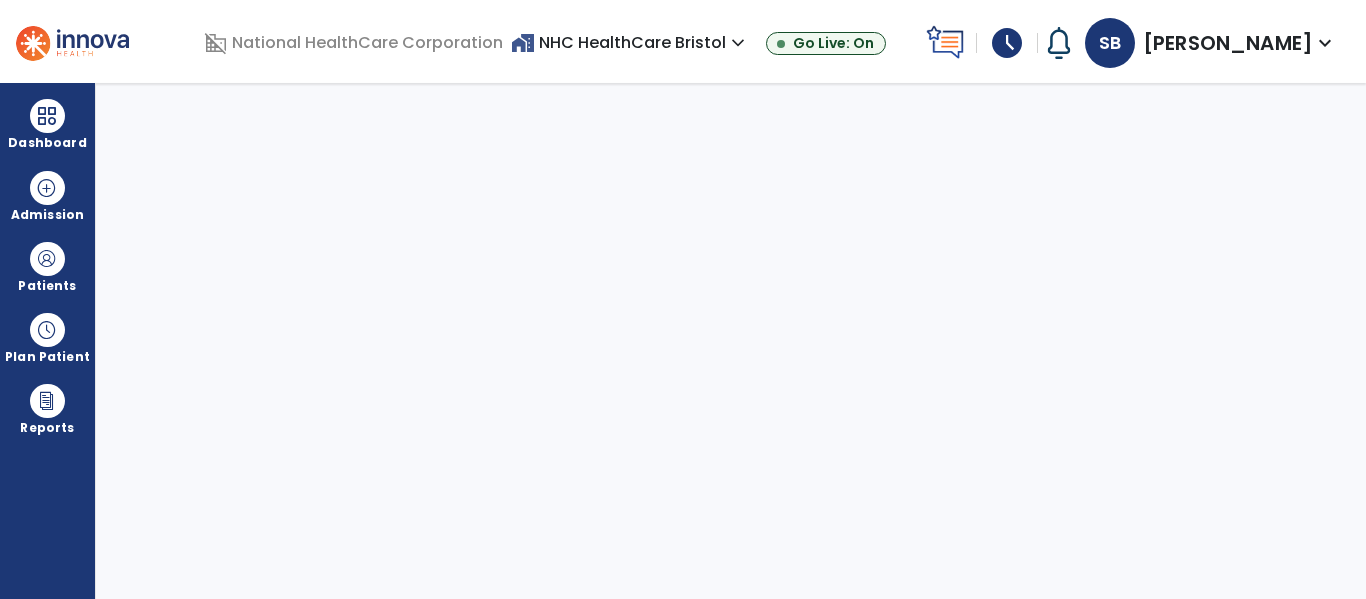 select on "****" 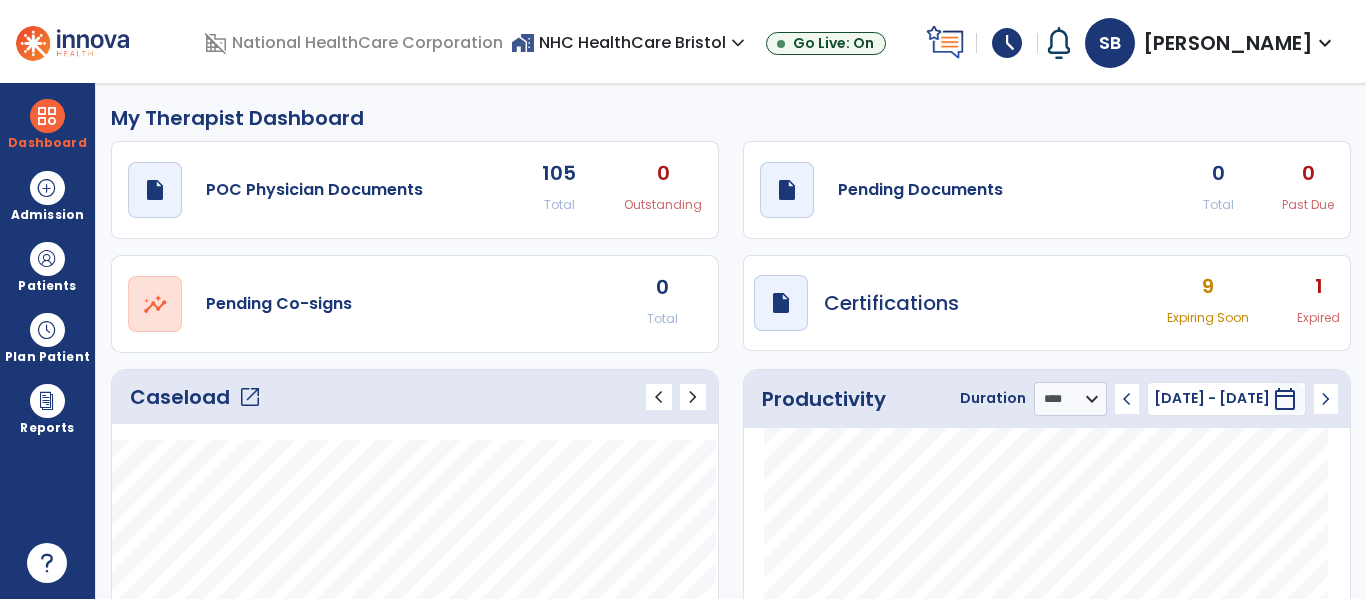 scroll, scrollTop: 100, scrollLeft: 0, axis: vertical 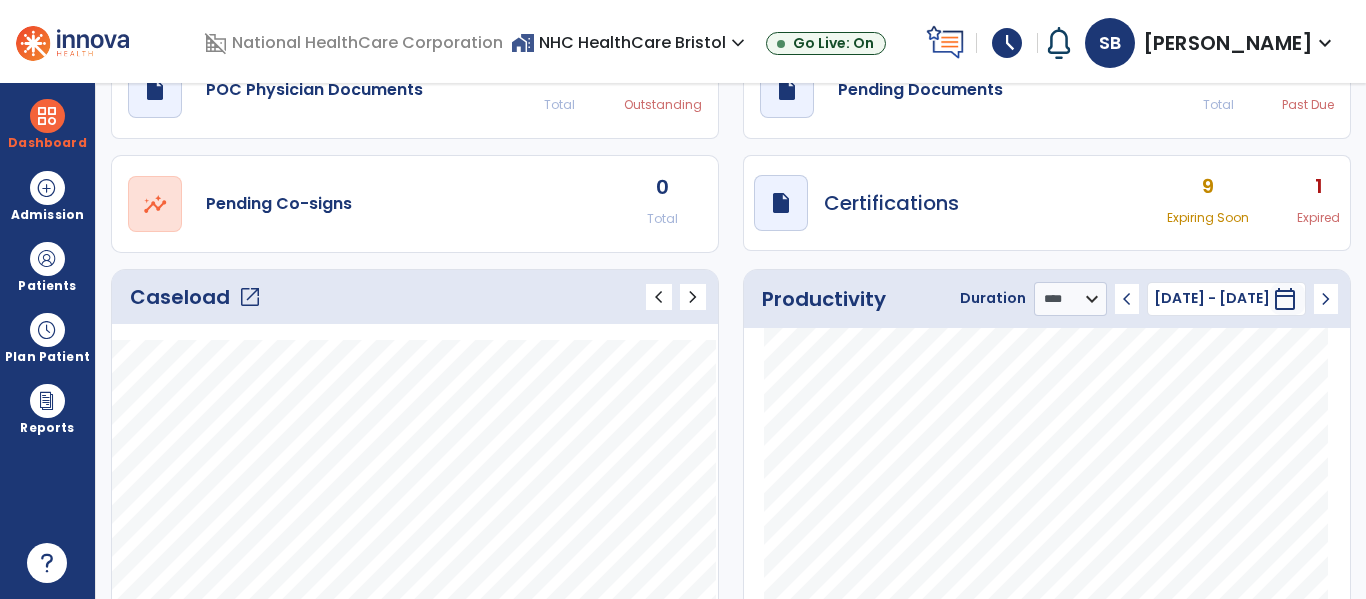 click on "Caseload   open_in_new" 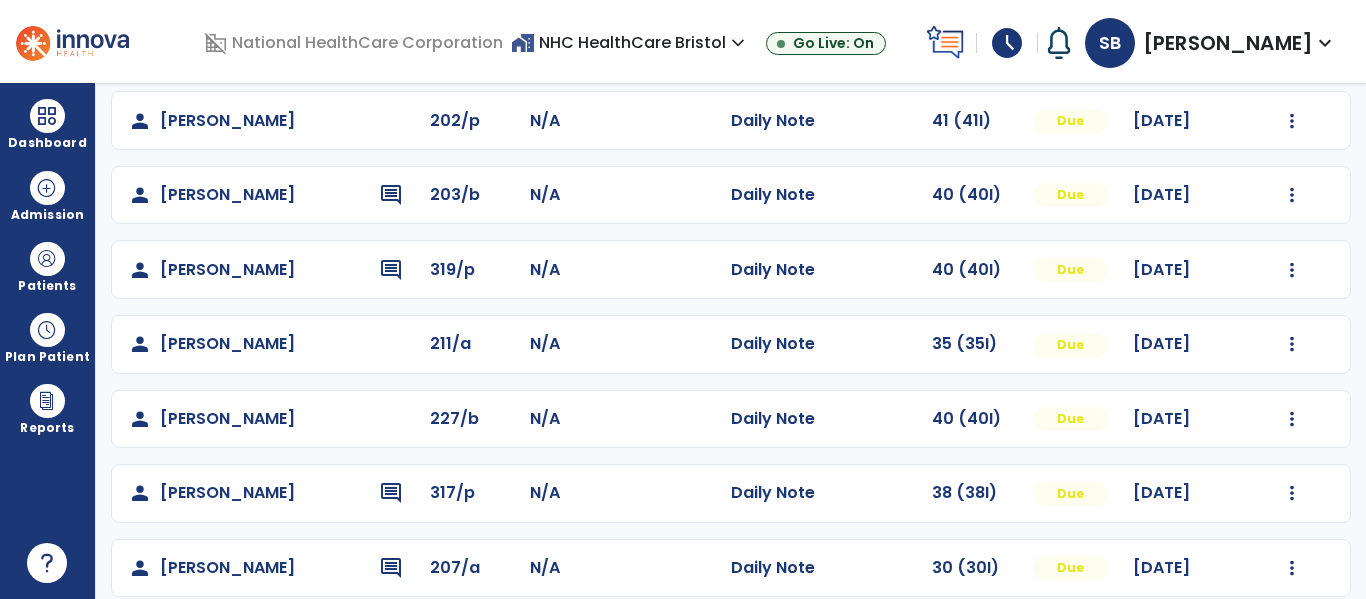 scroll, scrollTop: 0, scrollLeft: 0, axis: both 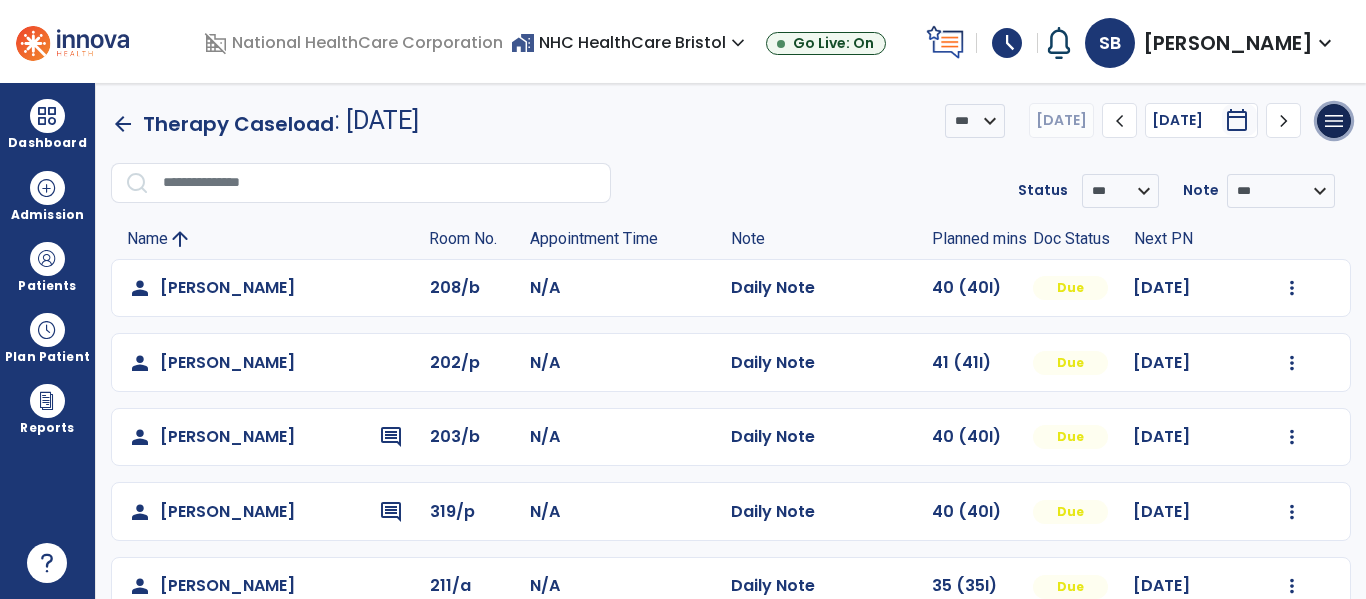 drag, startPoint x: 1324, startPoint y: 114, endPoint x: 1253, endPoint y: 190, distance: 104.00481 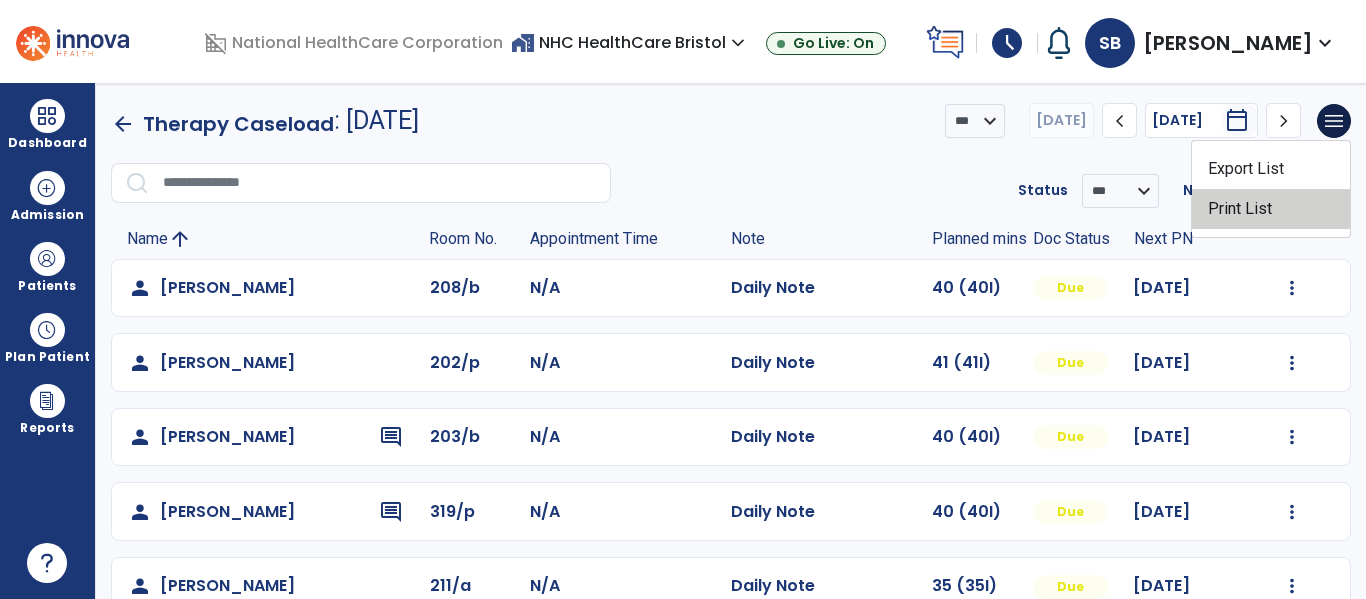 click on "Print List" 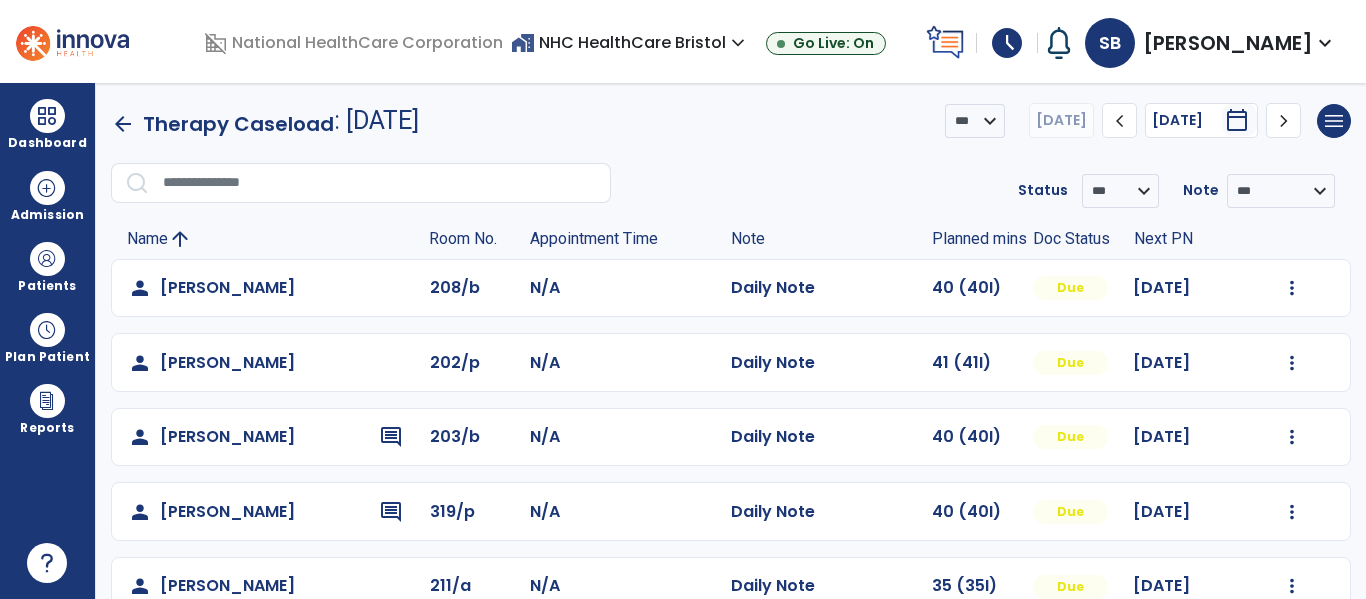 click on "**********" 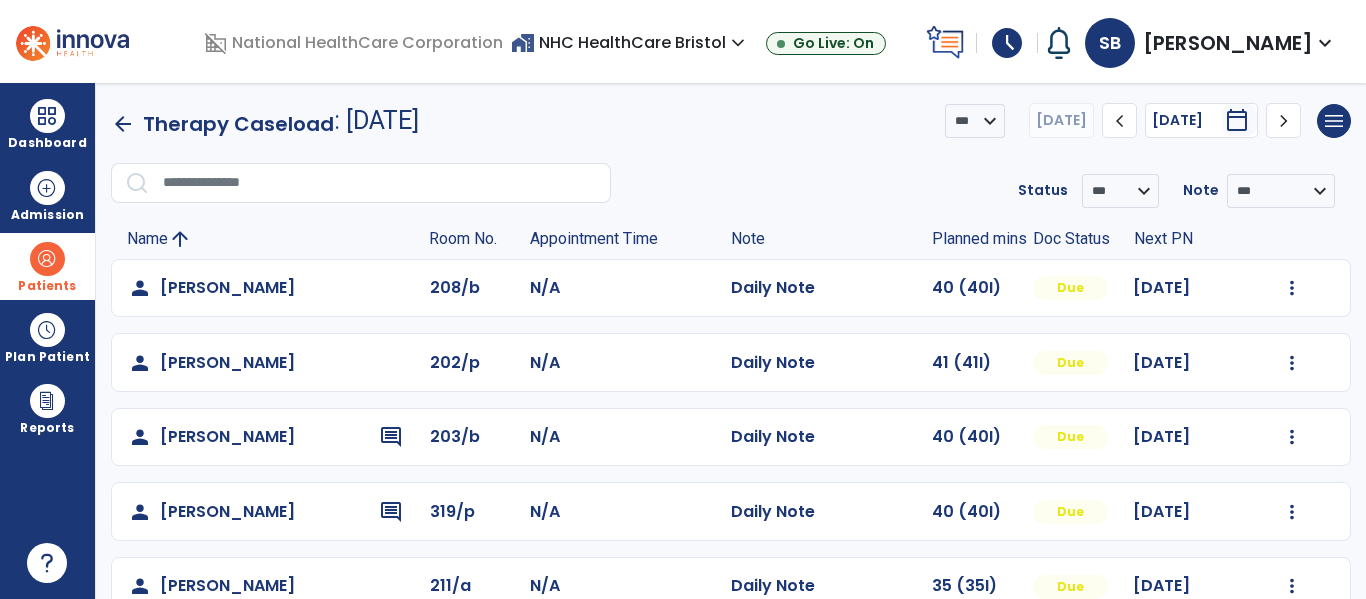 drag, startPoint x: 65, startPoint y: 267, endPoint x: 201, endPoint y: 272, distance: 136.09187 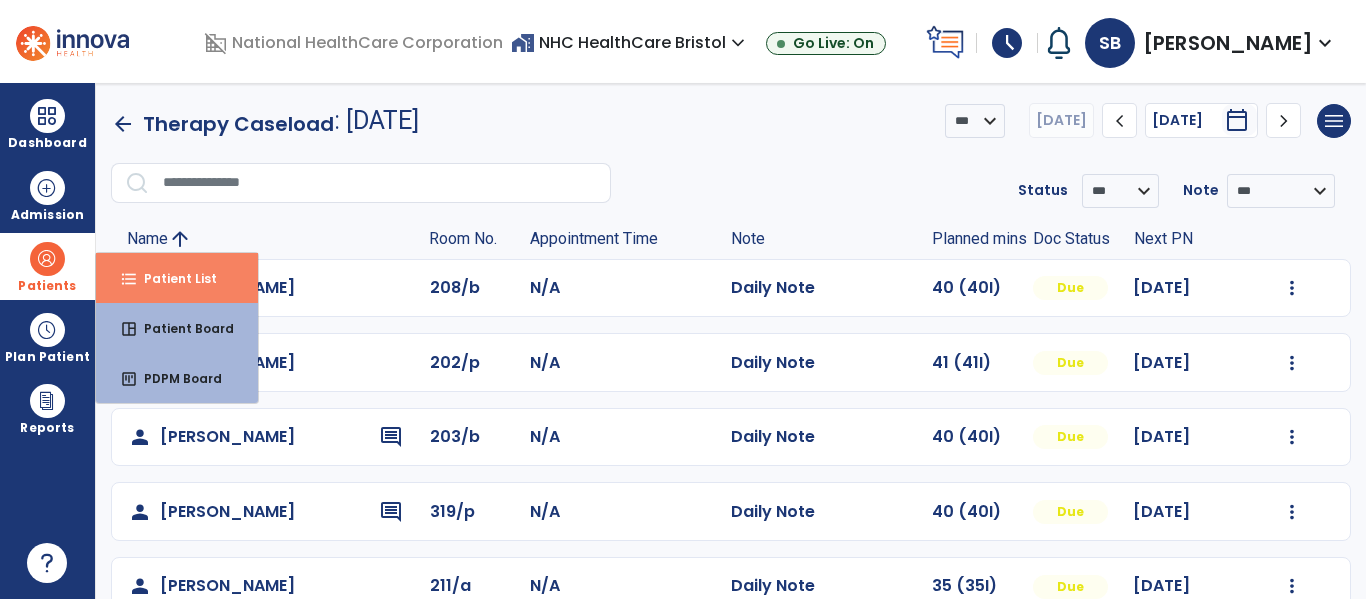 click on "Patient List" at bounding box center [172, 278] 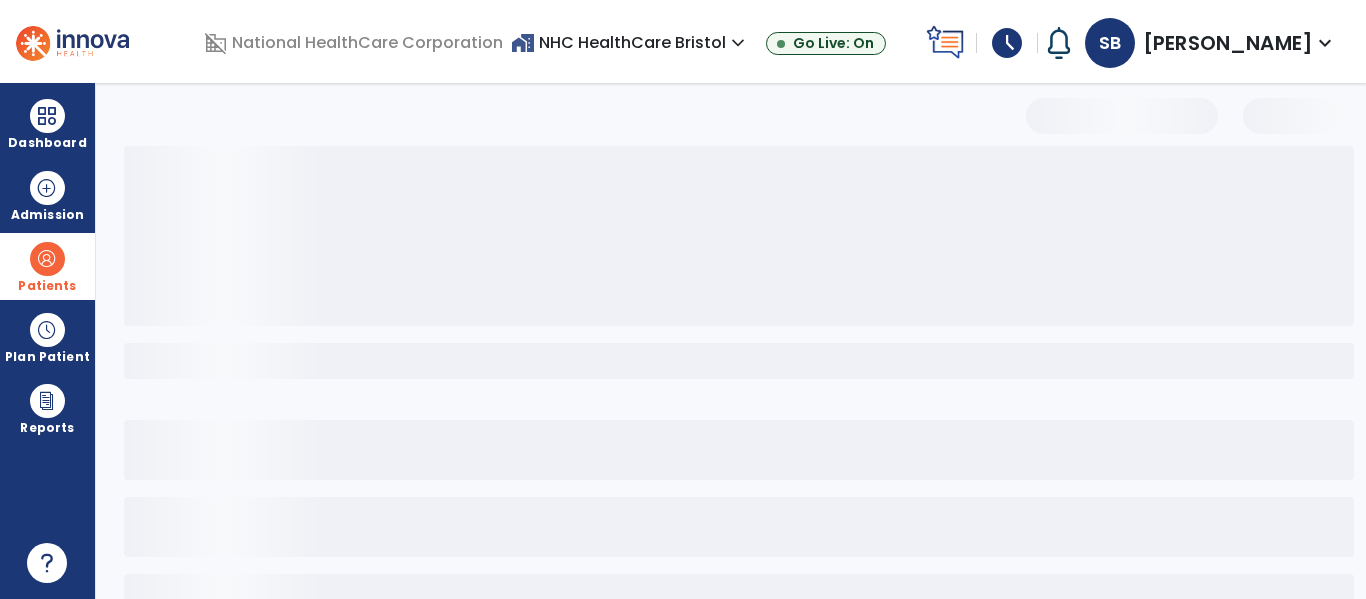select on "***" 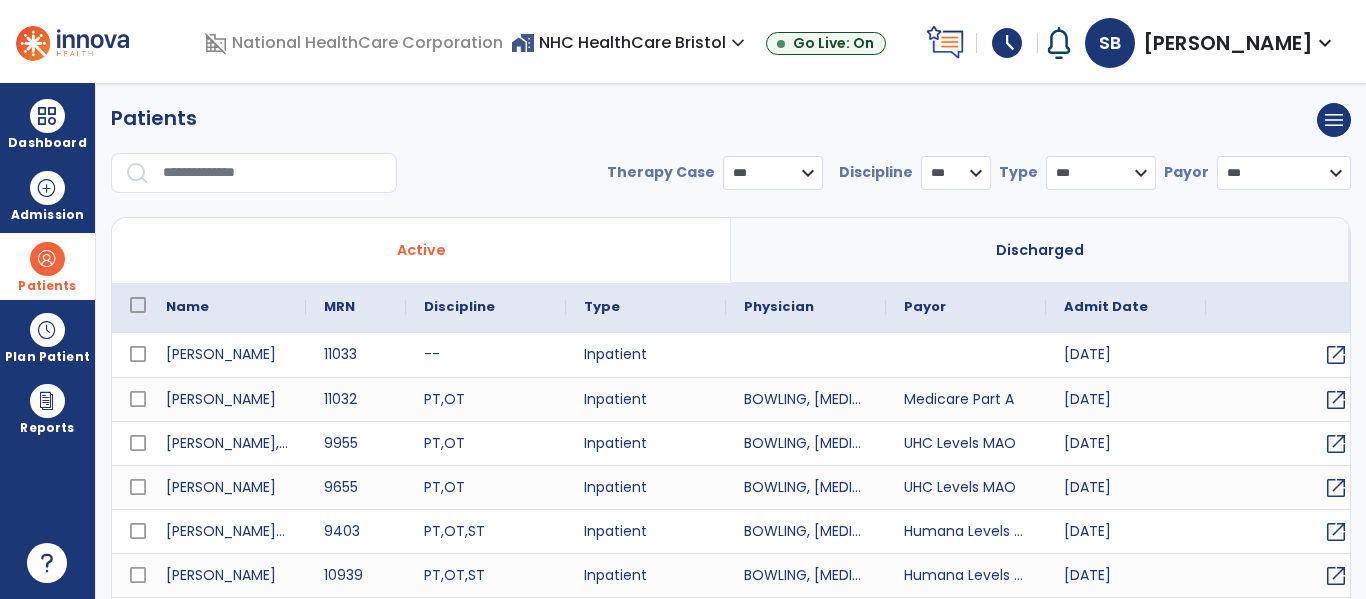 drag, startPoint x: 228, startPoint y: 168, endPoint x: 232, endPoint y: 157, distance: 11.7046995 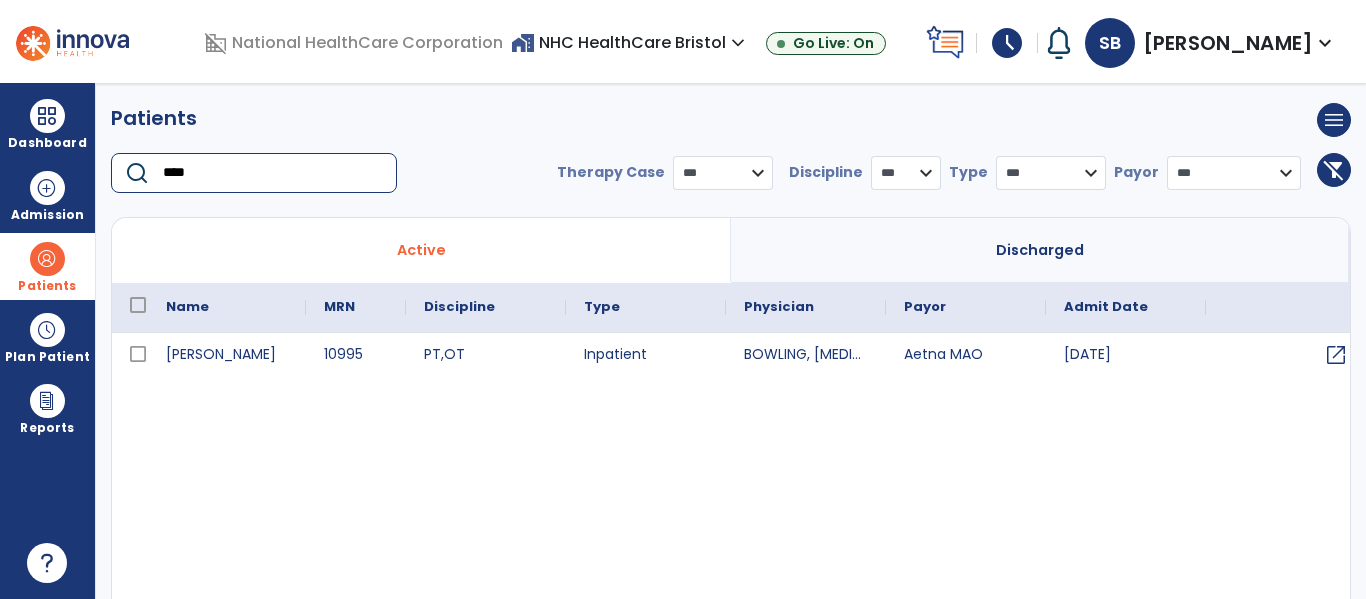 type on "****" 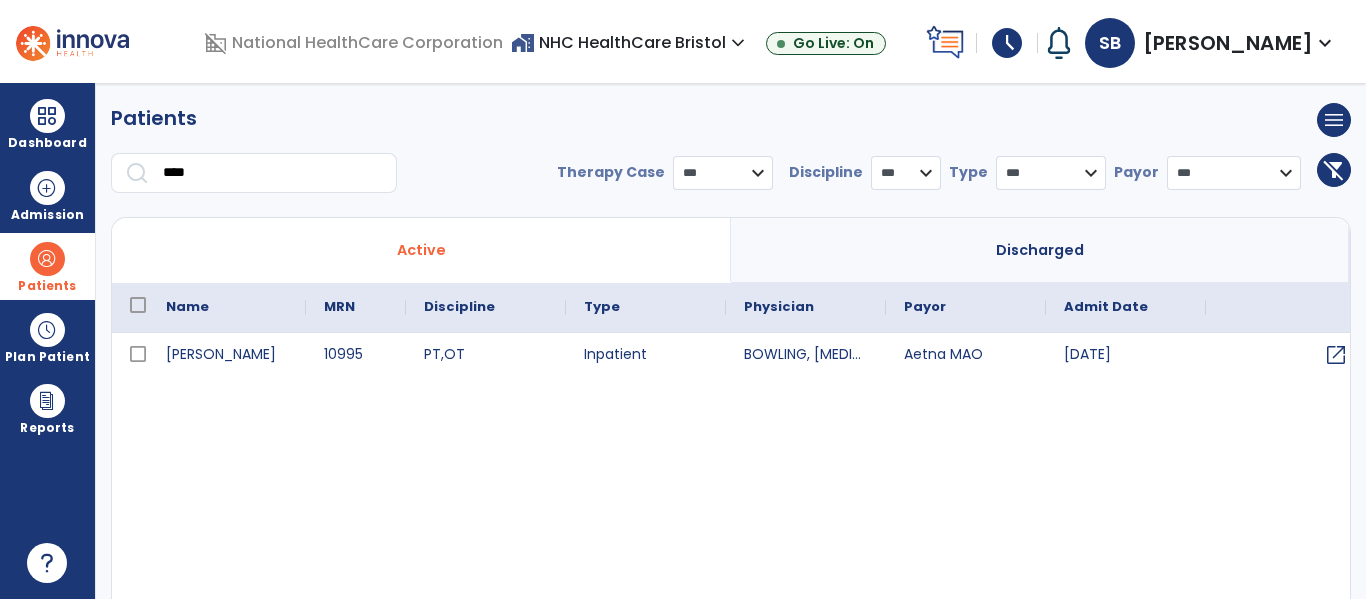 click on "Discharged" at bounding box center (1040, 250) 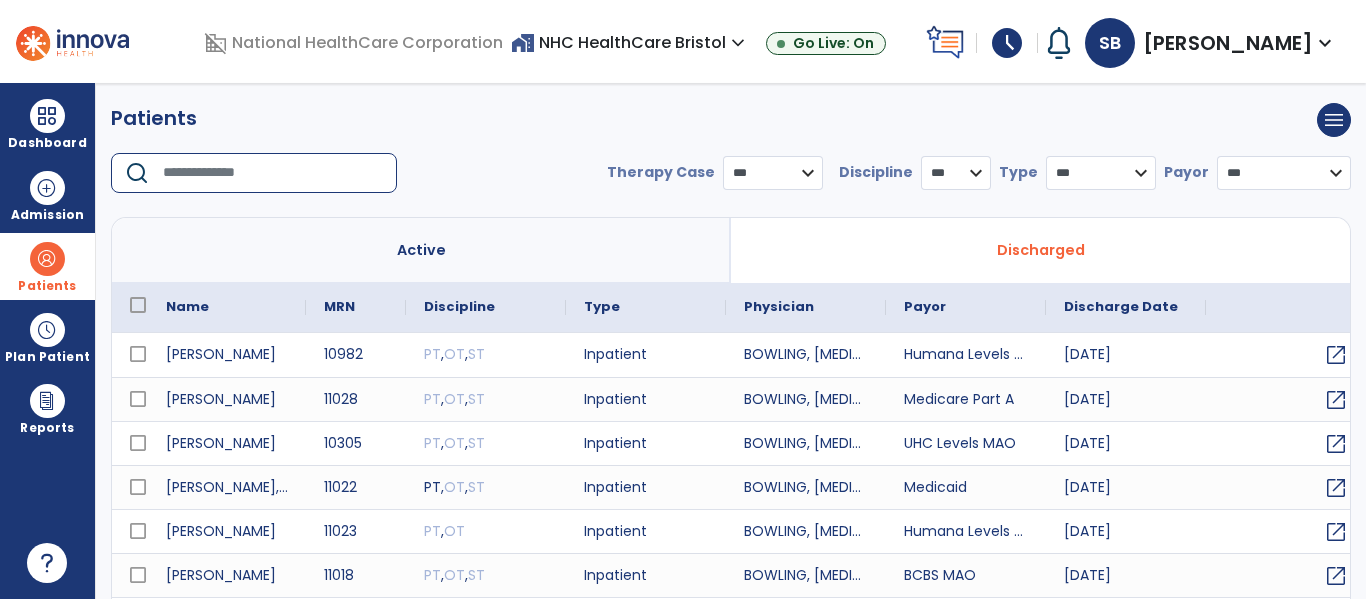 click at bounding box center [273, 173] 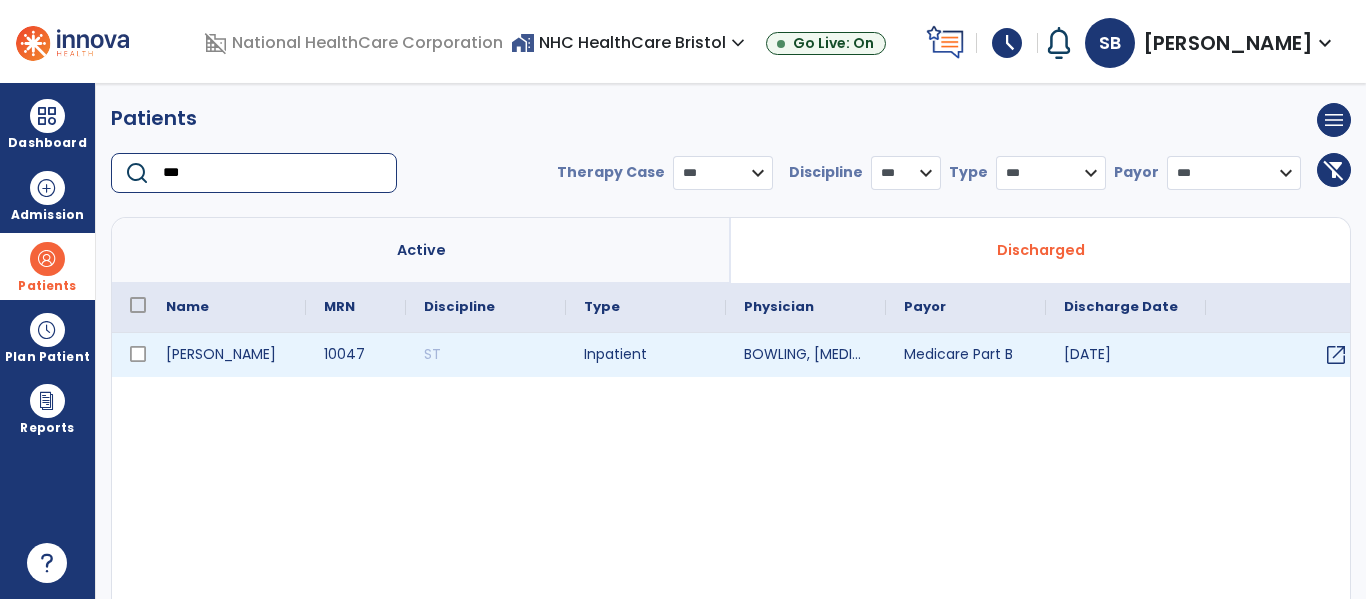 type on "***" 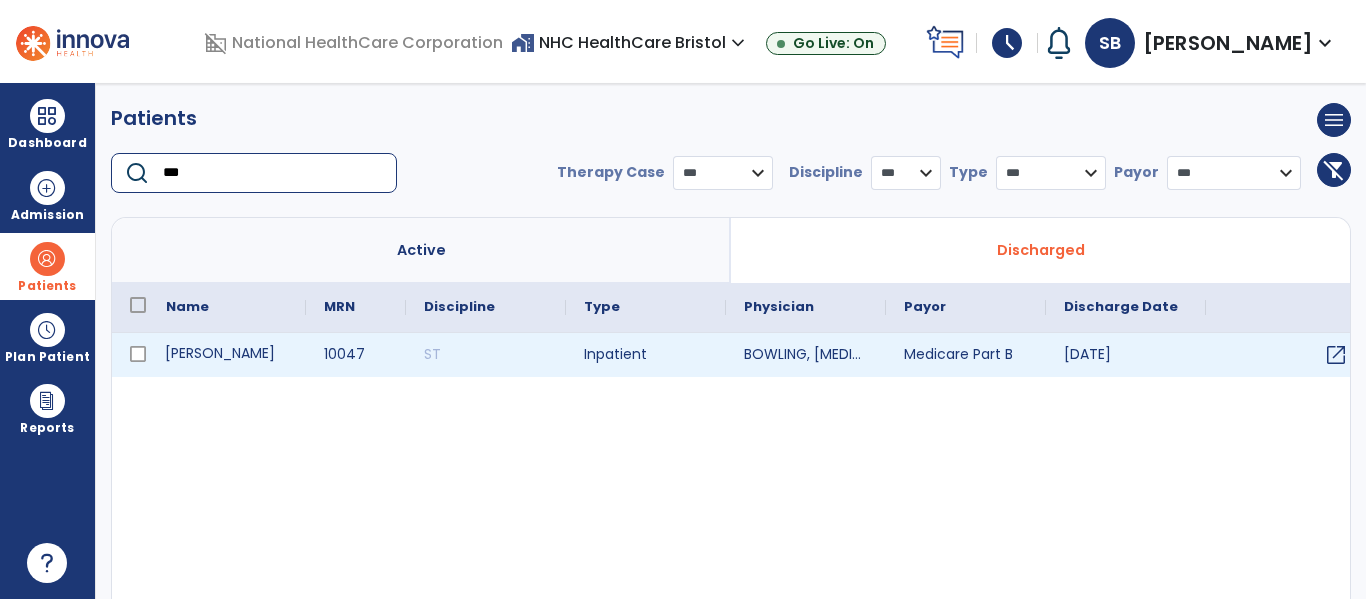 click on "Holinda, Devada" at bounding box center [227, 355] 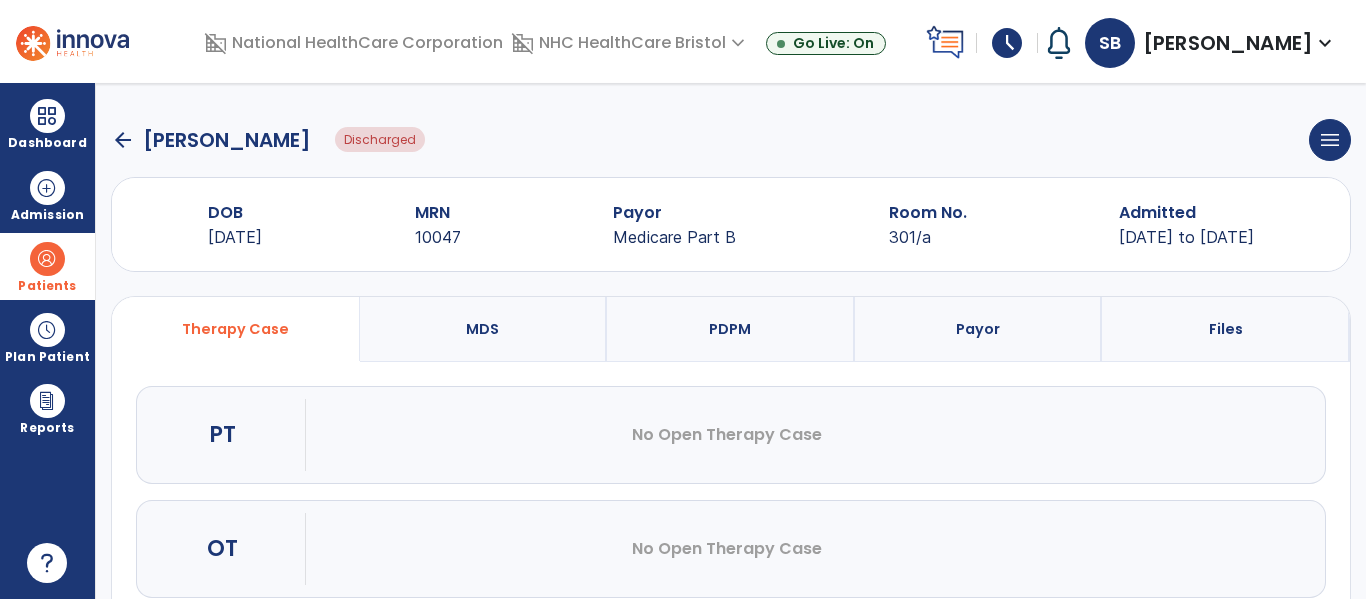 click on "arrow_back" 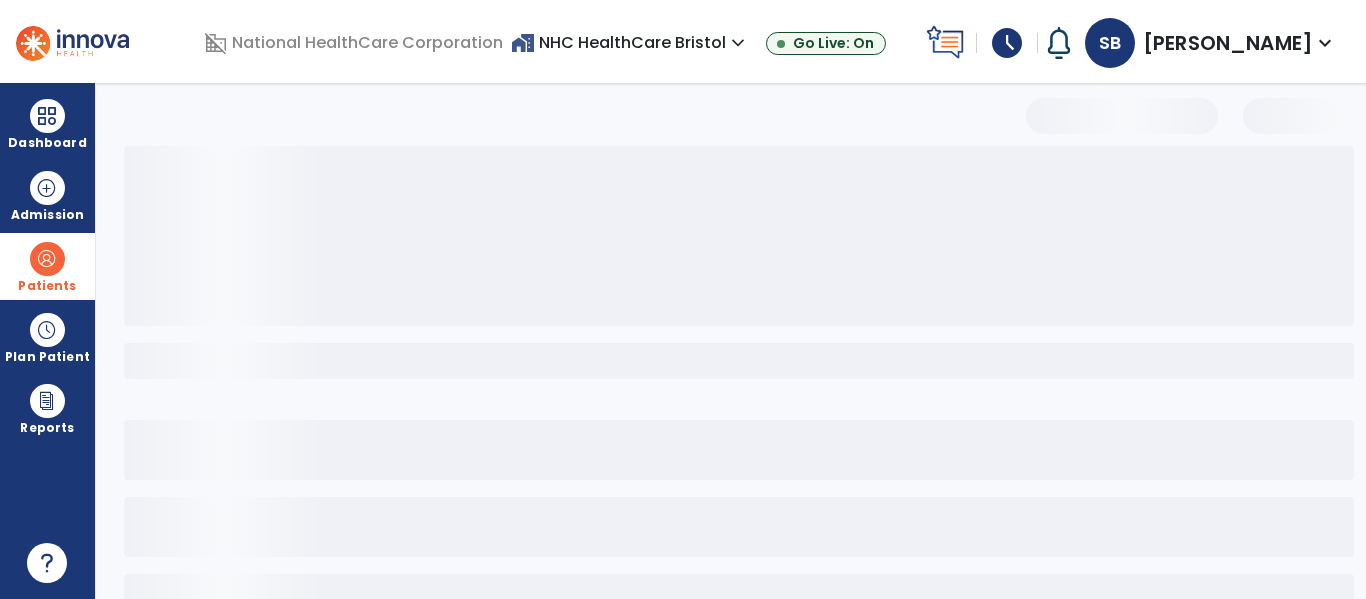 select on "***" 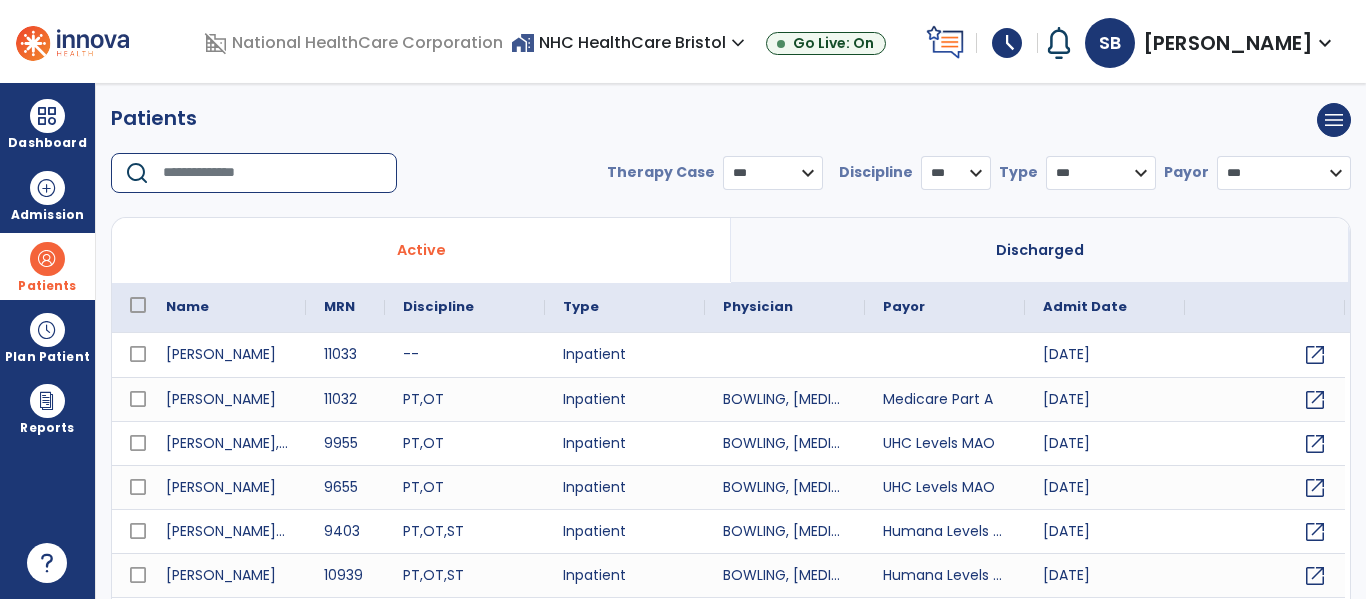 click at bounding box center (273, 173) 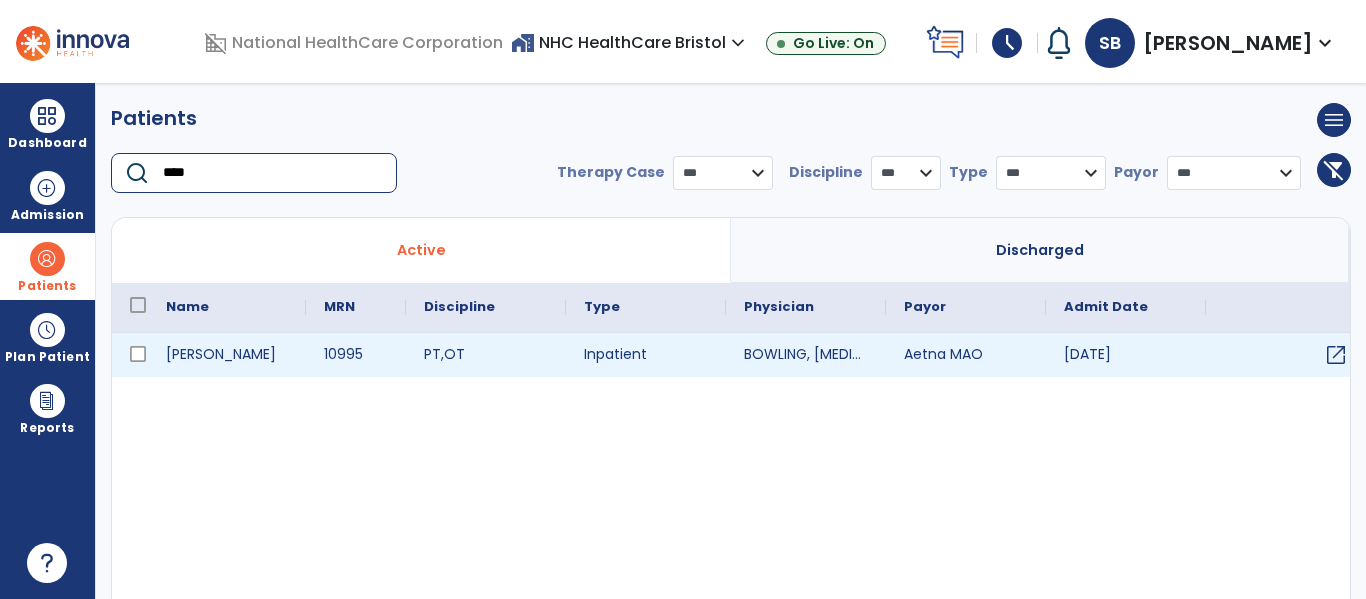 type on "****" 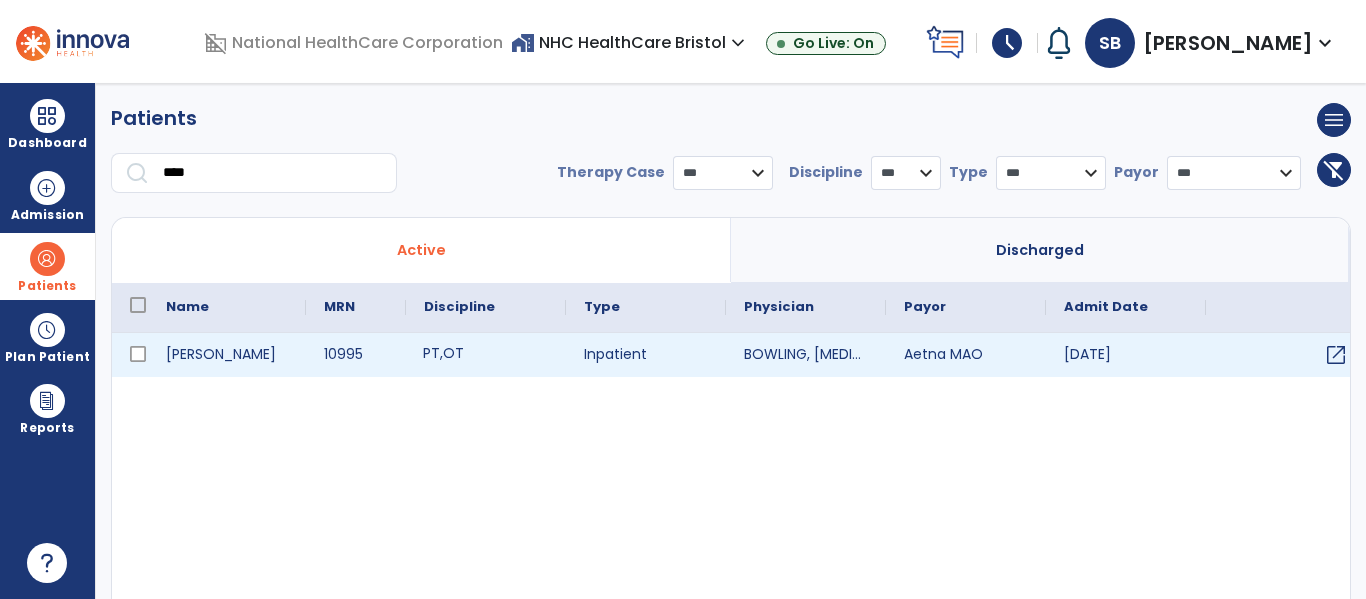 click on "PT , OT" at bounding box center [486, 355] 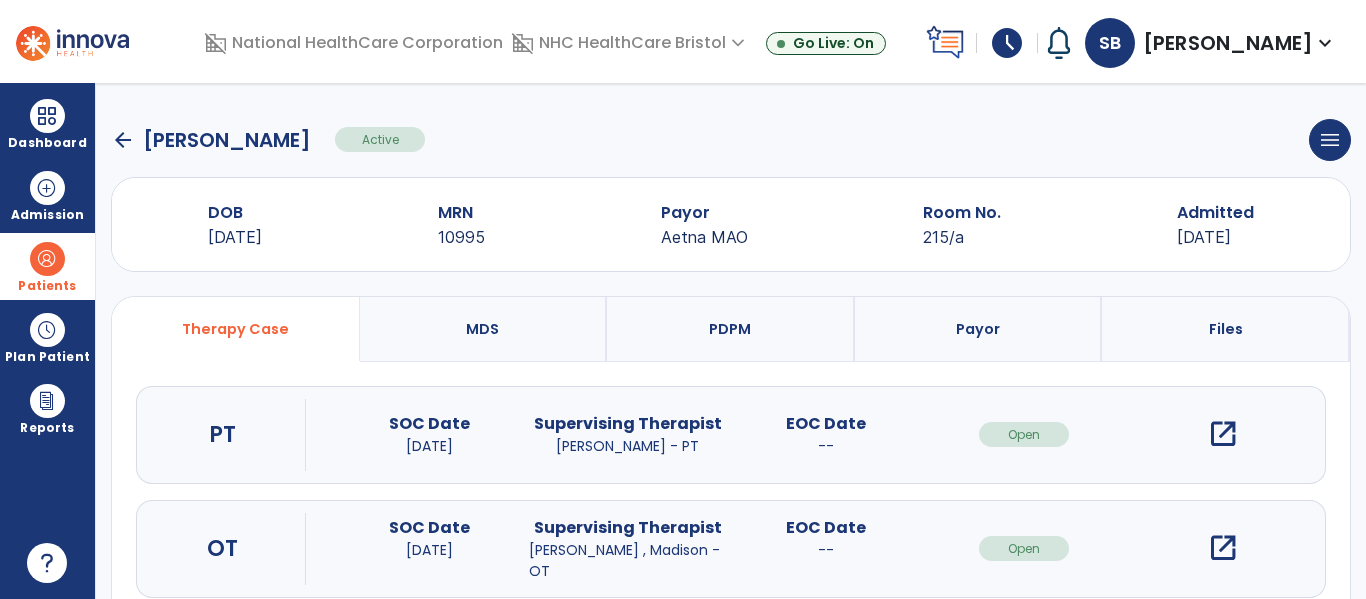 click on "open_in_new" at bounding box center (1223, 434) 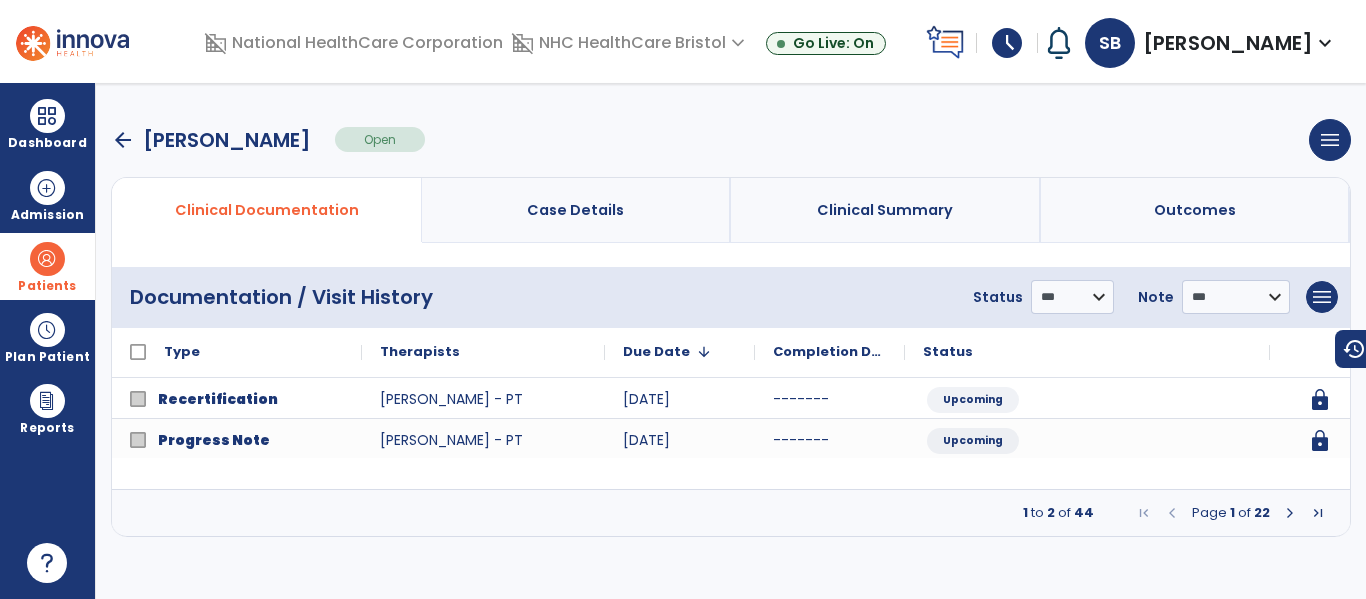 click at bounding box center (1290, 513) 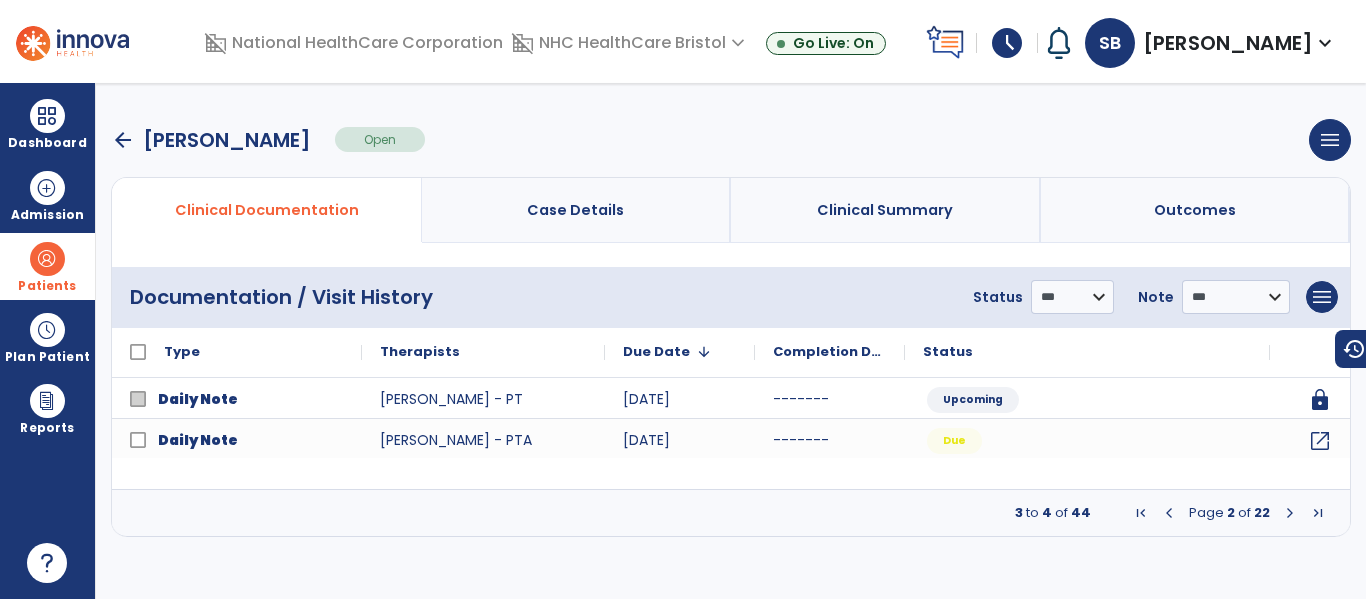 click at bounding box center (1290, 513) 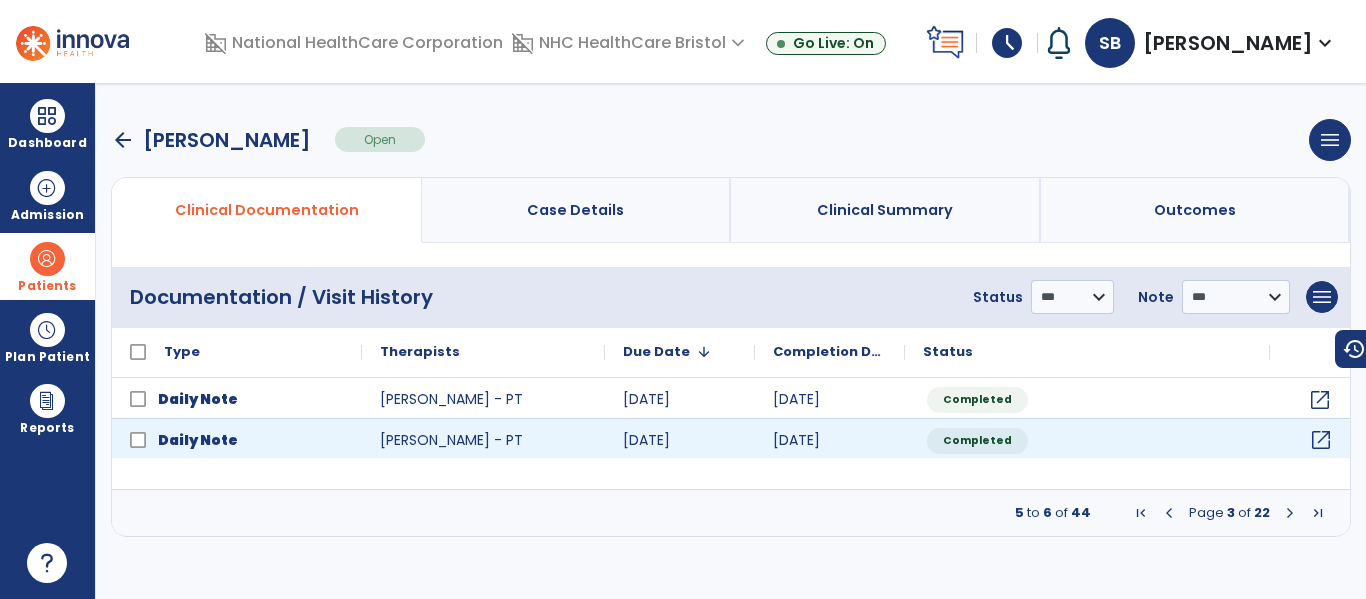 click on "open_in_new" 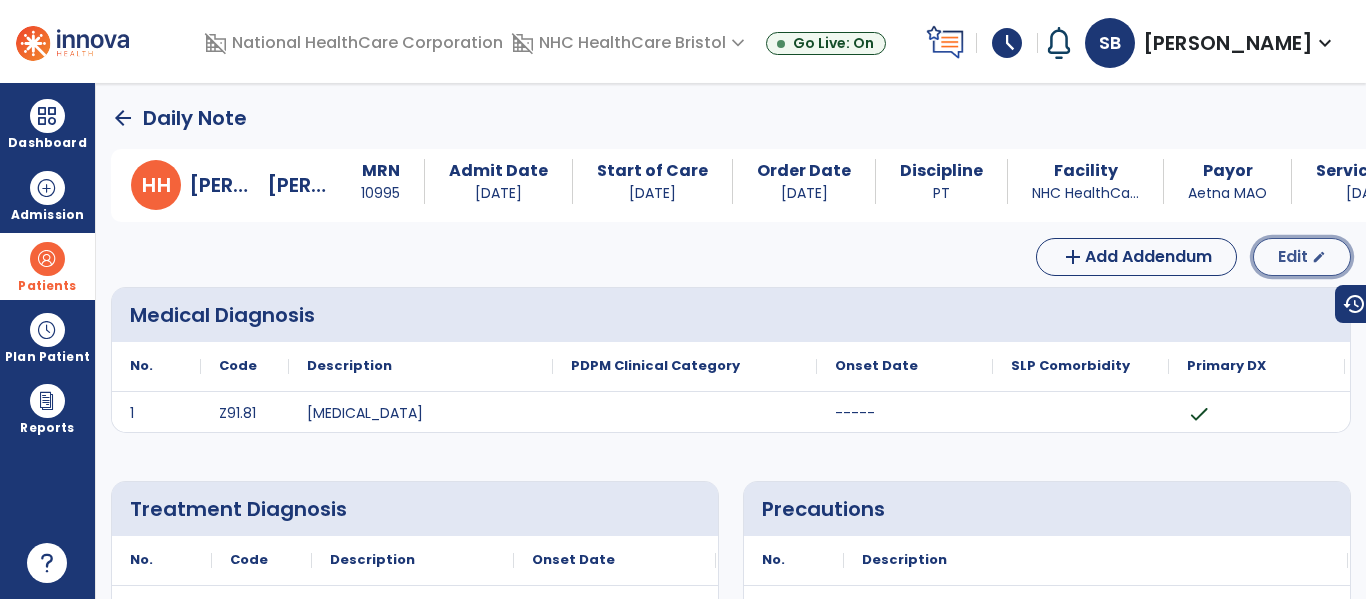 click on "Edit  edit" 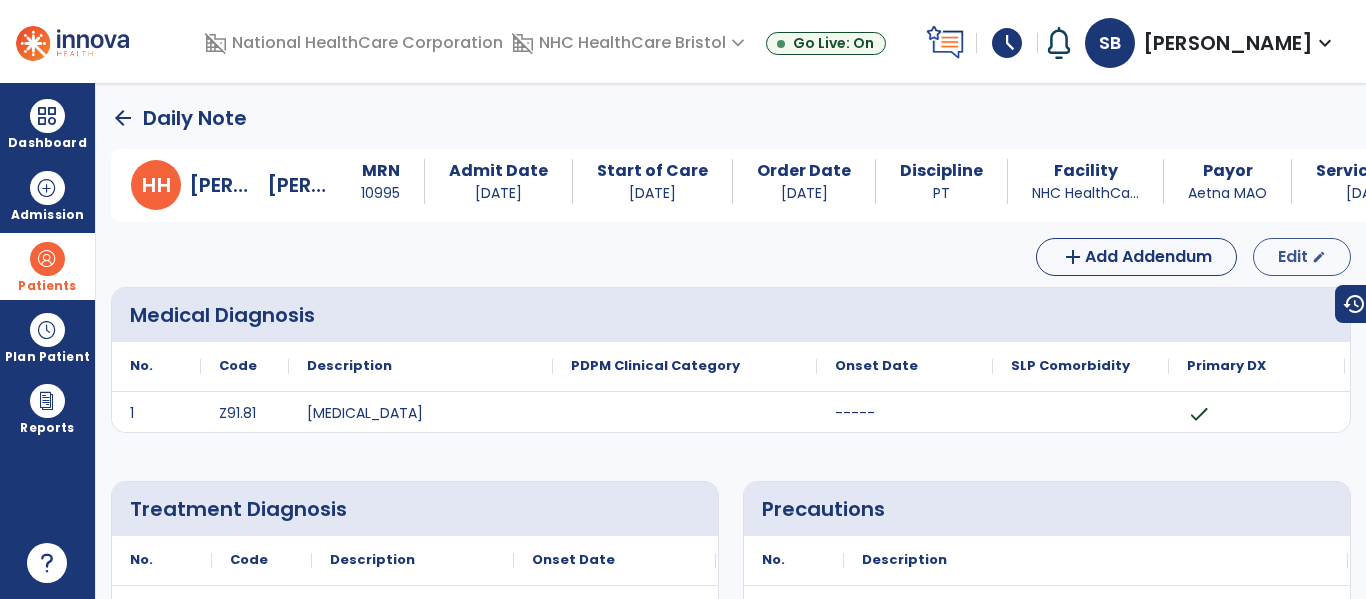 select on "*" 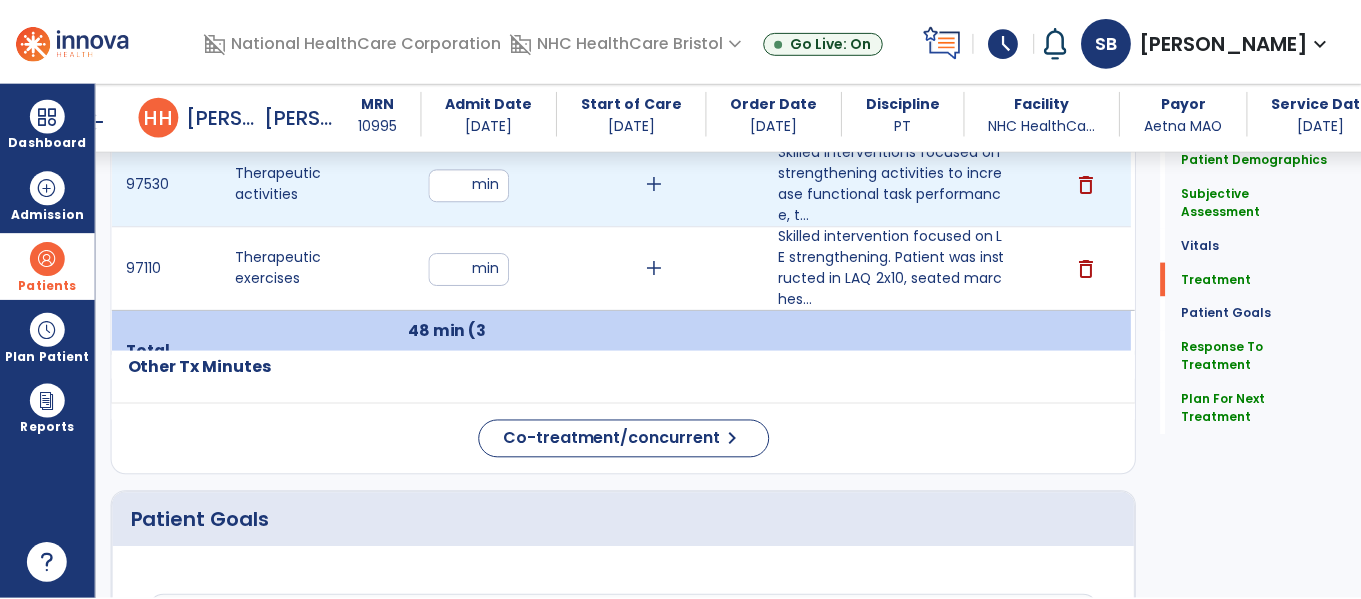 scroll, scrollTop: 1300, scrollLeft: 0, axis: vertical 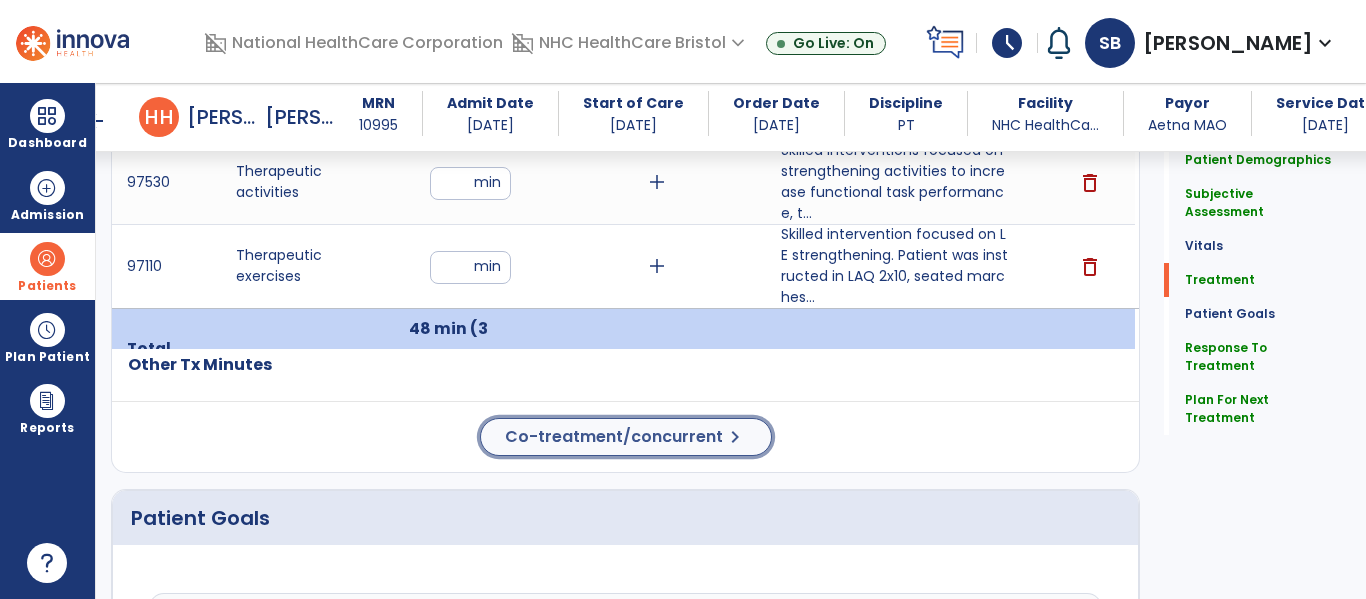 click on "Co-treatment/concurrent" 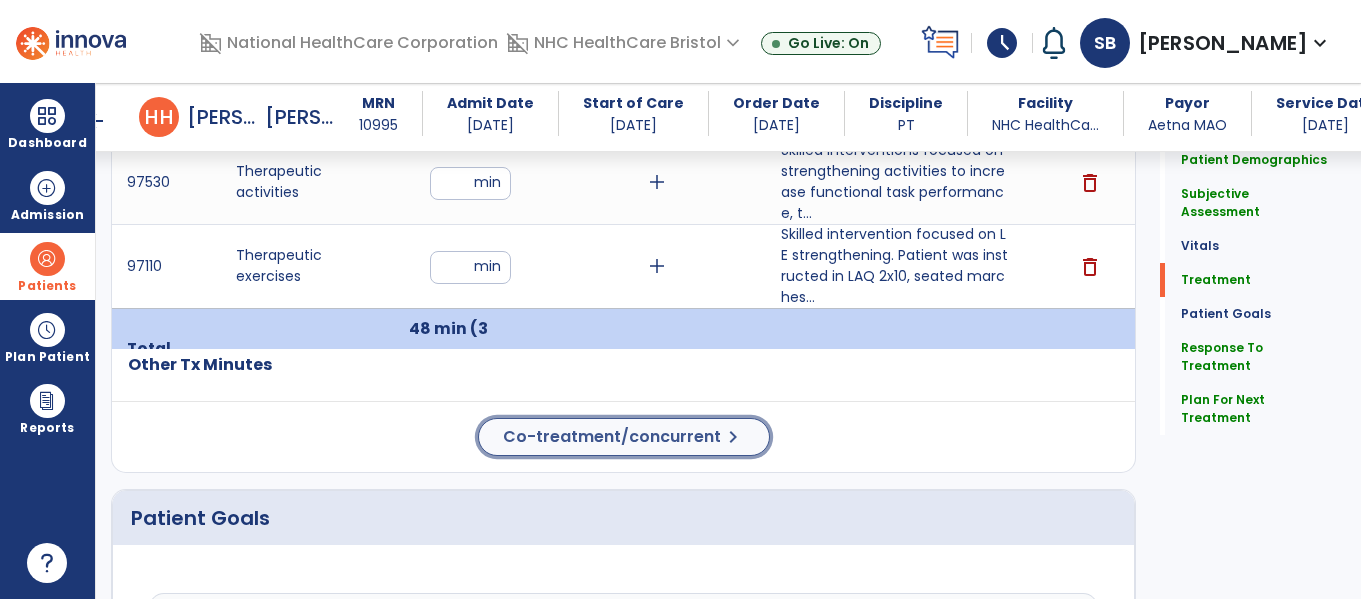 scroll, scrollTop: 1300, scrollLeft: 0, axis: vertical 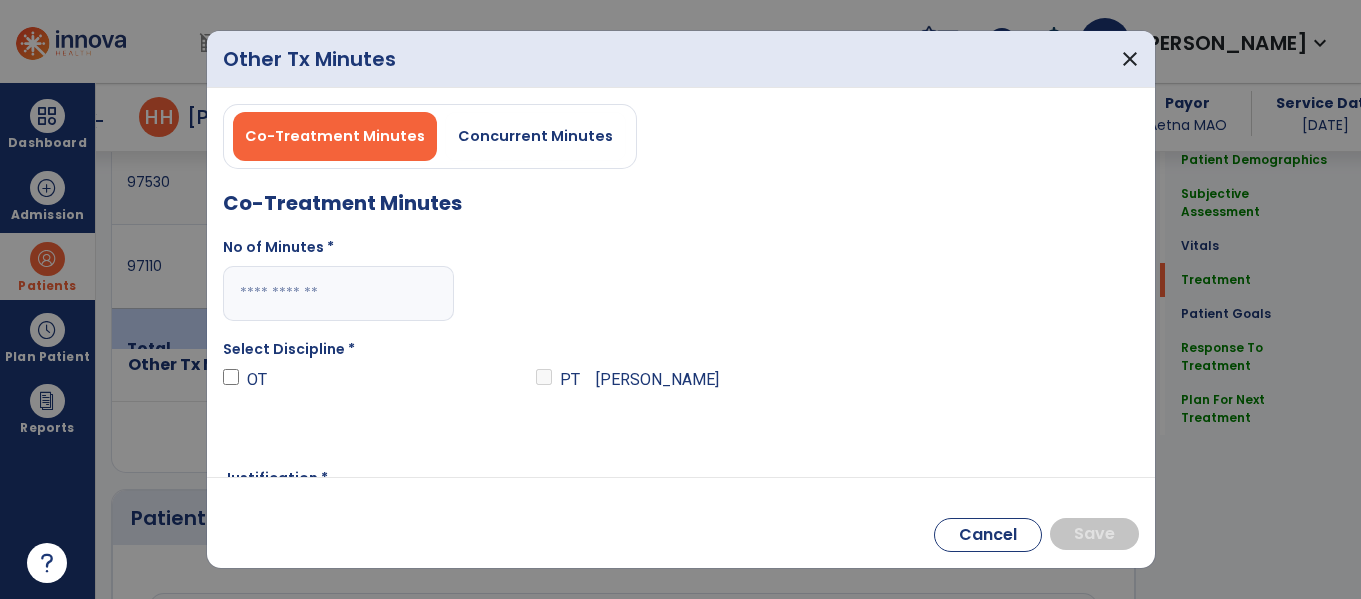 click at bounding box center (338, 293) 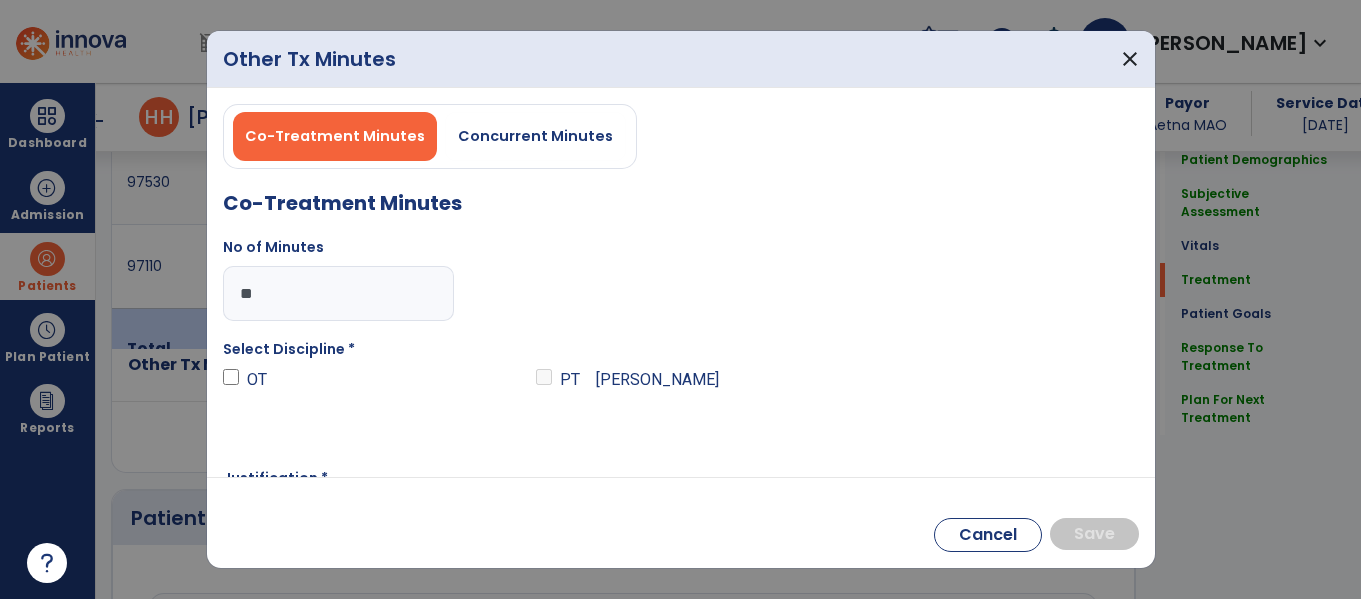 type on "**" 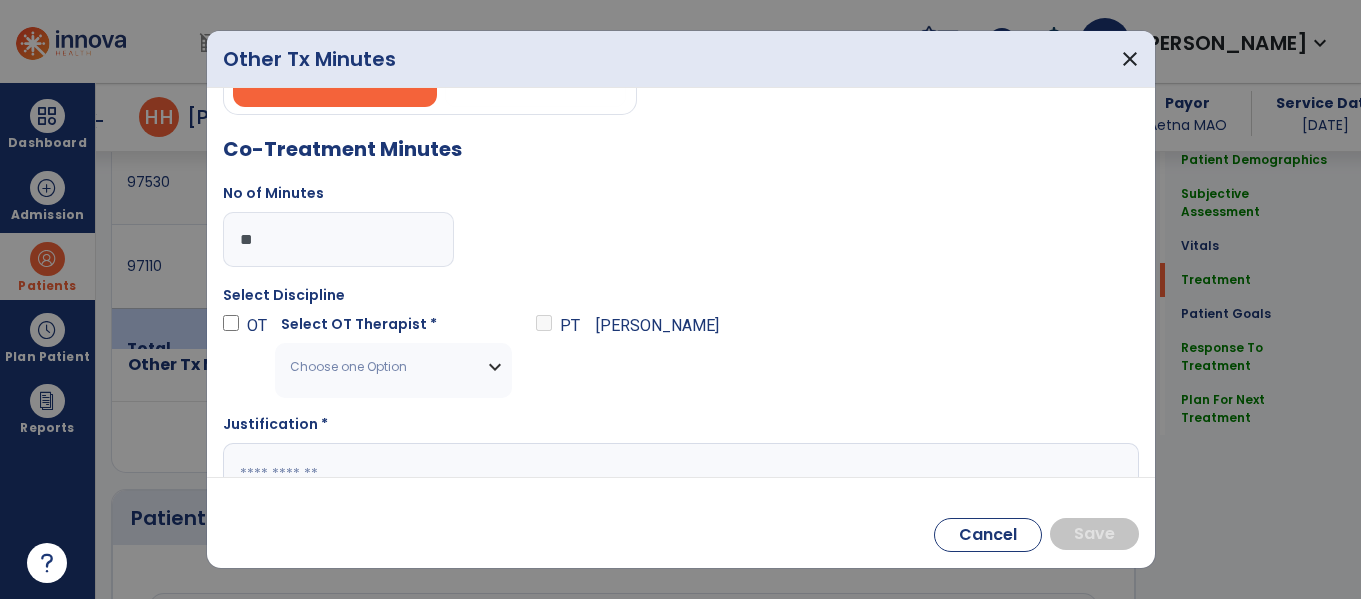 scroll, scrollTop: 100, scrollLeft: 0, axis: vertical 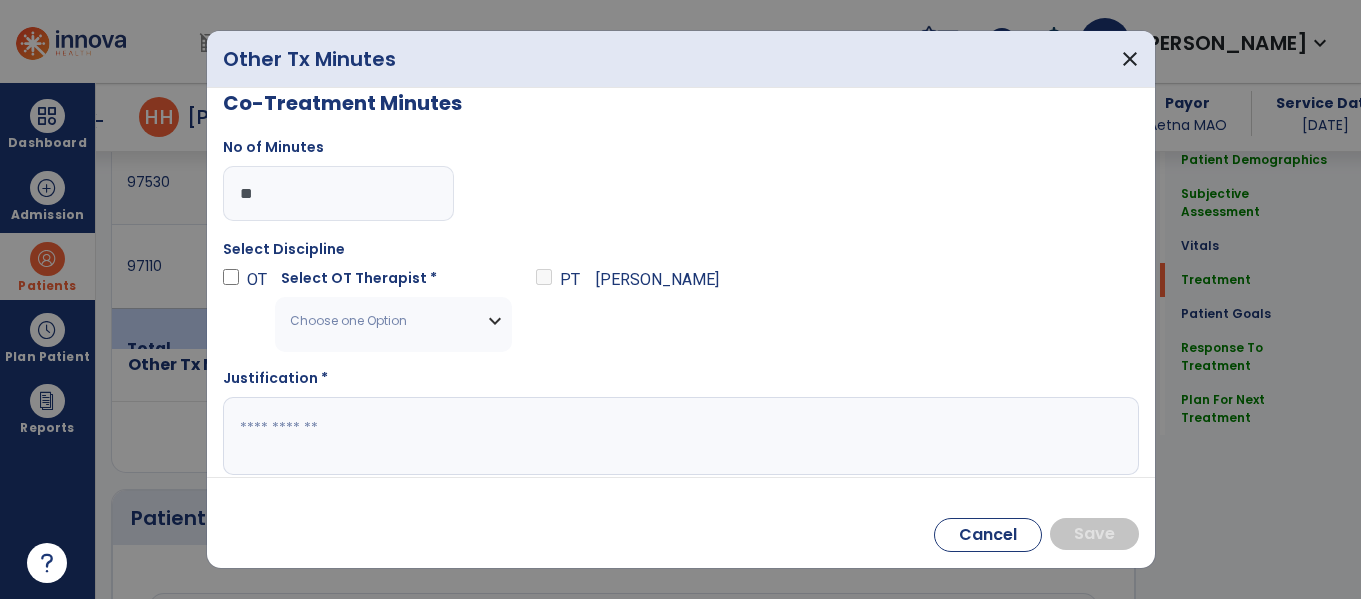 click on "Choose one Option" at bounding box center [393, 321] 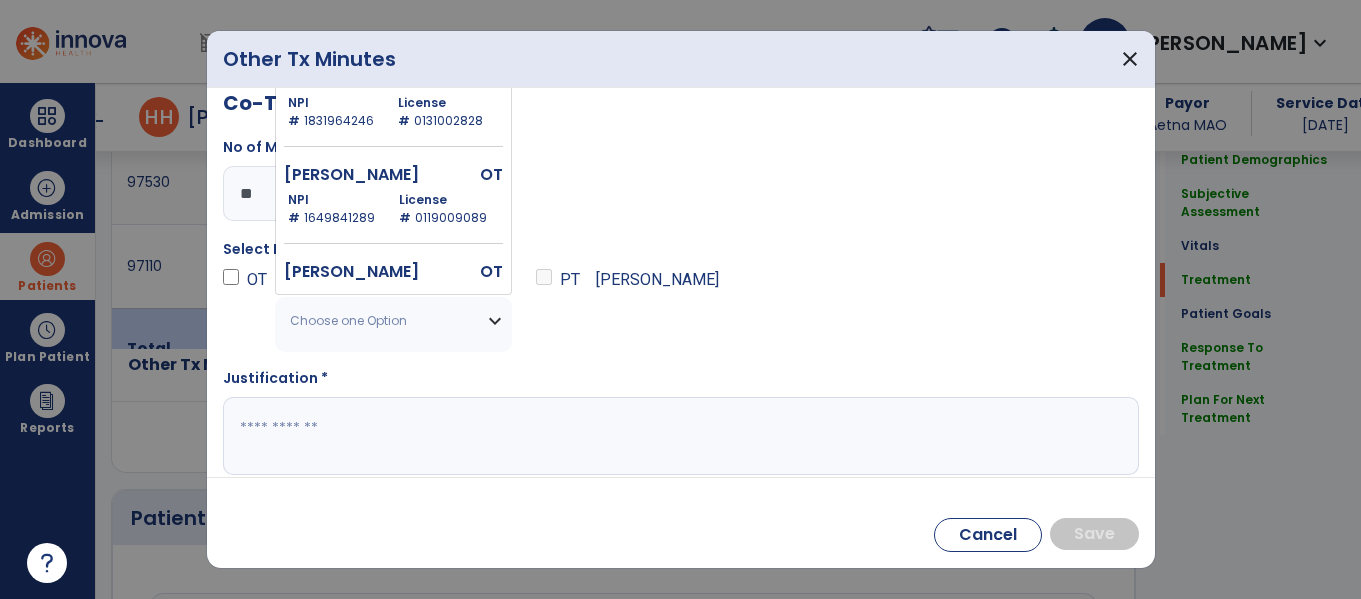 type 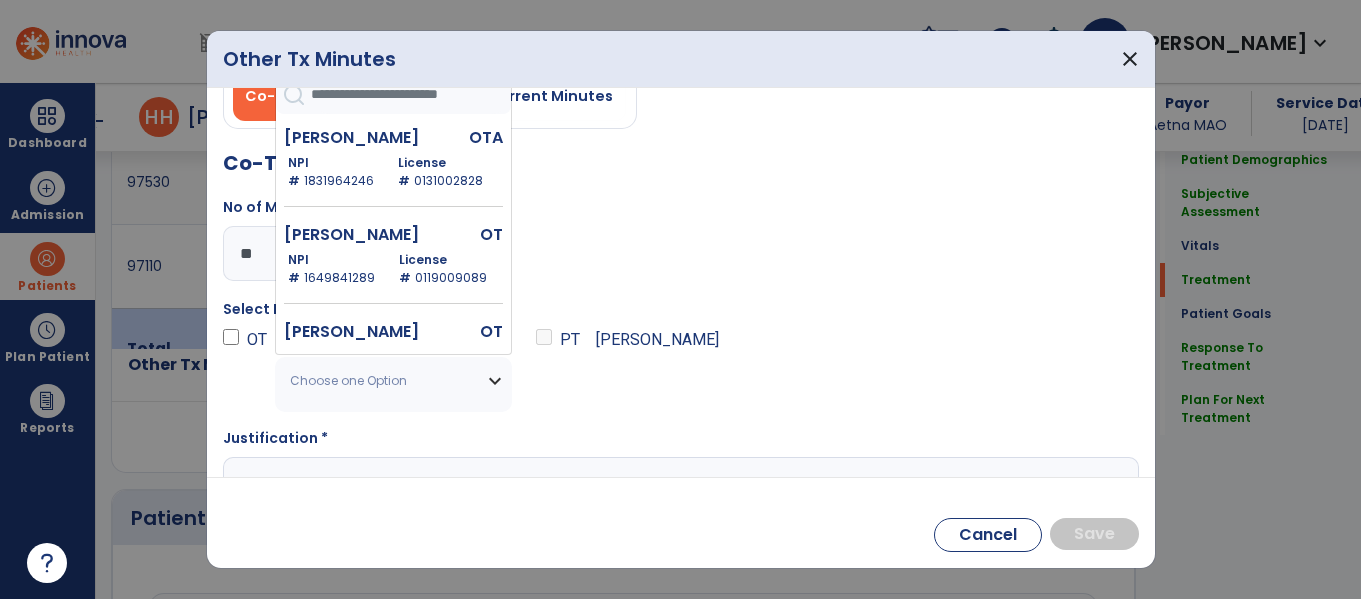 scroll, scrollTop: 0, scrollLeft: 0, axis: both 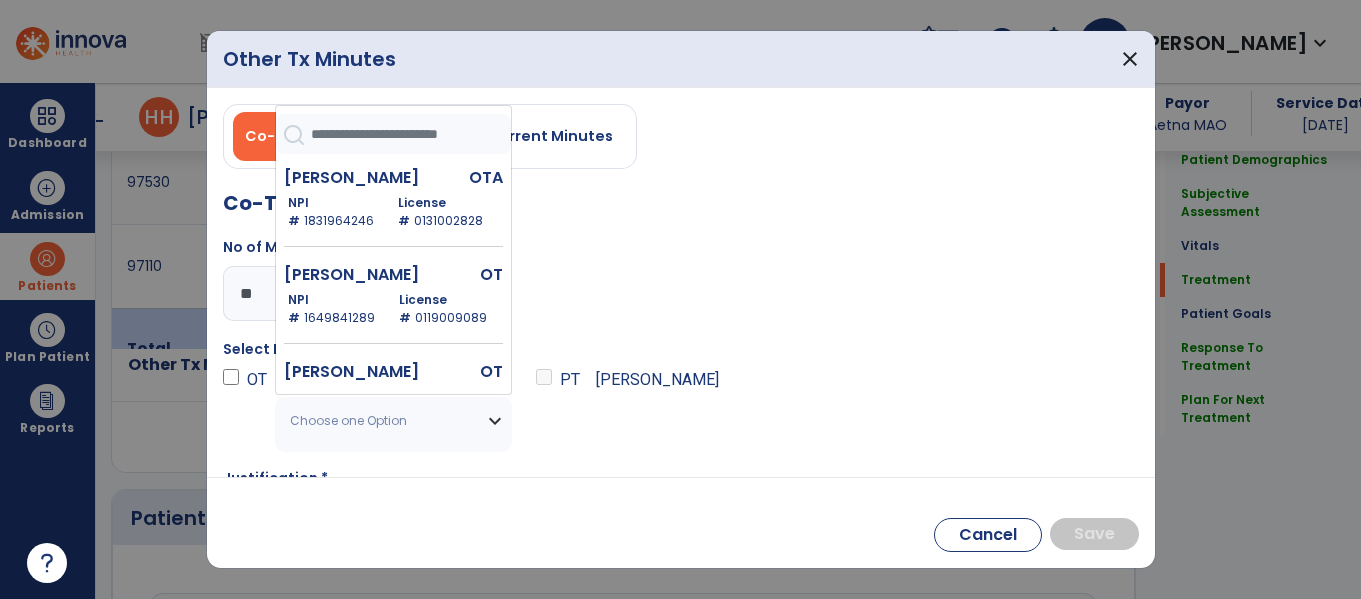 click at bounding box center (411, 134) 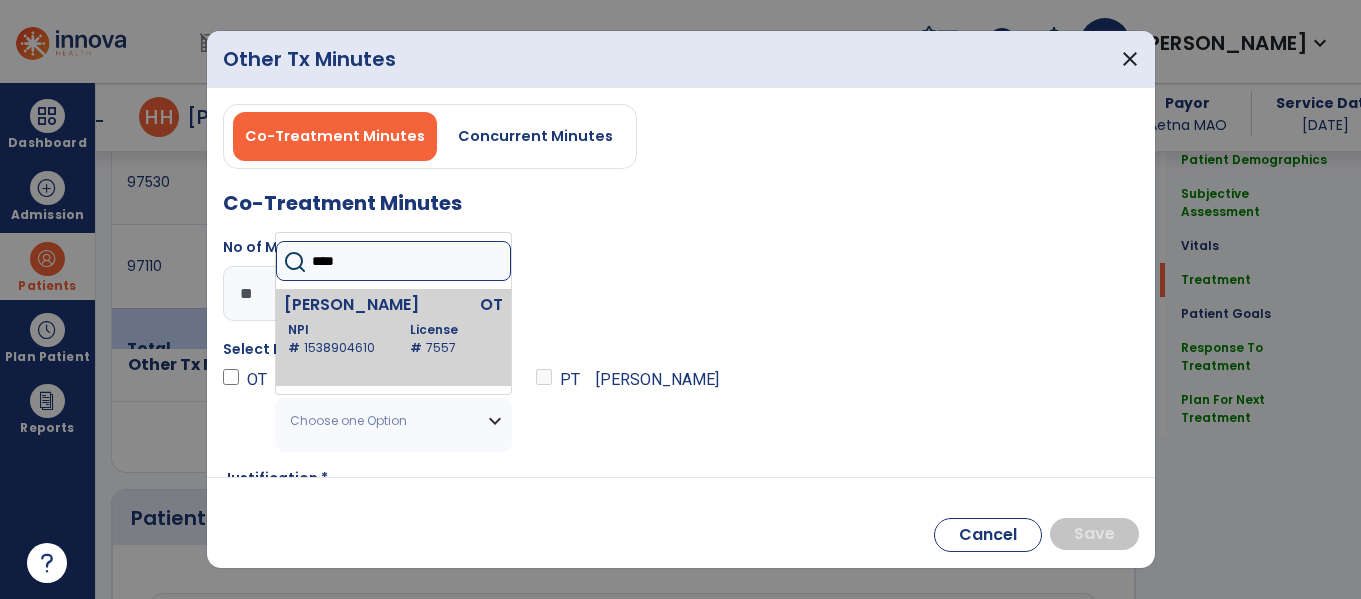 type on "****" 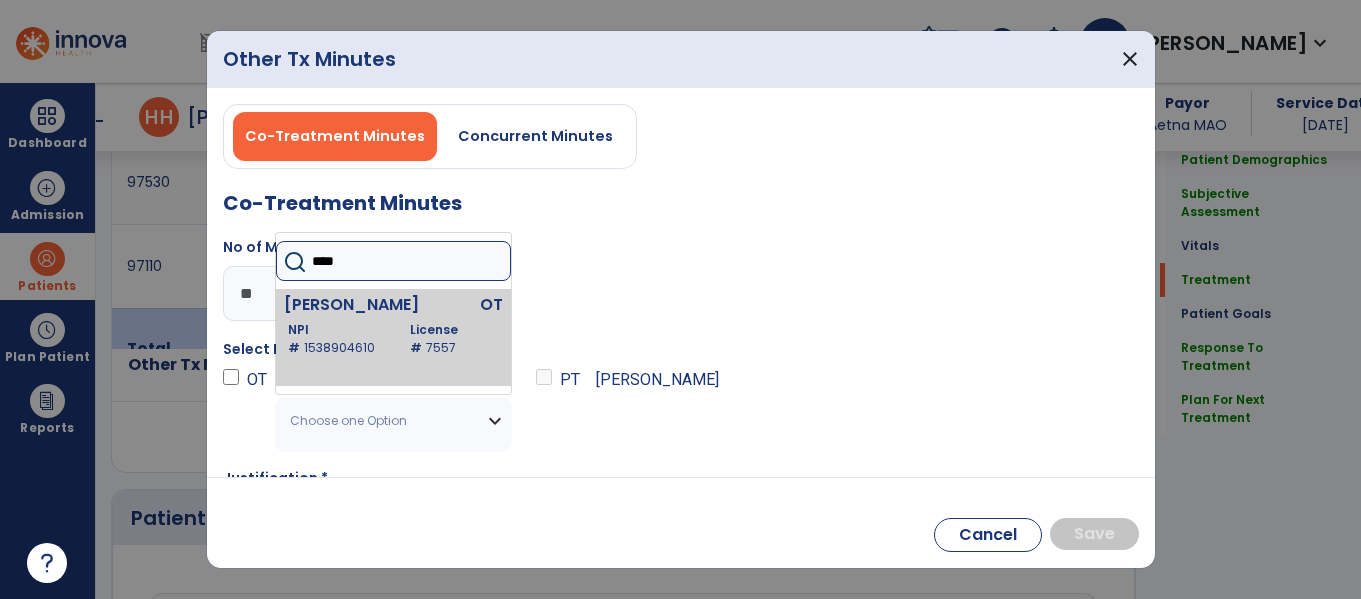 click on "Rogers Erin" at bounding box center [353, 305] 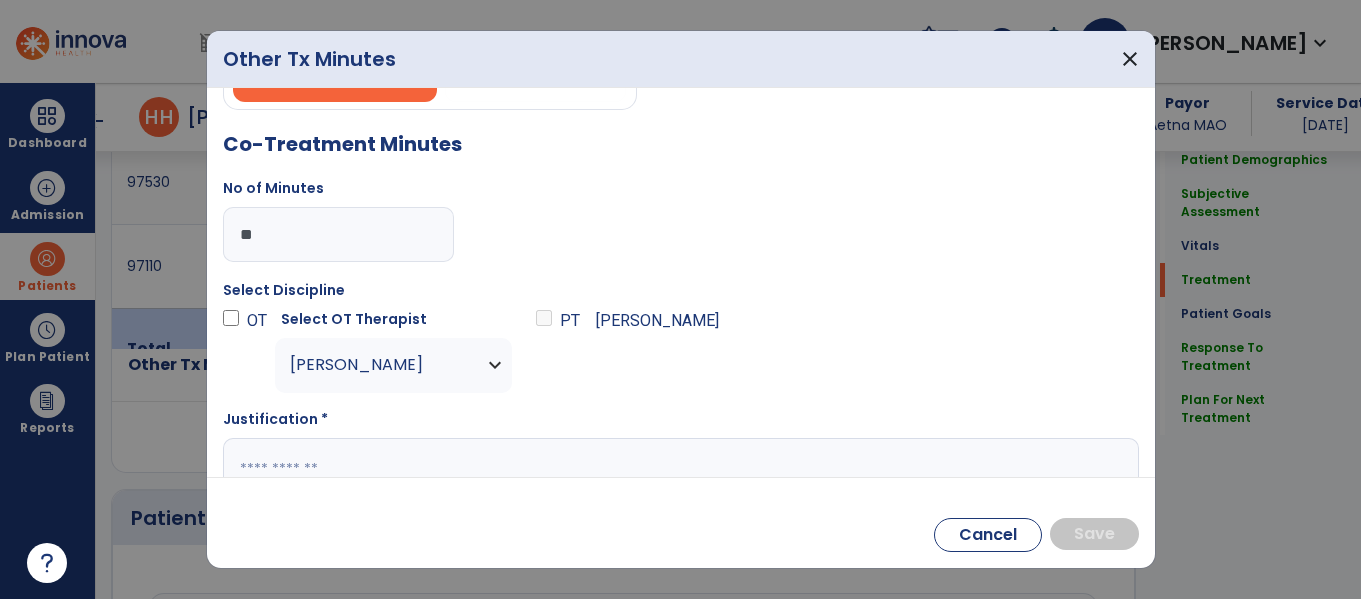 scroll, scrollTop: 115, scrollLeft: 0, axis: vertical 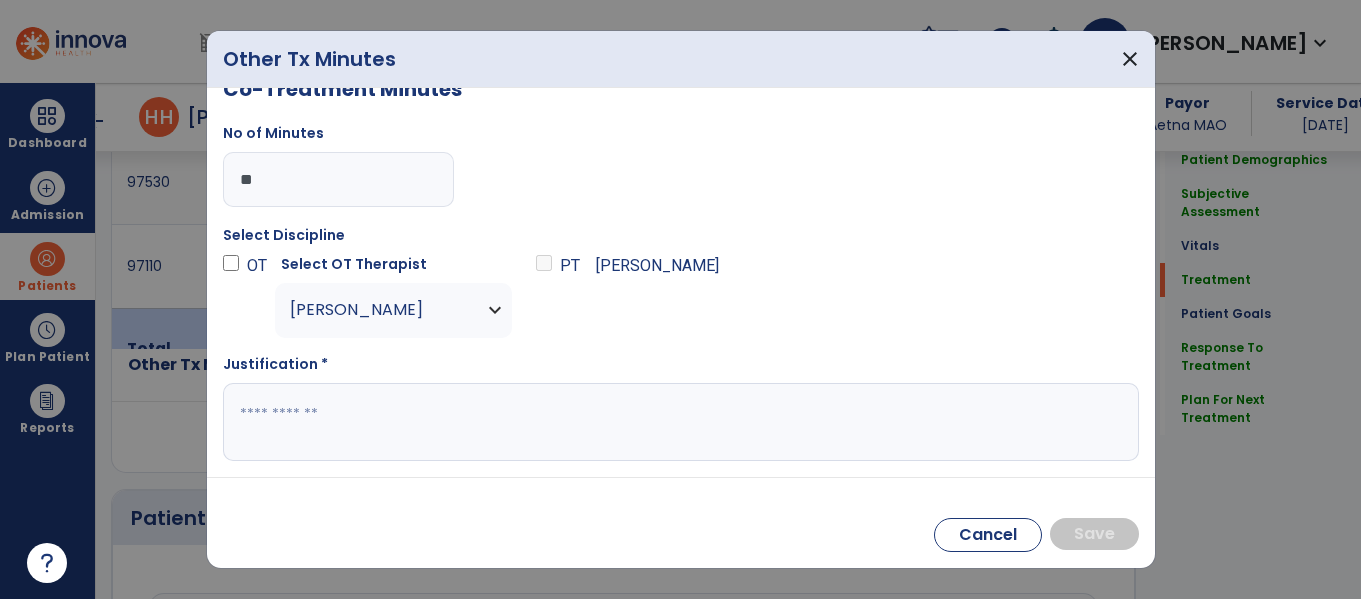 click at bounding box center (678, 422) 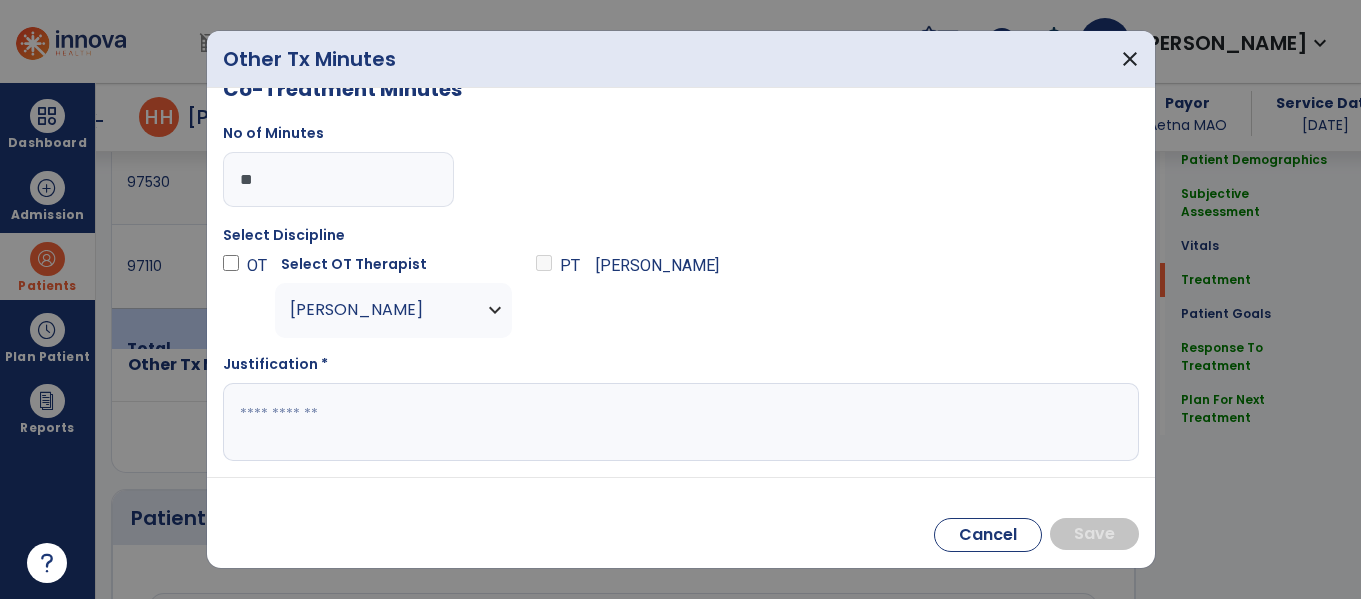 paste on "**********" 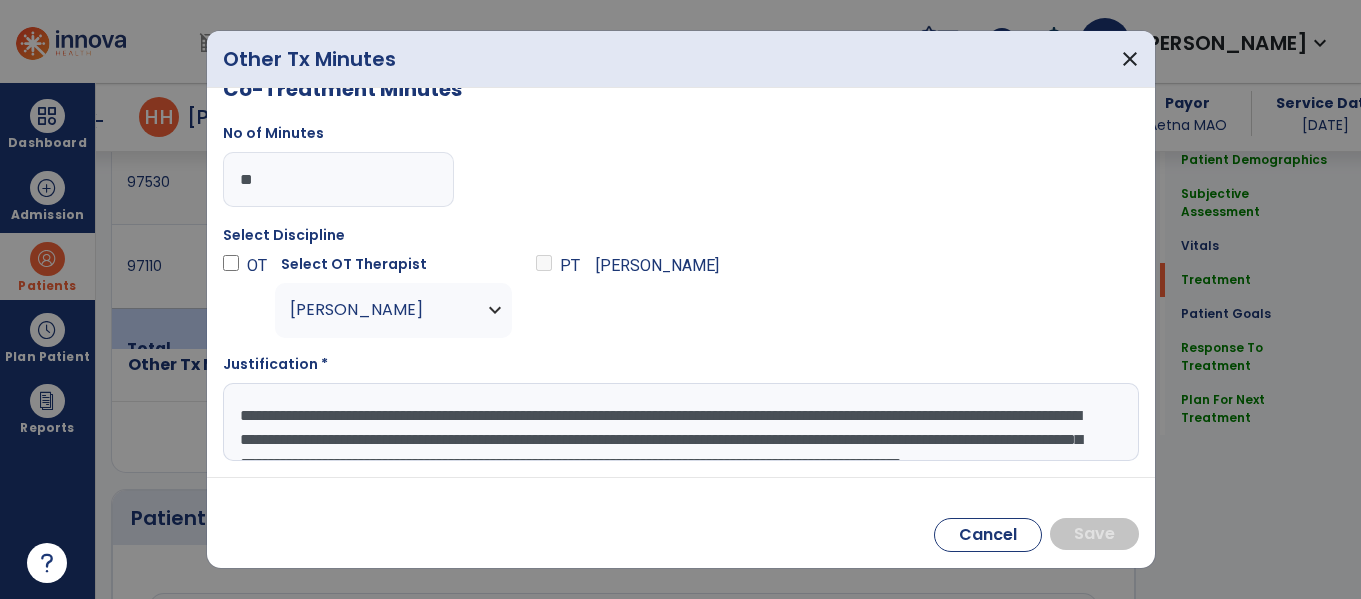 scroll, scrollTop: 39, scrollLeft: 0, axis: vertical 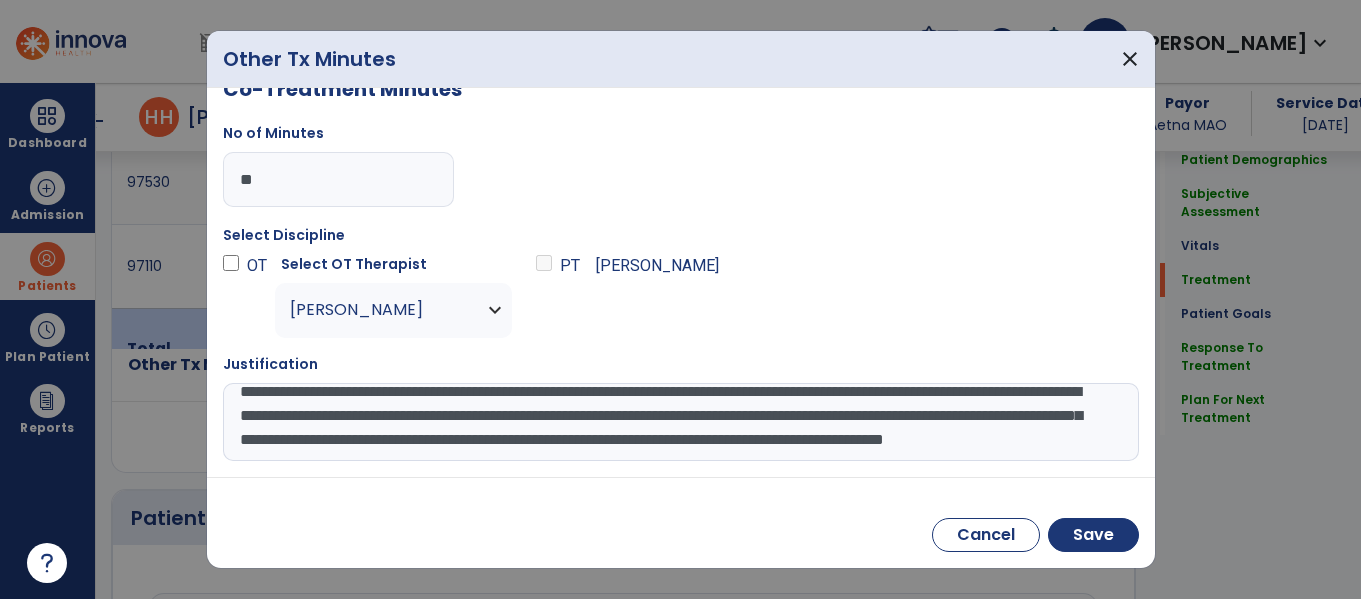 type on "**********" 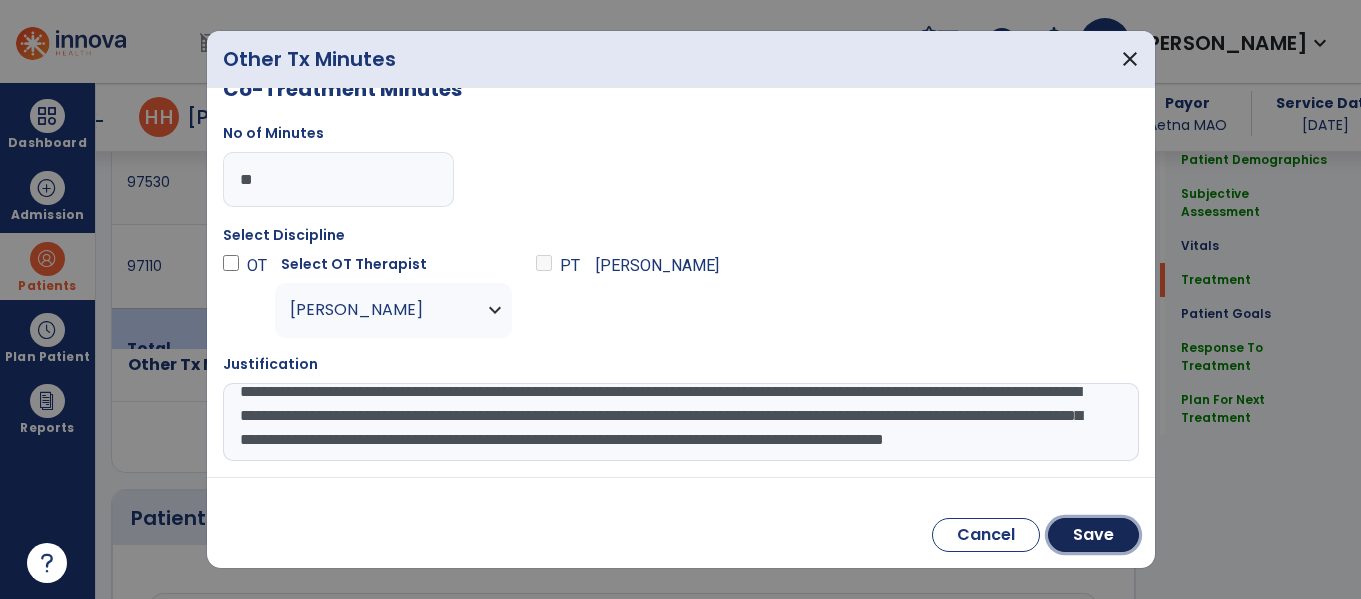 click on "Save" at bounding box center (1093, 535) 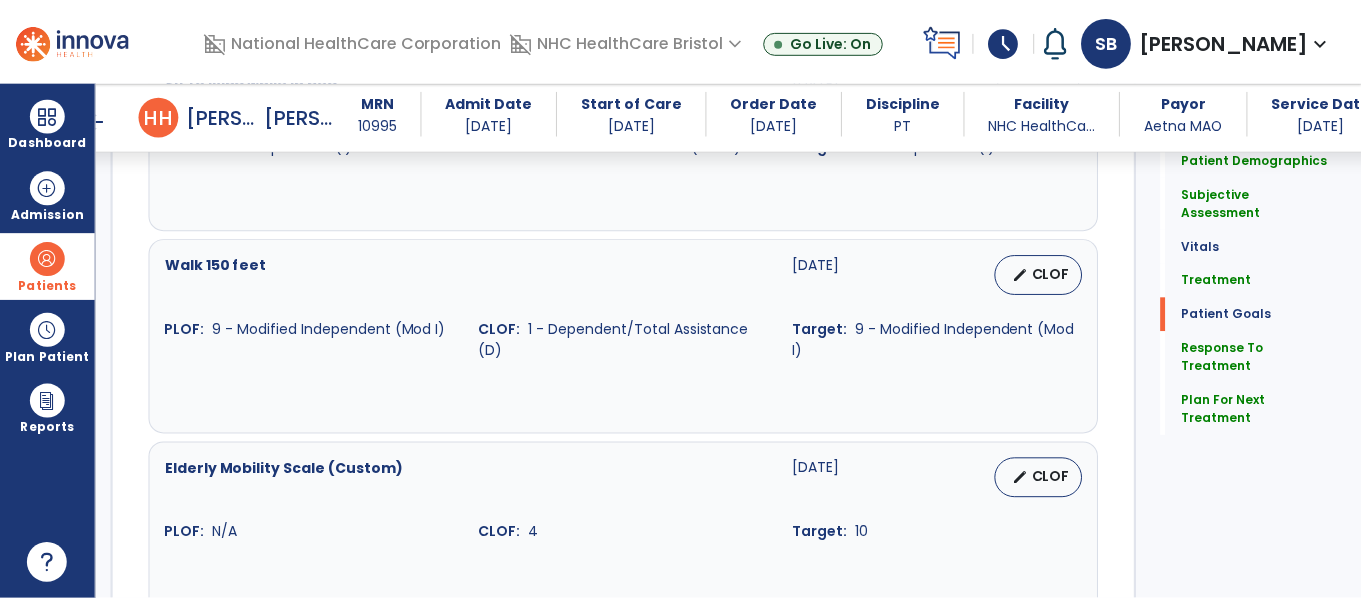 scroll, scrollTop: 3382, scrollLeft: 0, axis: vertical 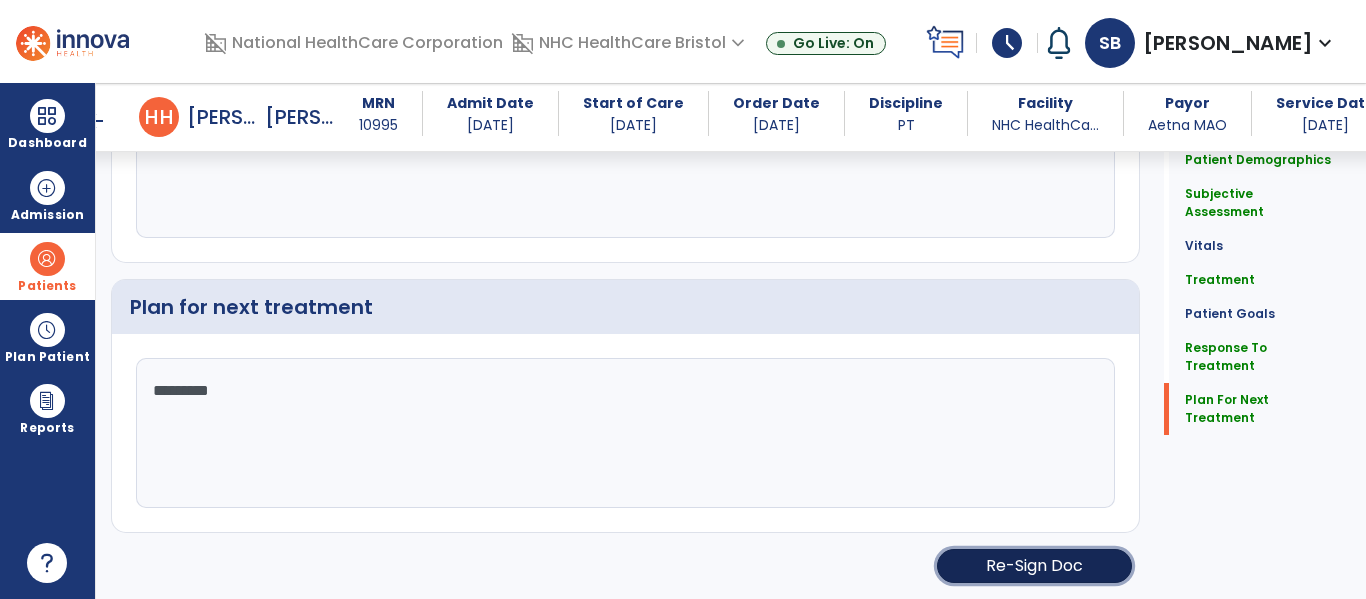 click on "Re-Sign Doc" 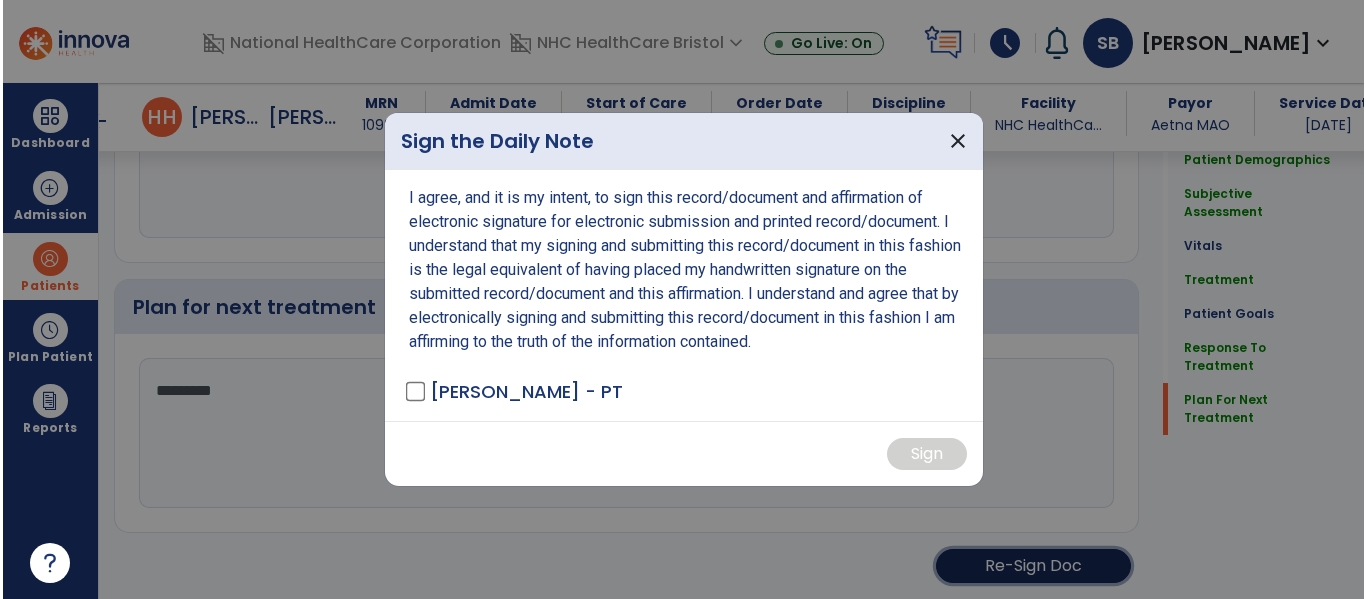 scroll, scrollTop: 3422, scrollLeft: 0, axis: vertical 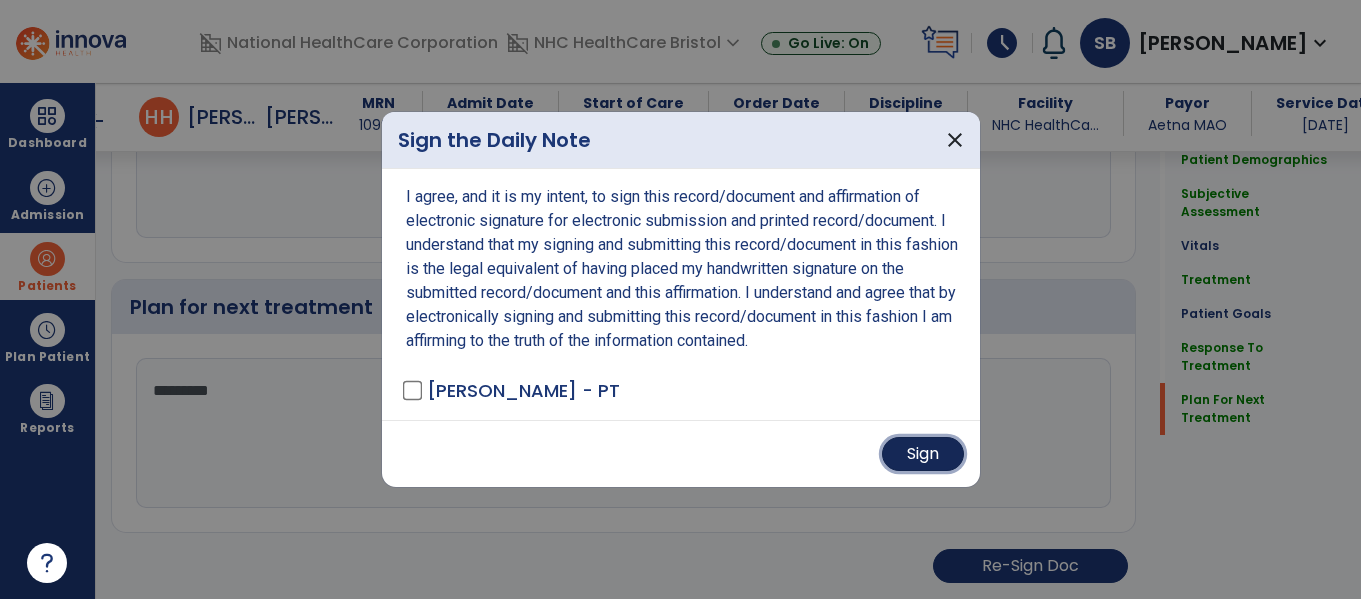 click on "Sign" at bounding box center (923, 454) 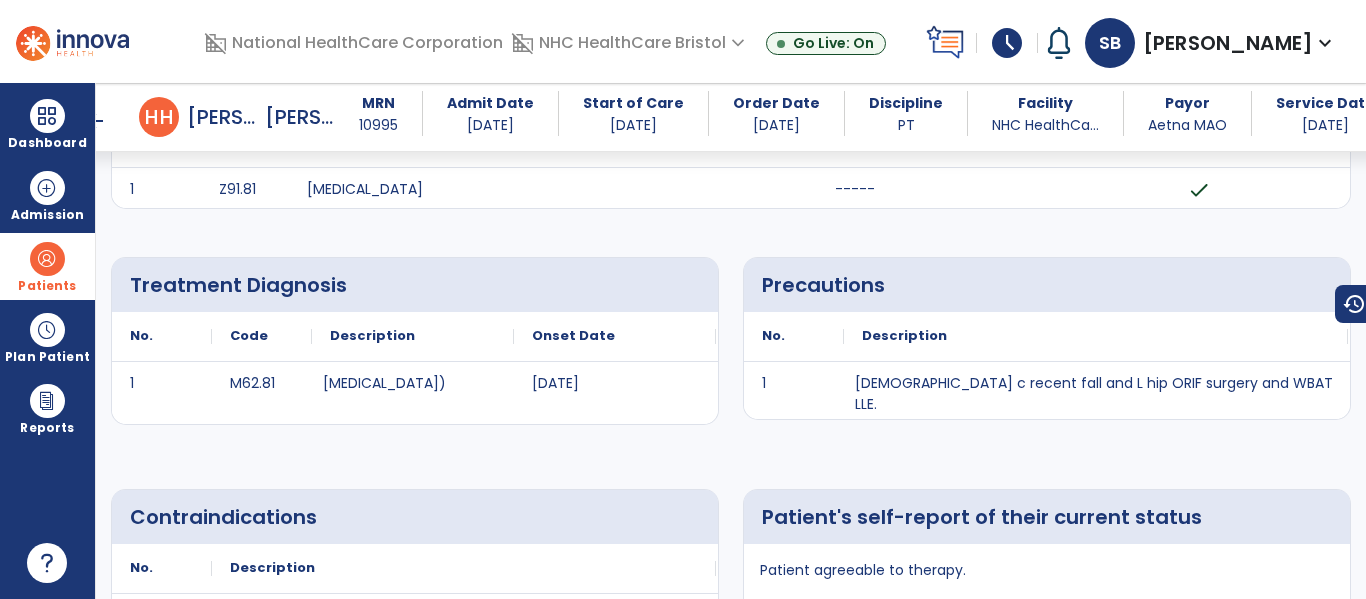 scroll, scrollTop: 0, scrollLeft: 0, axis: both 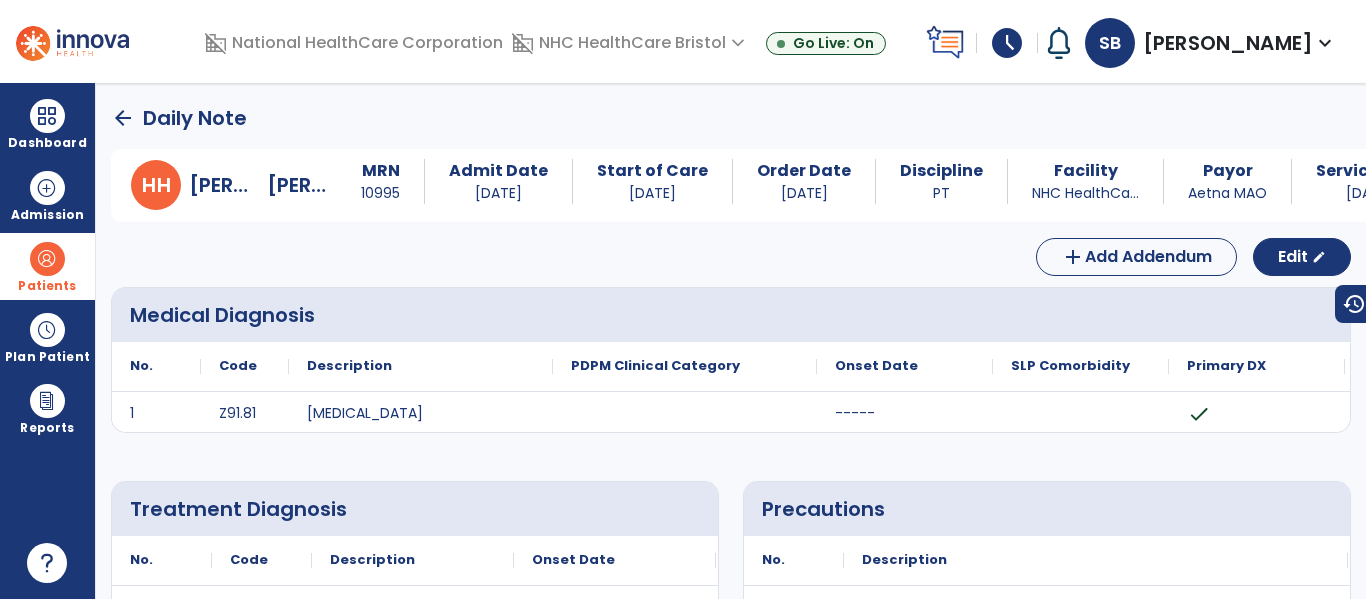 click on "arrow_back" 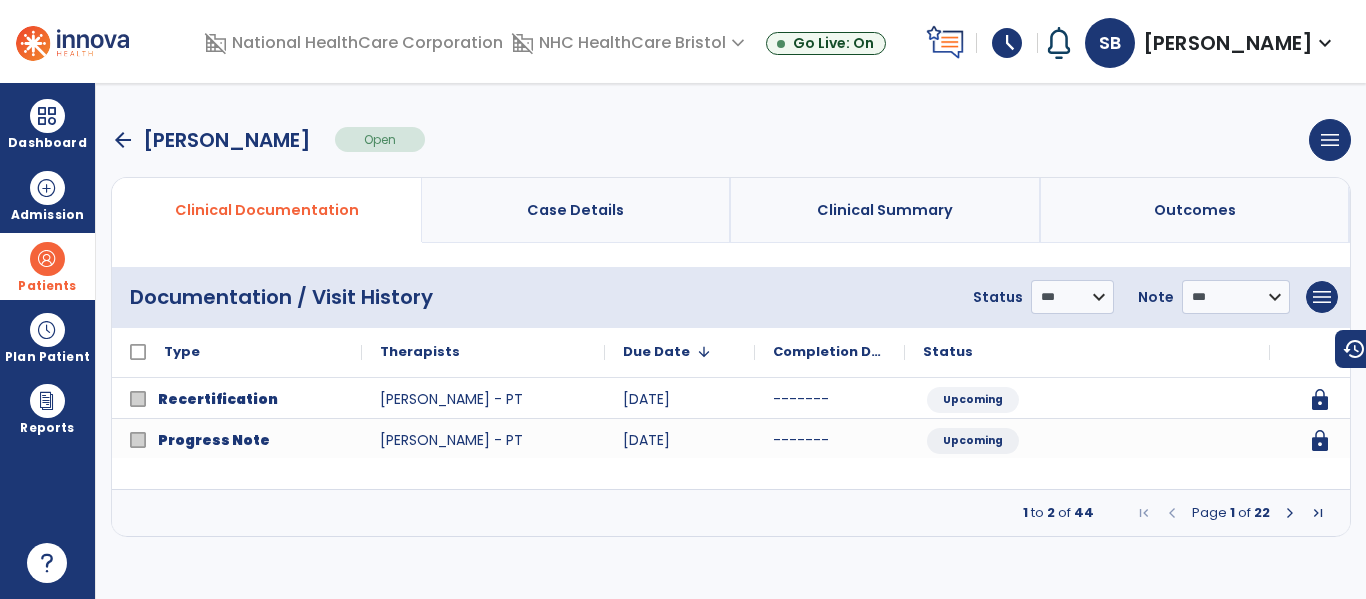 drag, startPoint x: 821, startPoint y: 217, endPoint x: 519, endPoint y: 283, distance: 309.1278 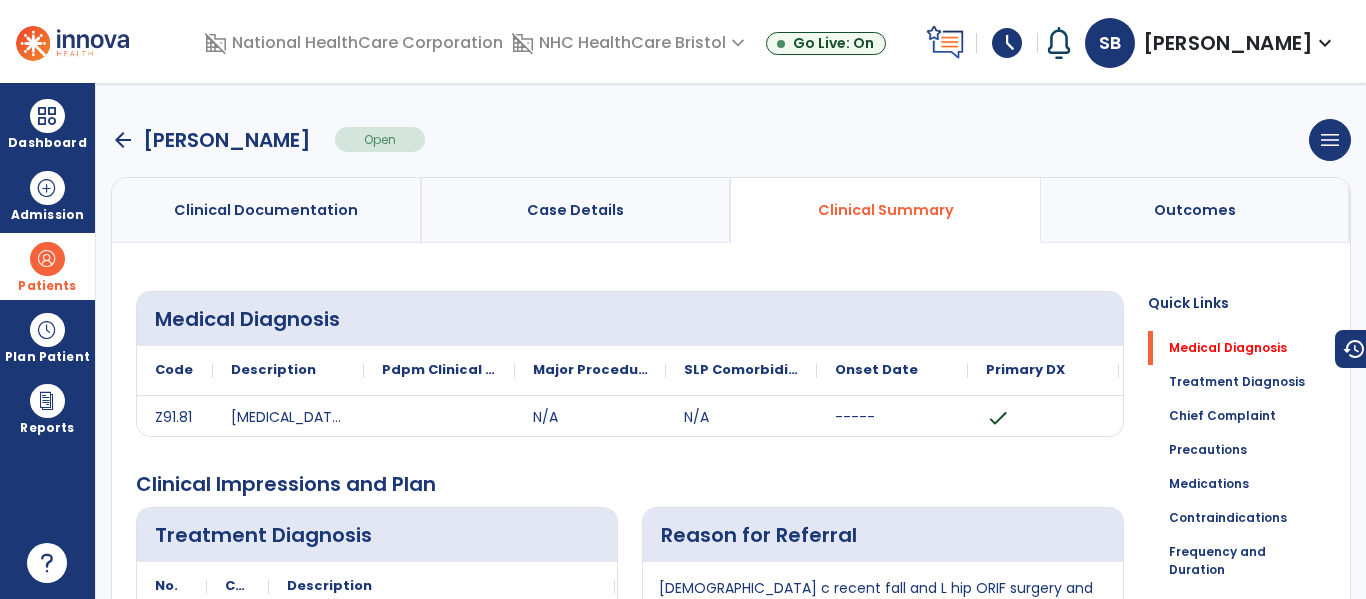 click on "arrow_back" at bounding box center (123, 140) 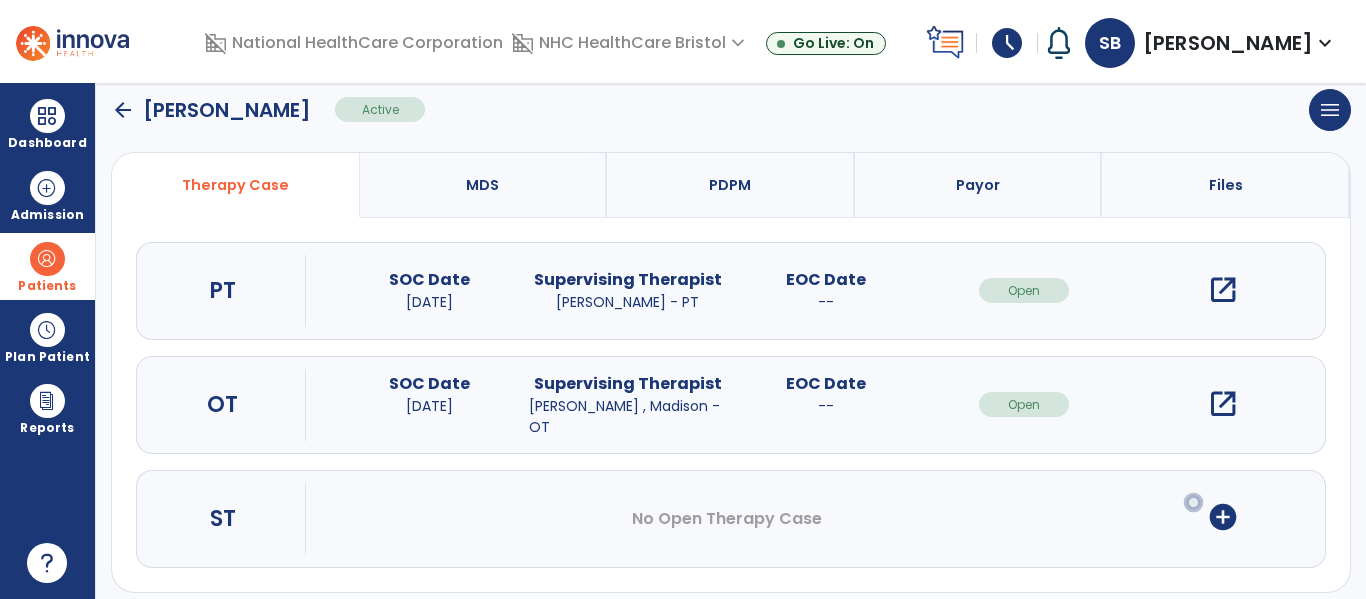 scroll, scrollTop: 162, scrollLeft: 0, axis: vertical 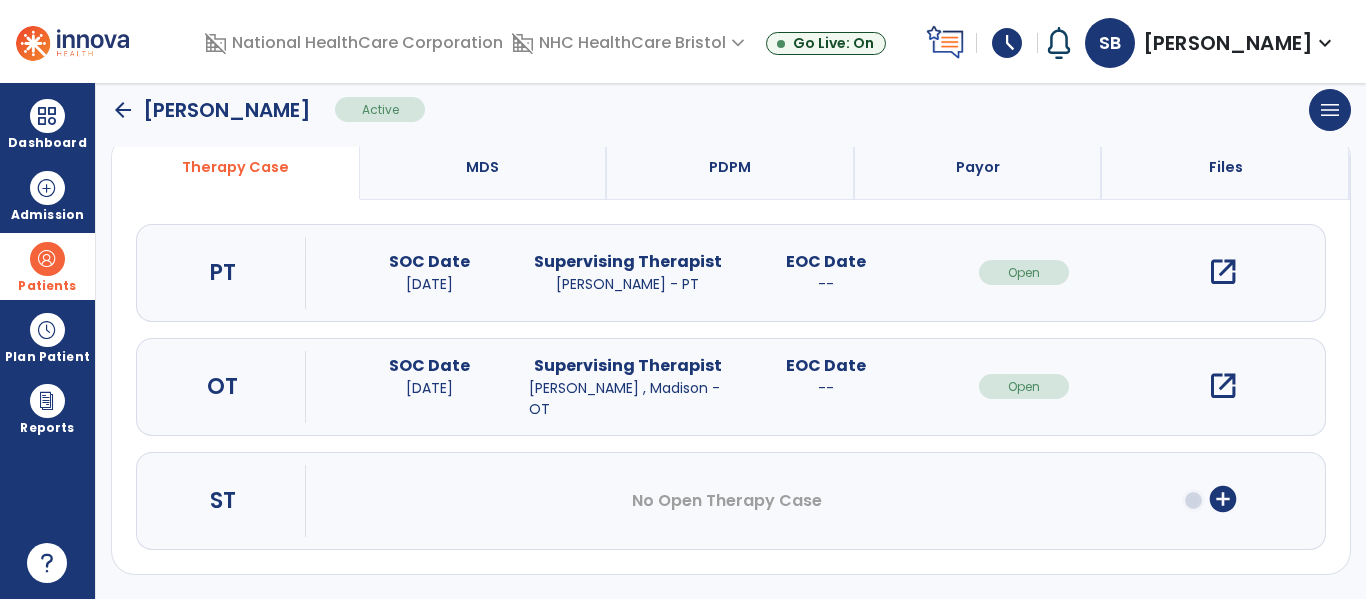 click on "open_in_new" at bounding box center [1223, 386] 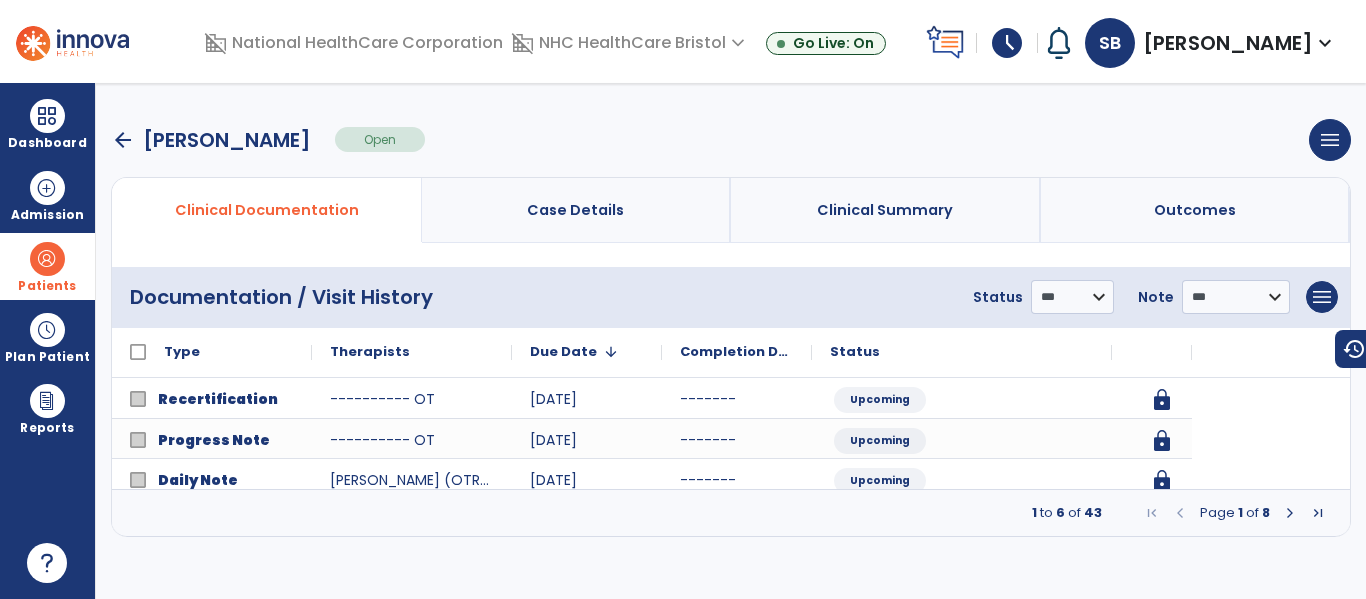 scroll, scrollTop: 0, scrollLeft: 0, axis: both 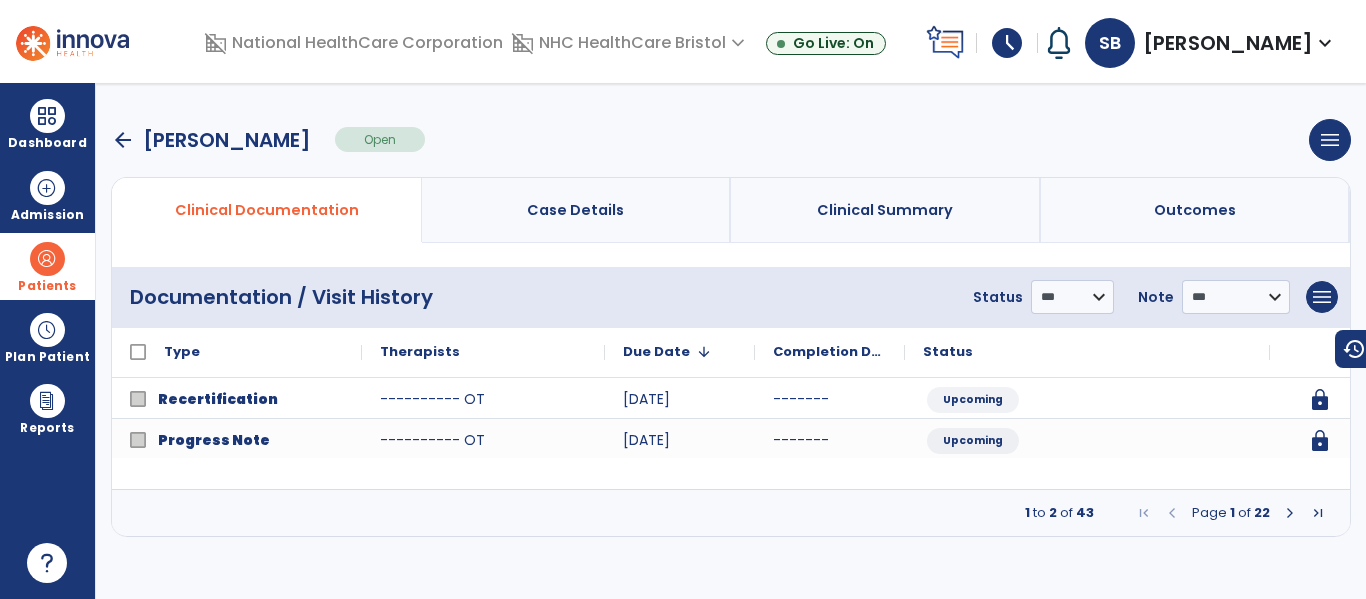 drag, startPoint x: 1291, startPoint y: 514, endPoint x: 1296, endPoint y: 500, distance: 14.866069 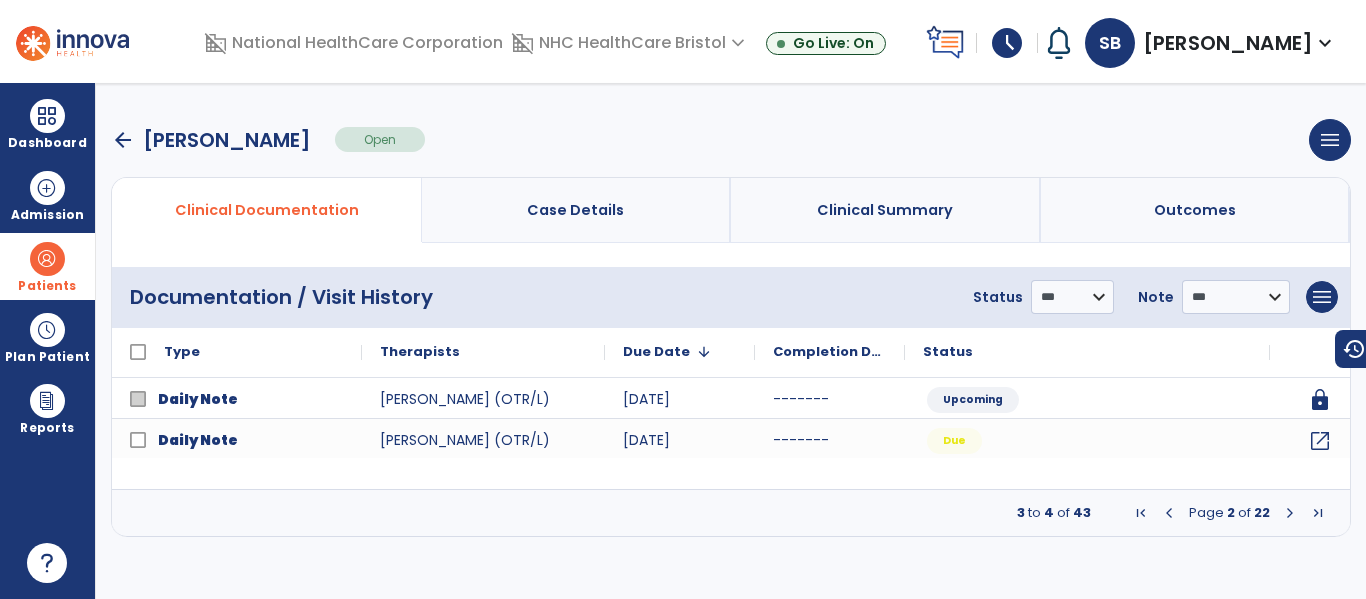 click at bounding box center [1290, 513] 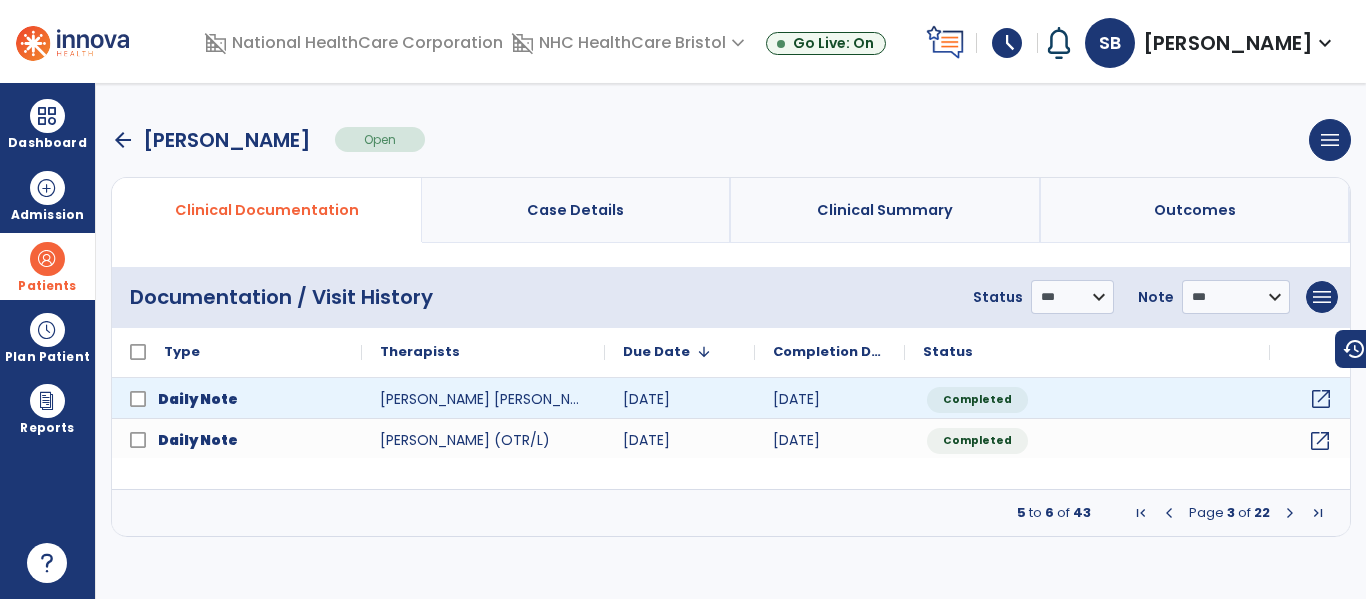 click on "open_in_new" 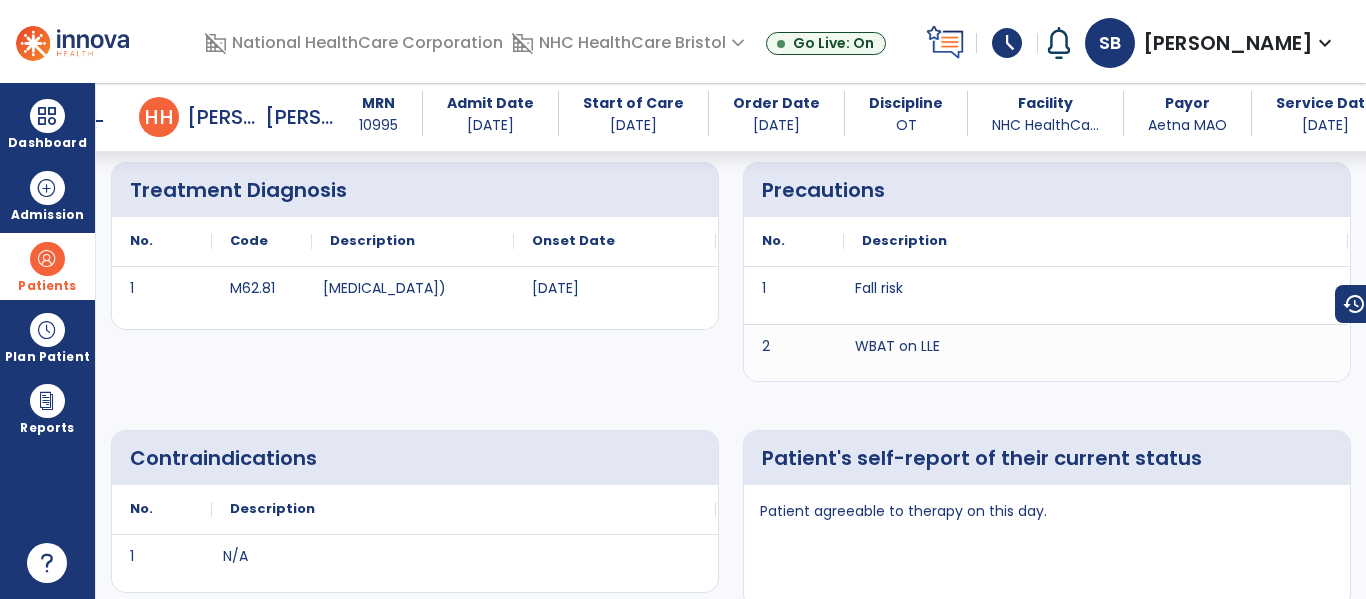 scroll, scrollTop: 0, scrollLeft: 0, axis: both 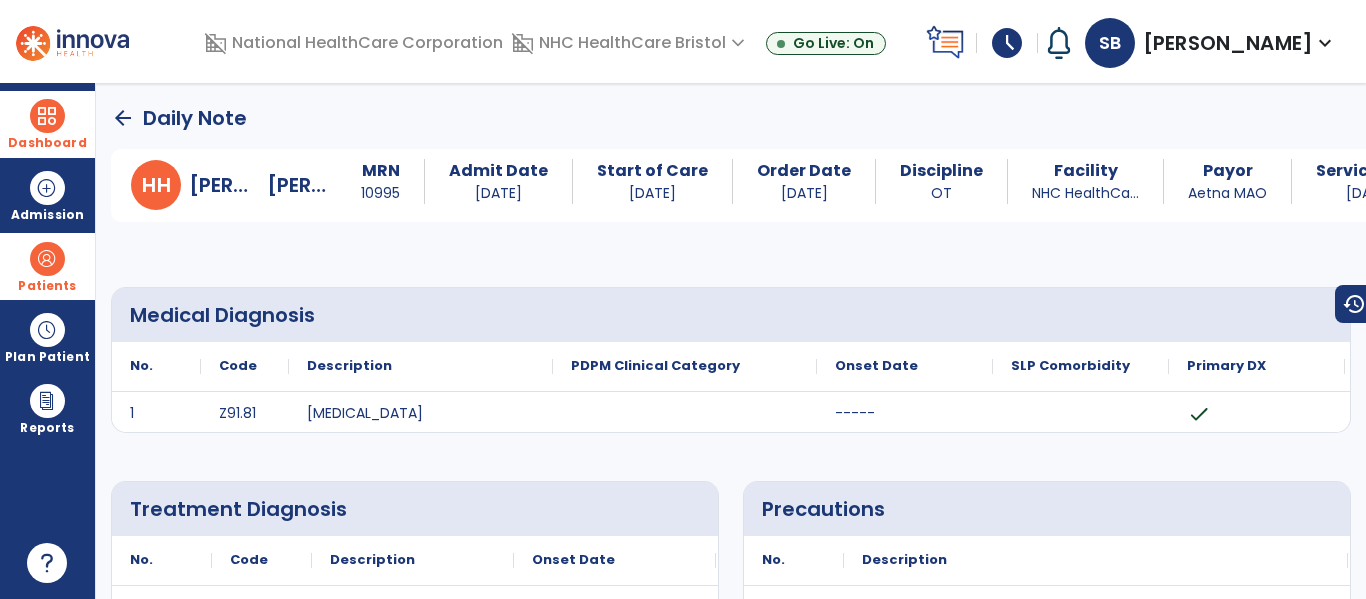 click on "Dashboard" at bounding box center (47, 124) 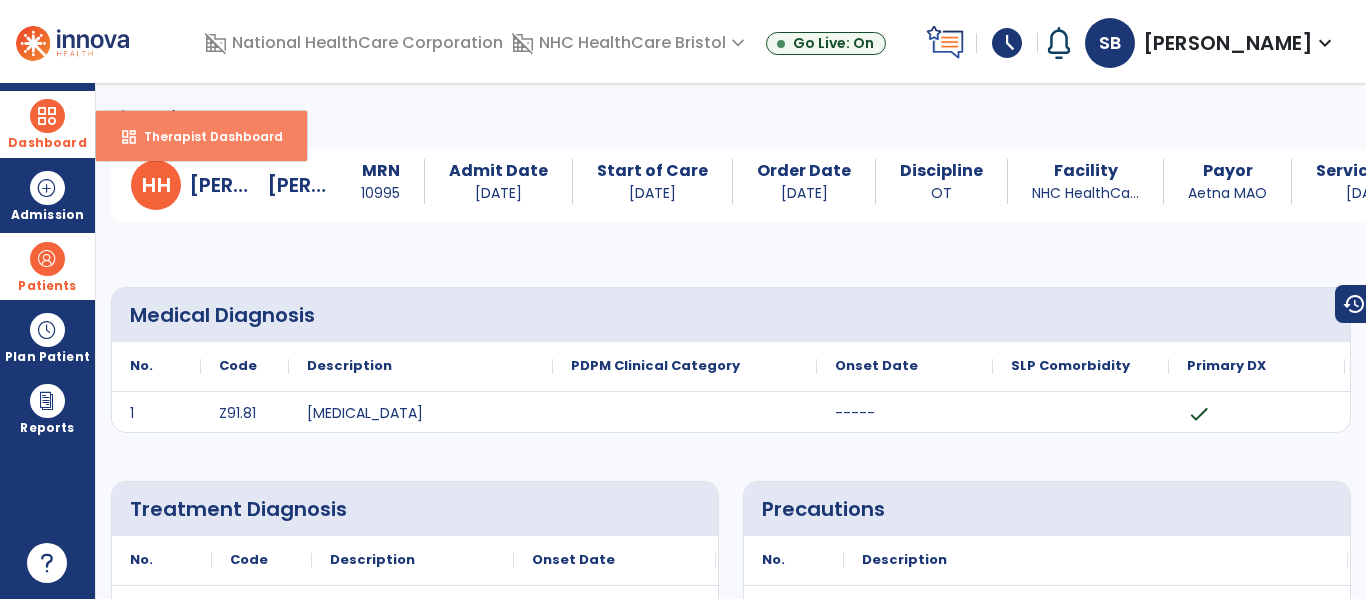 click on "dashboard  Therapist Dashboard" at bounding box center [201, 136] 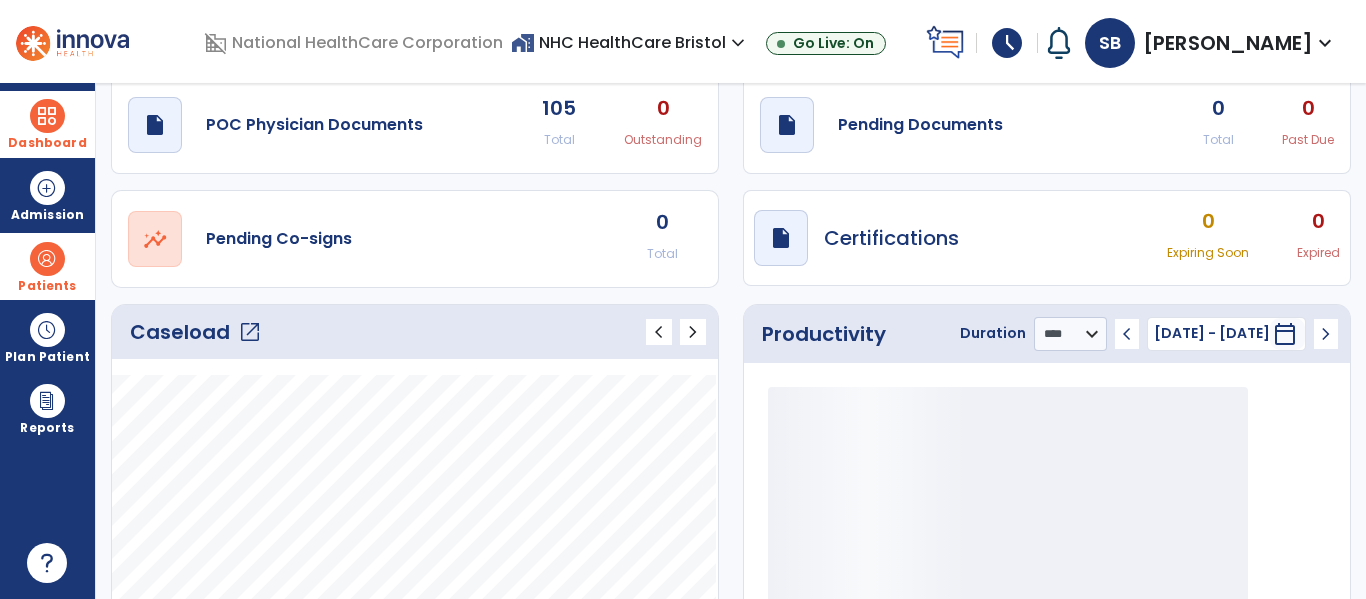 scroll, scrollTop: 100, scrollLeft: 0, axis: vertical 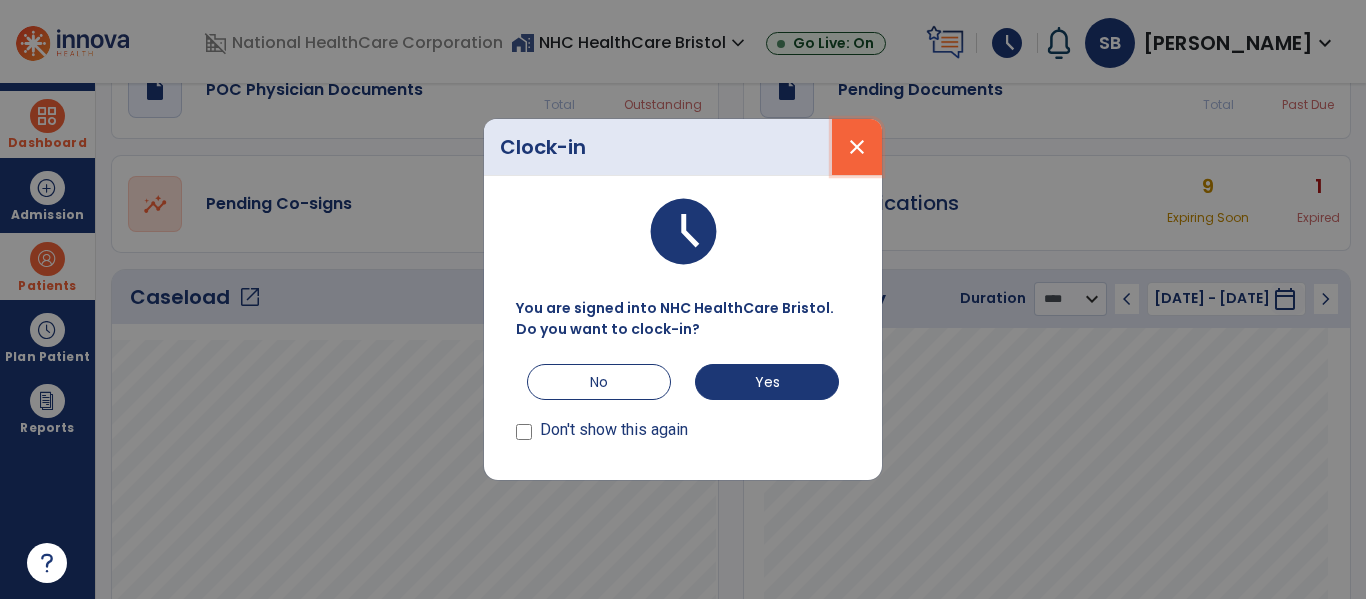 click on "close" at bounding box center (857, 147) 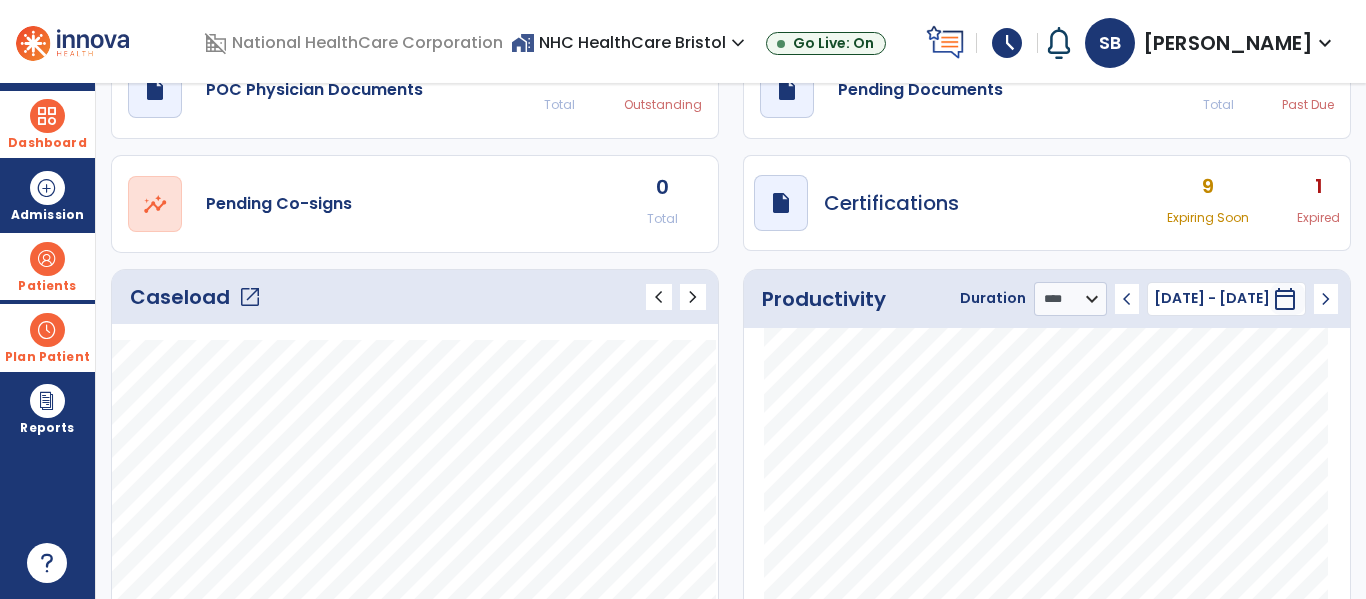 click on "Plan Patient" at bounding box center [47, 266] 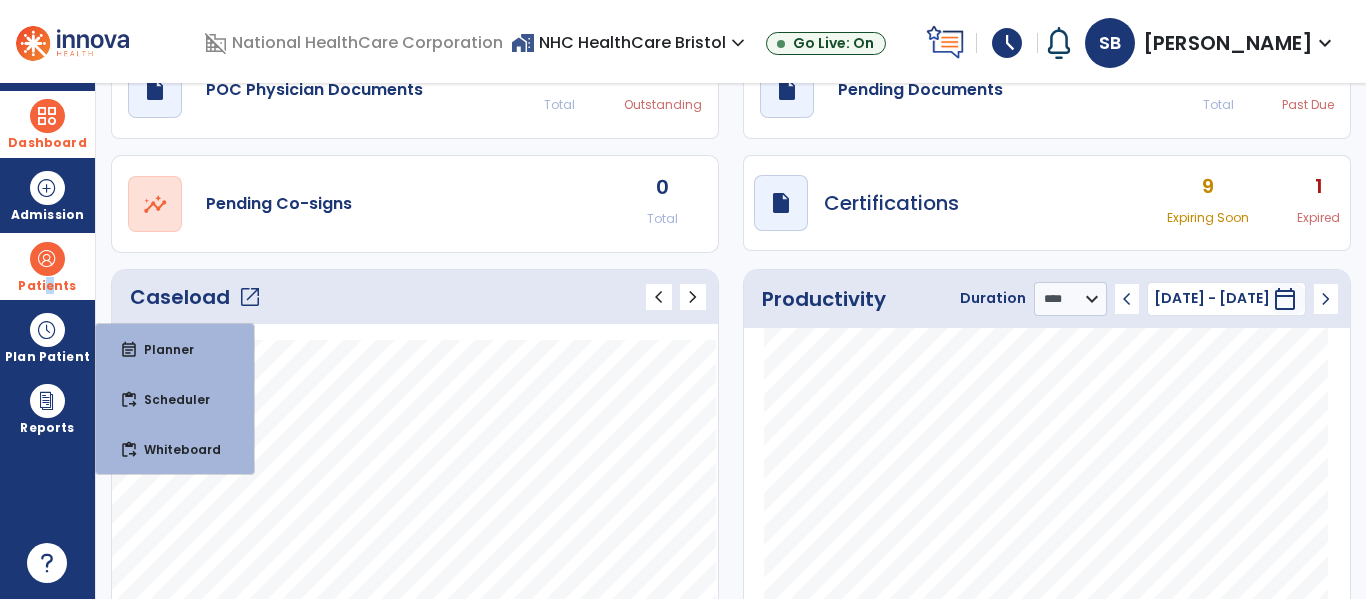 click on "Patients" at bounding box center [47, 286] 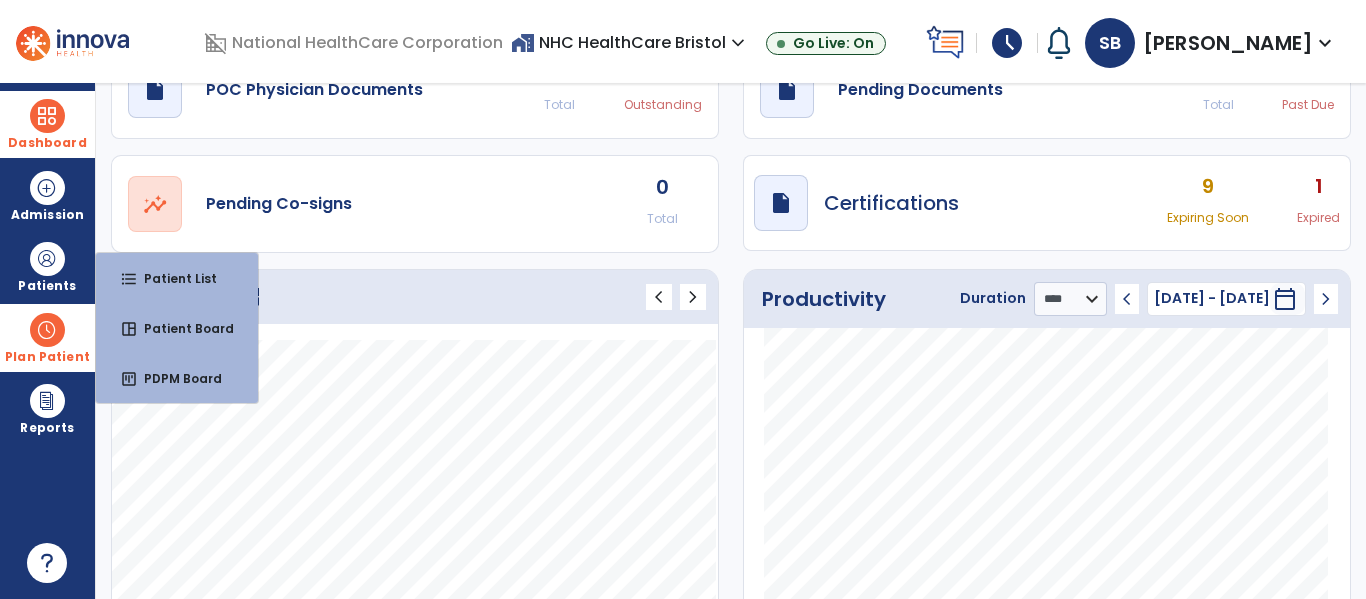 click on "Plan Patient  event_note  Planner  content_paste_go  Scheduler  content_paste_go  Whiteboard" at bounding box center [47, 337] 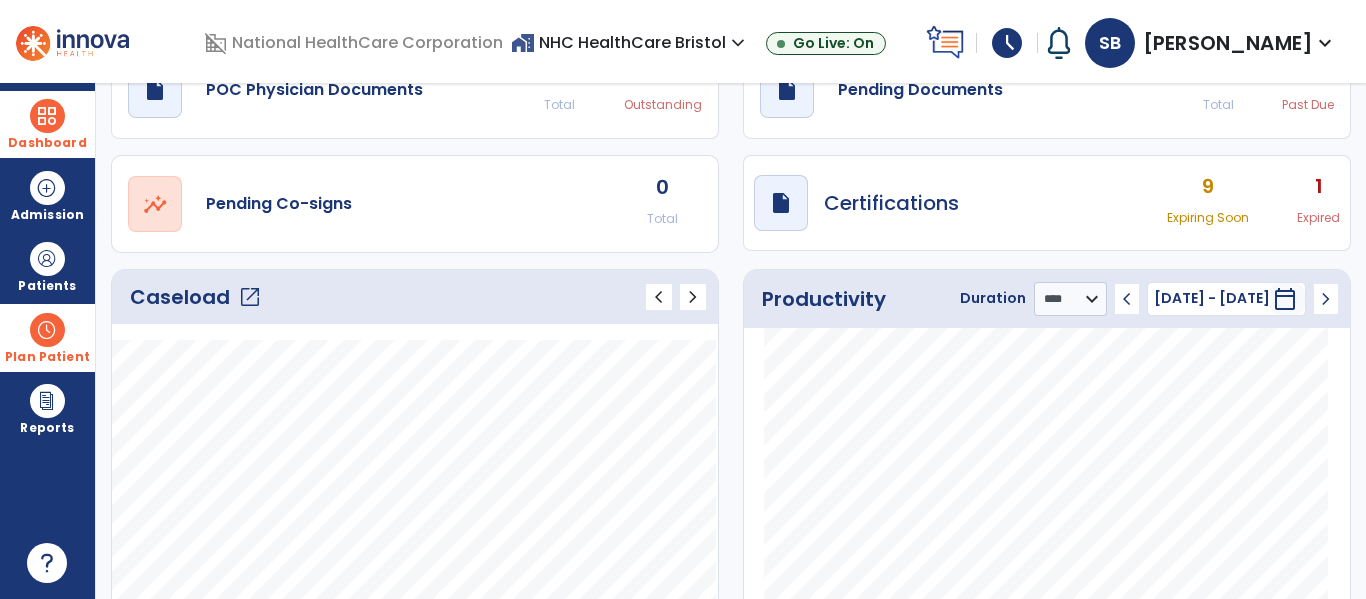 drag, startPoint x: 79, startPoint y: 330, endPoint x: 124, endPoint y: 357, distance: 52.478565 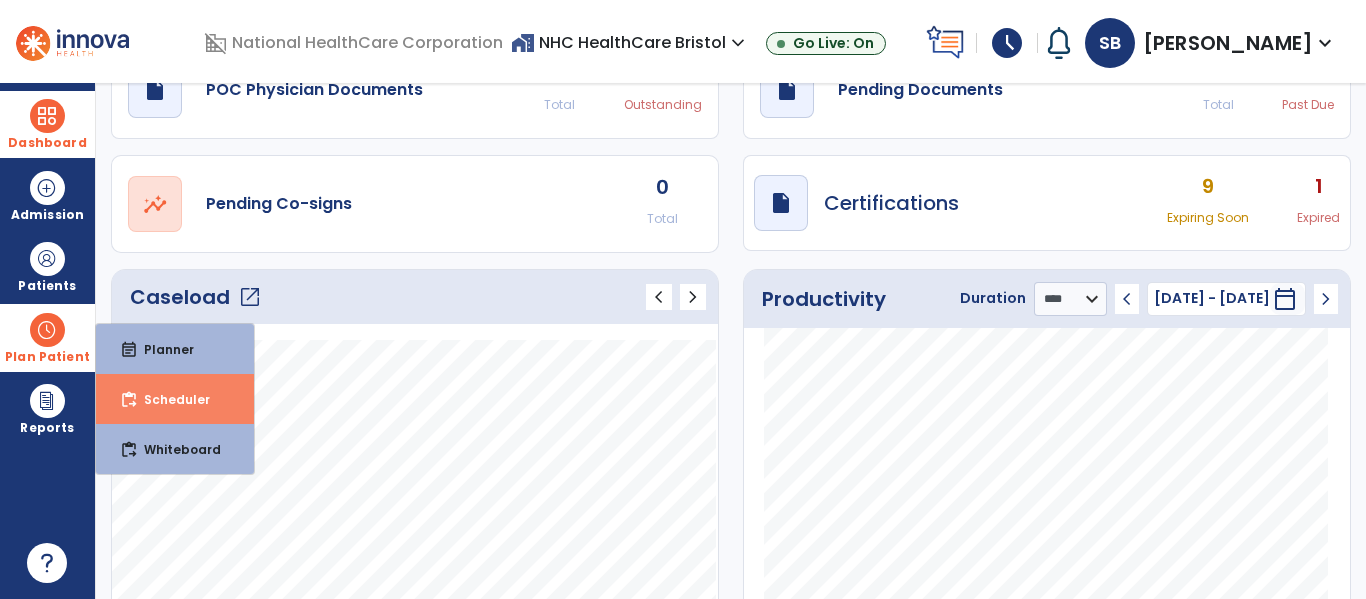 click on "Scheduler" at bounding box center (169, 399) 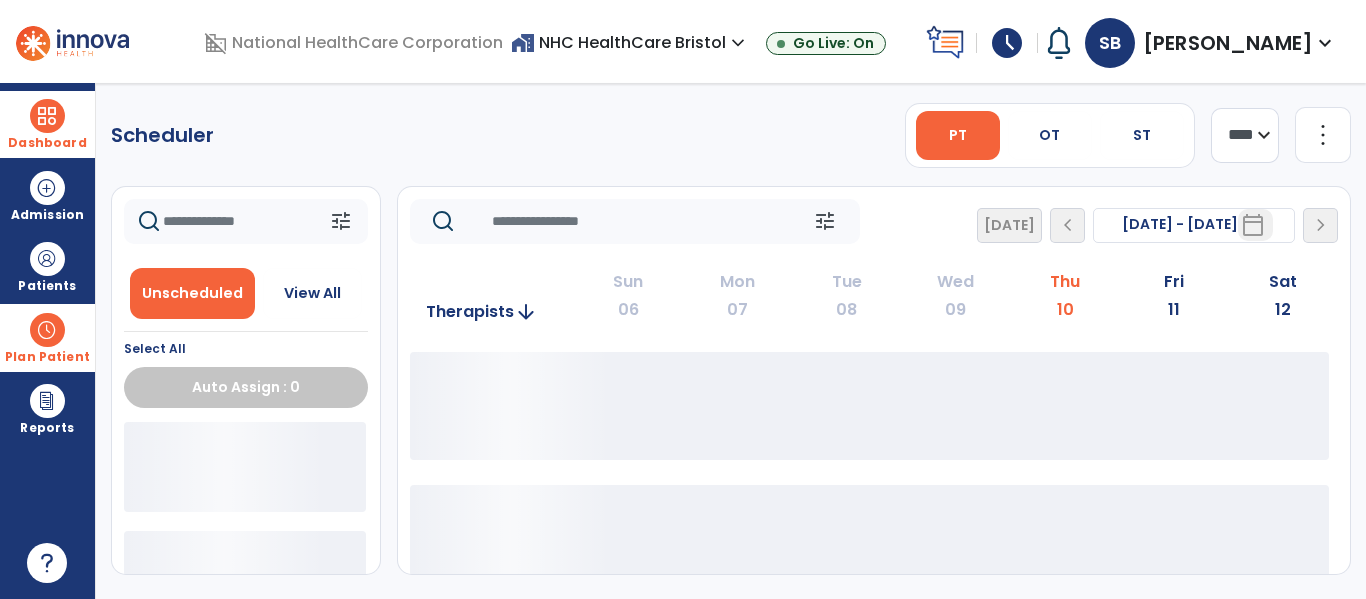 scroll, scrollTop: 0, scrollLeft: 0, axis: both 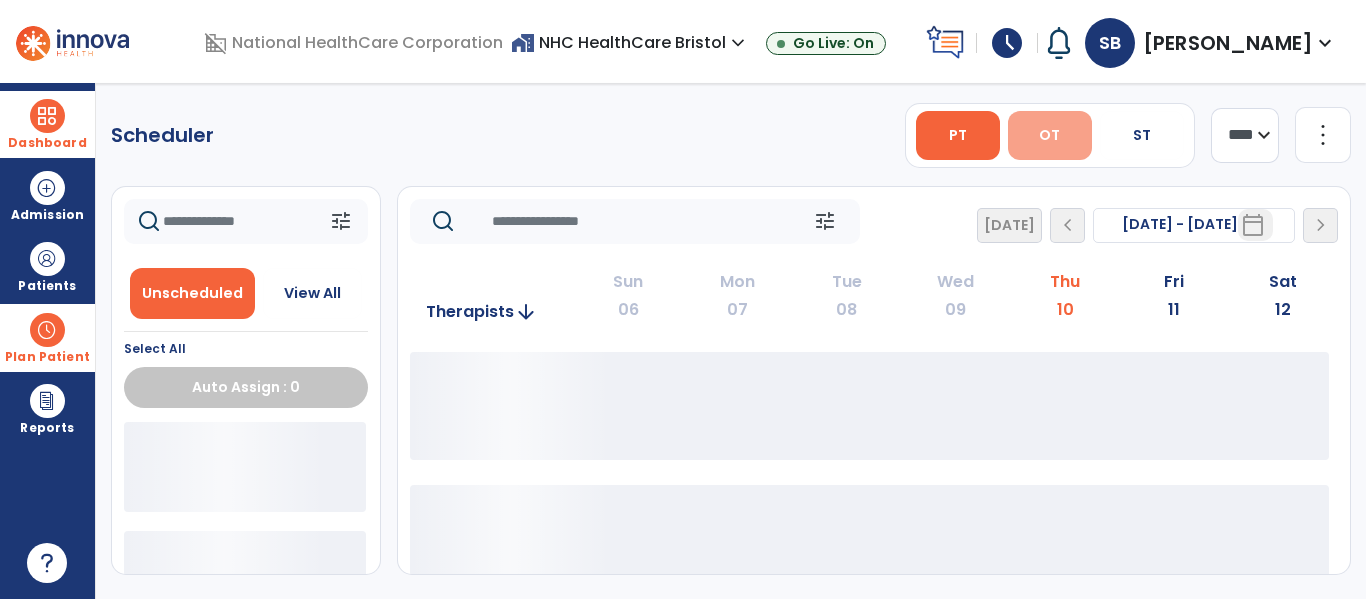 click on "OT" at bounding box center [1049, 135] 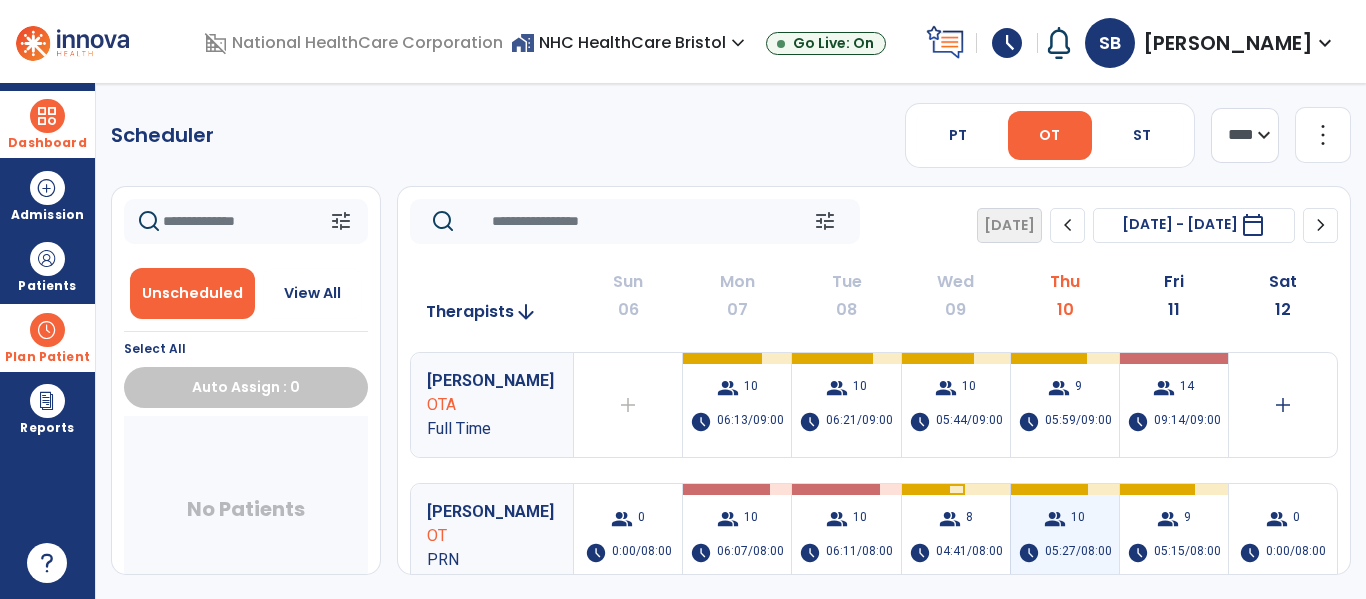 click on "10" at bounding box center [1078, 519] 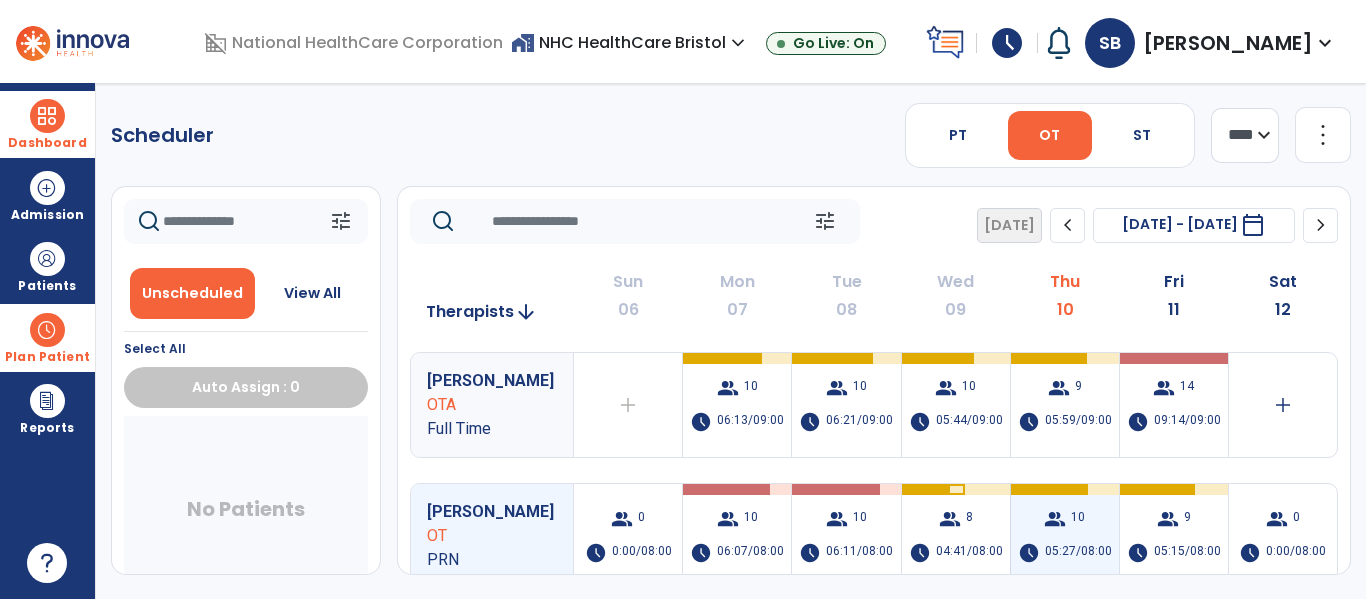 scroll, scrollTop: 100, scrollLeft: 0, axis: vertical 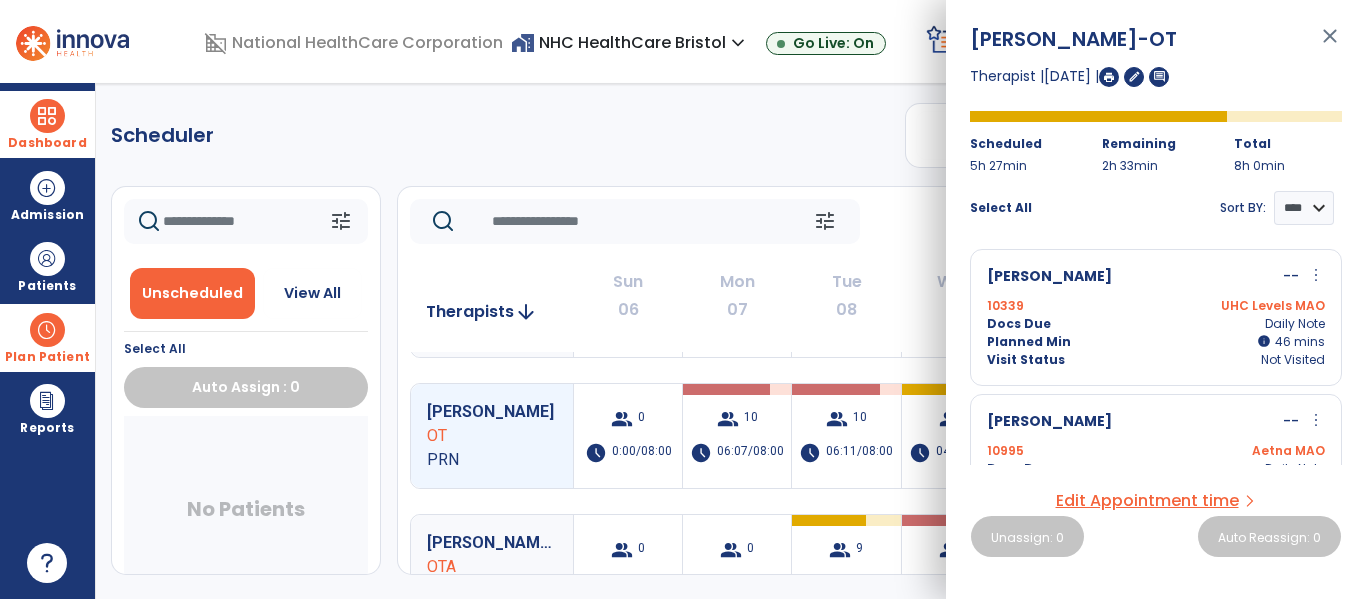 click on "Holt, Helen   --  more_vert  edit   Edit Session   alt_route   Split Minutes  10995 Aetna MAO  Docs Due Daily Note   Planned Min  info   41 I 41 mins  Visit Status  Not Visited" at bounding box center [1156, 462] 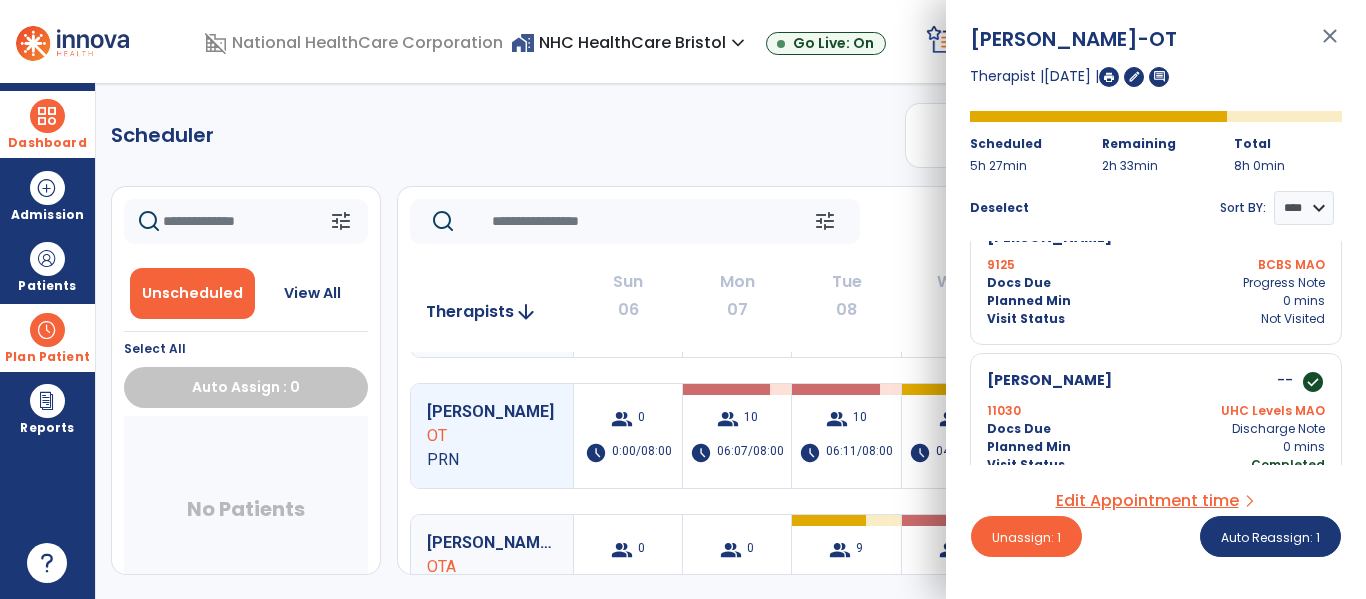 scroll, scrollTop: 1225, scrollLeft: 0, axis: vertical 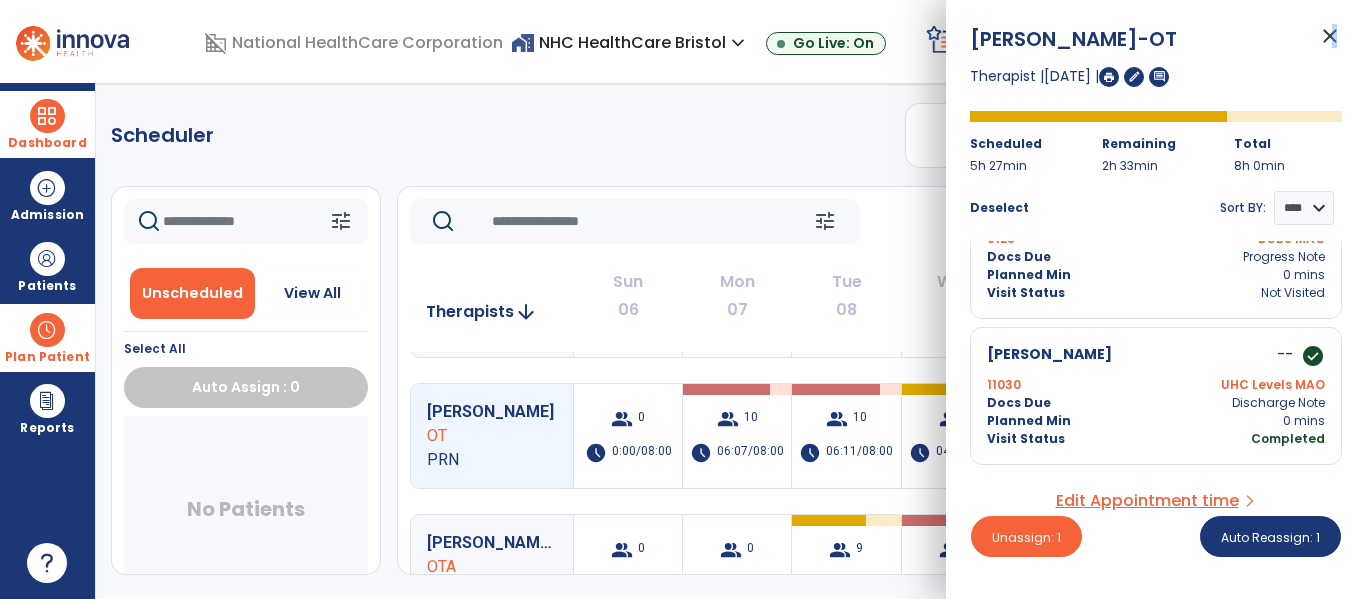 click on "close" at bounding box center [1330, 45] 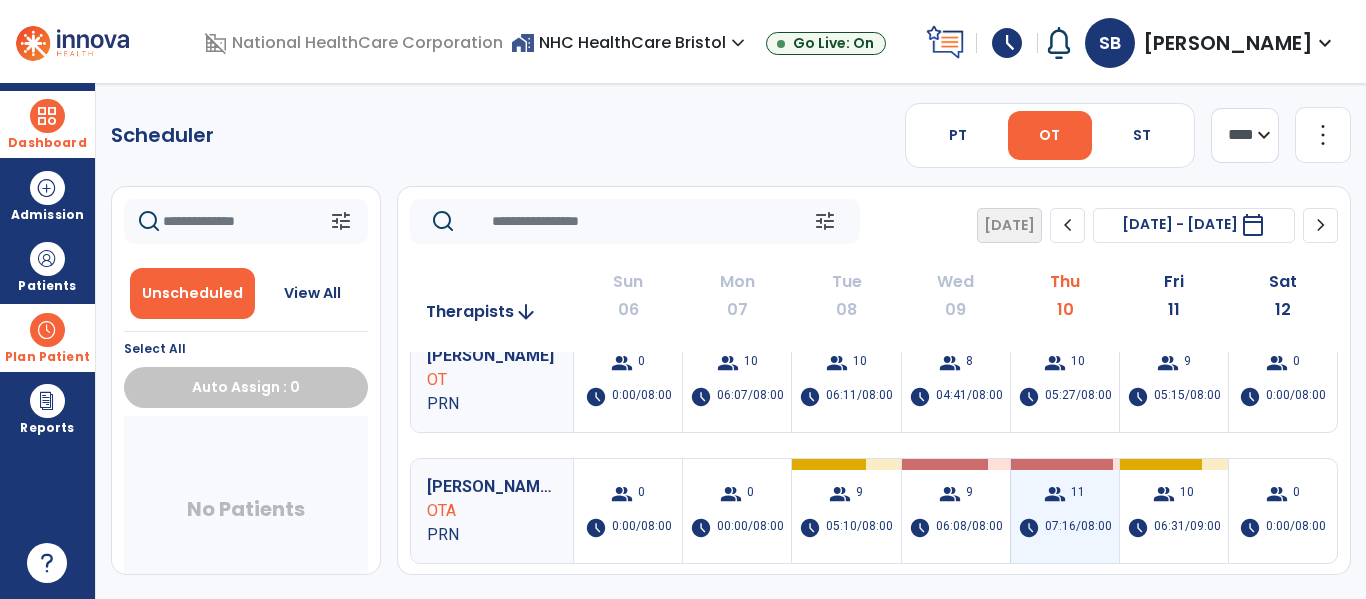 scroll, scrollTop: 200, scrollLeft: 0, axis: vertical 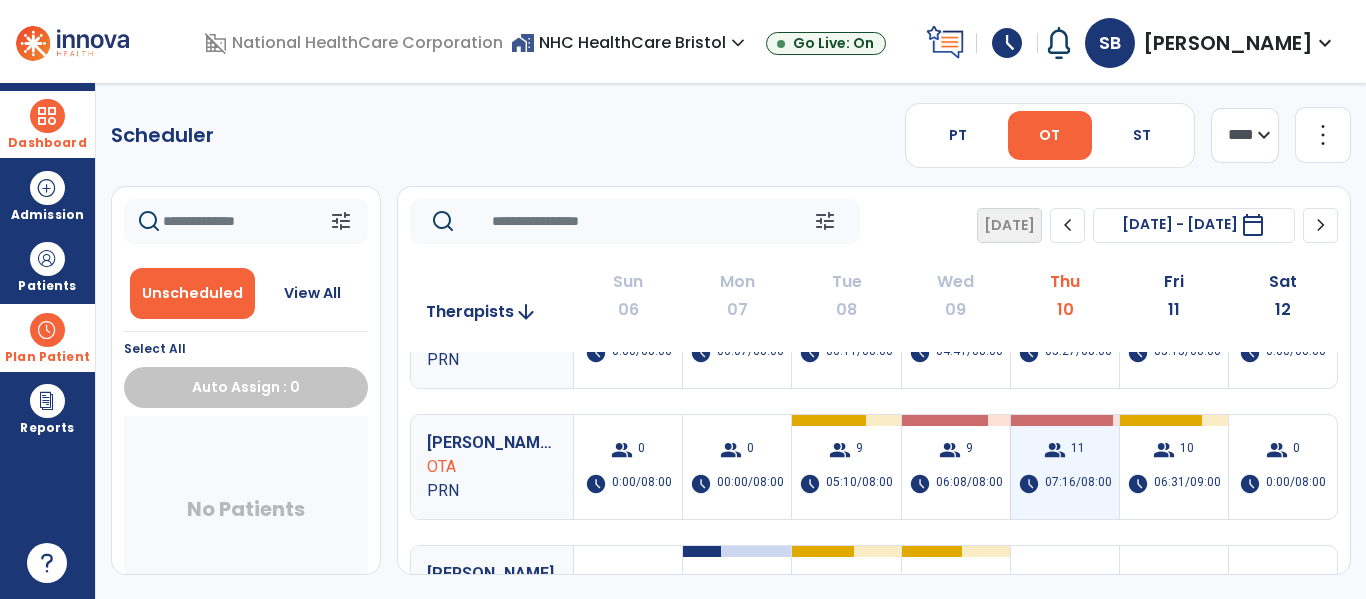 click on "07:16/08:00" at bounding box center (1078, 484) 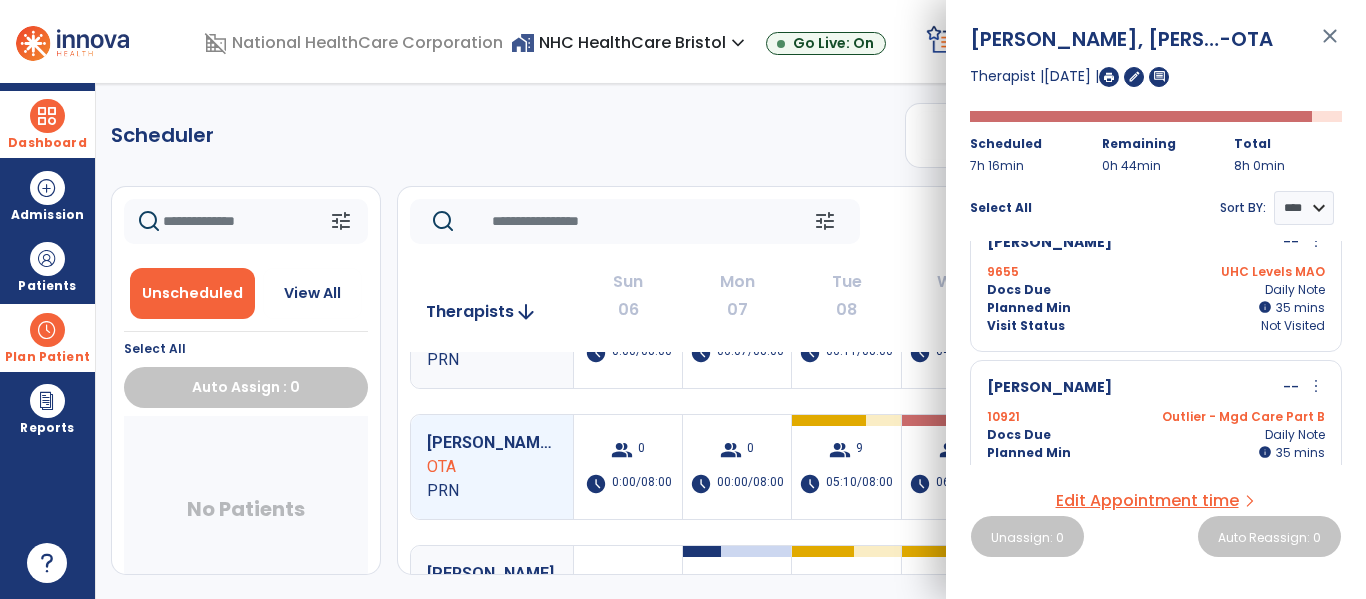 scroll, scrollTop: 1371, scrollLeft: 0, axis: vertical 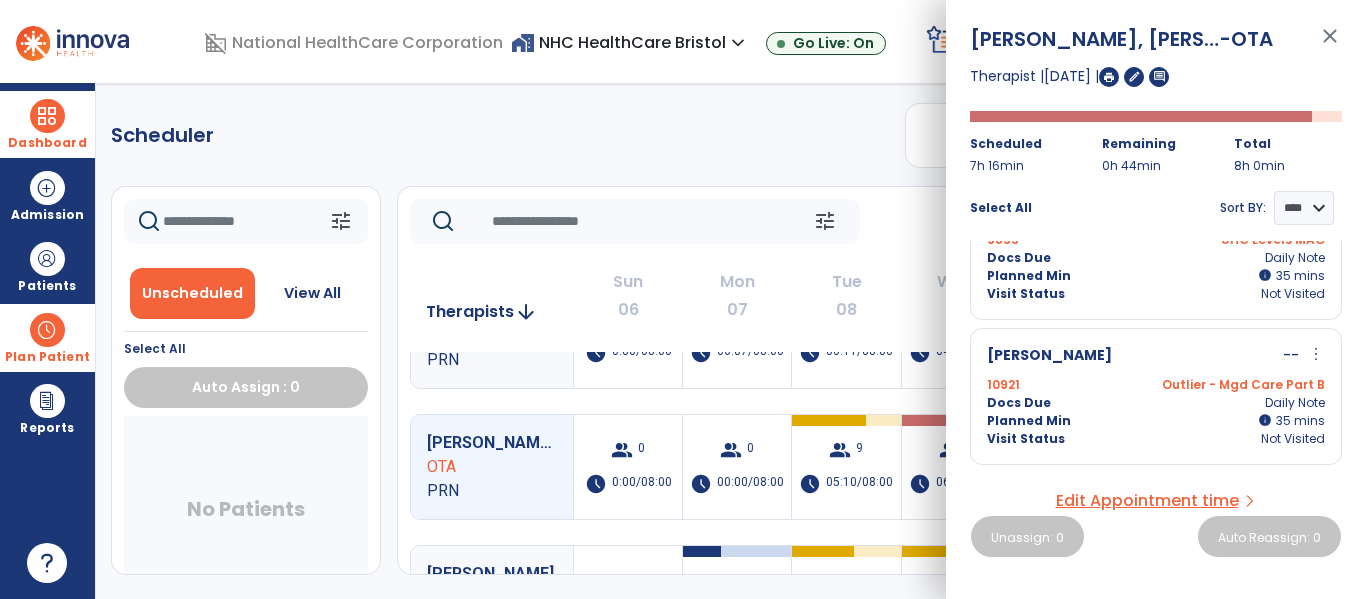 click 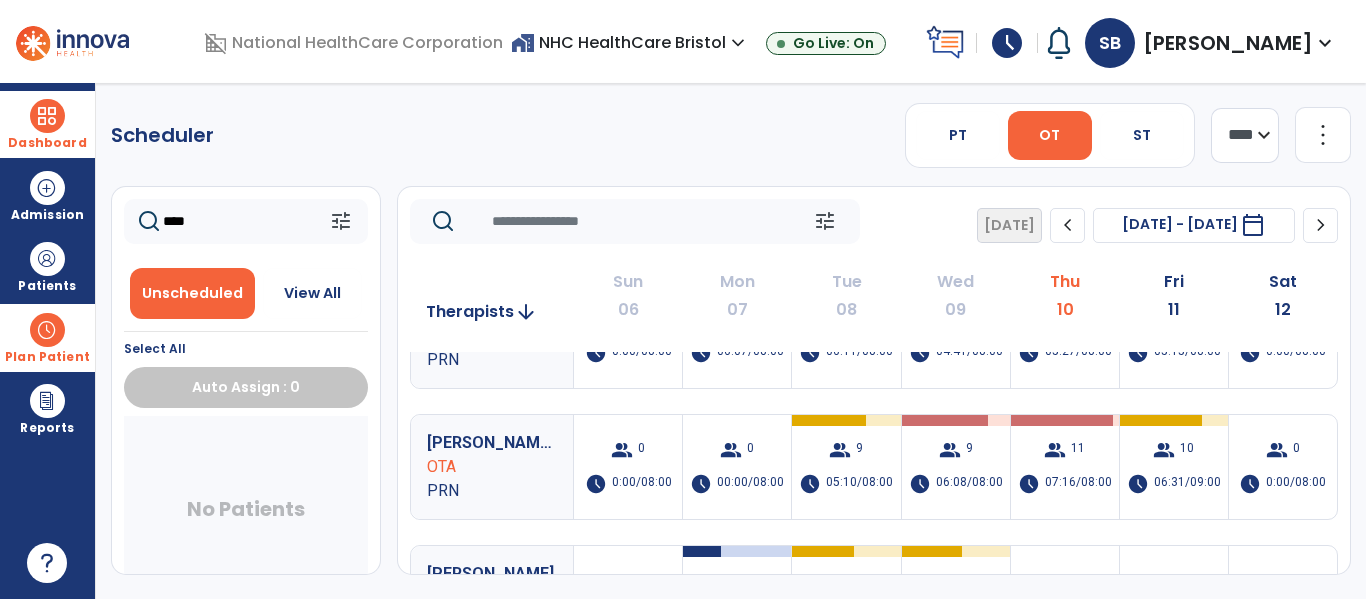 type on "****" 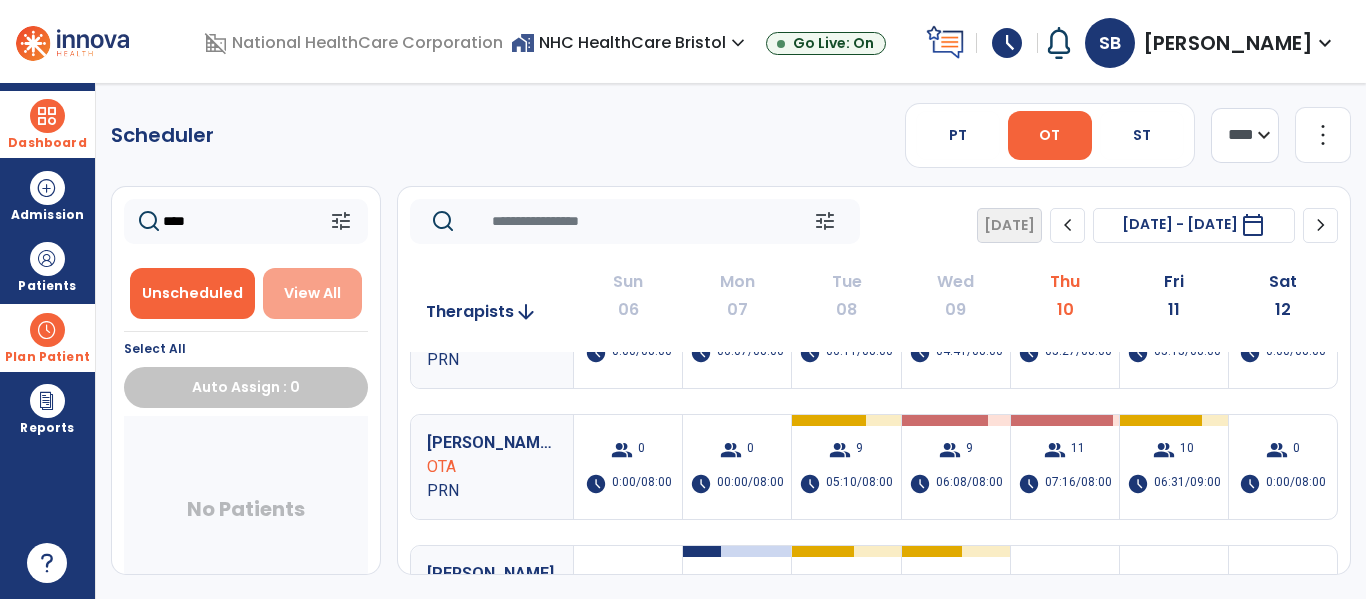 click on "View All" at bounding box center [313, 293] 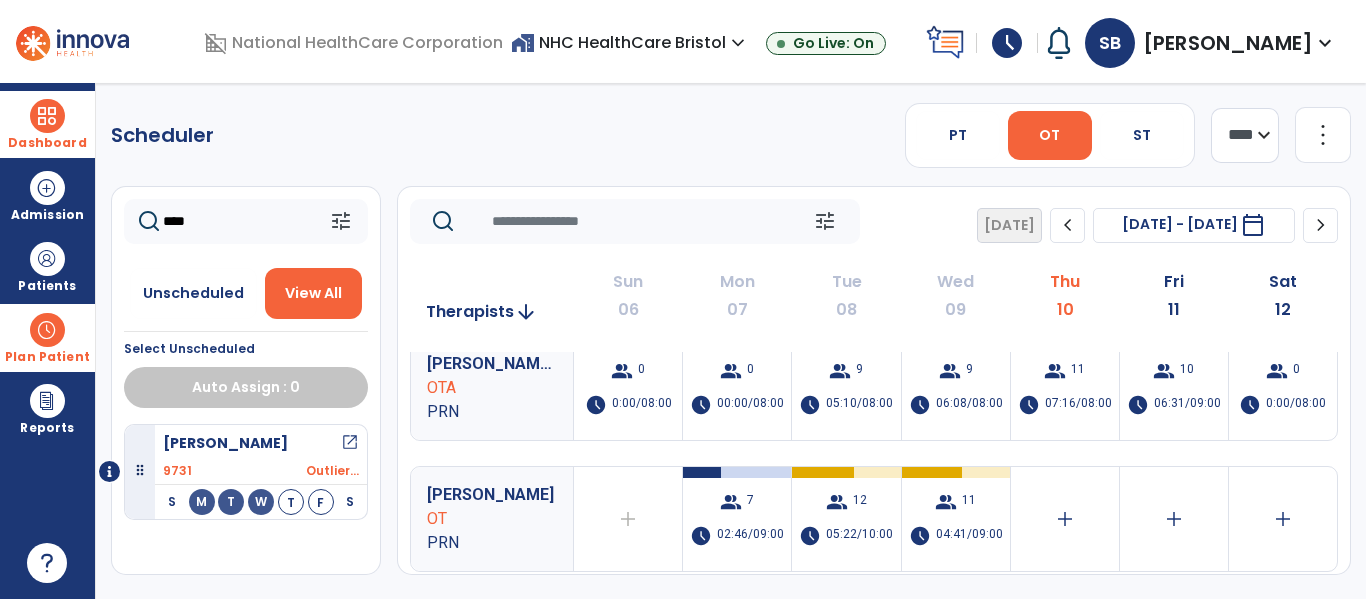 scroll, scrollTop: 400, scrollLeft: 0, axis: vertical 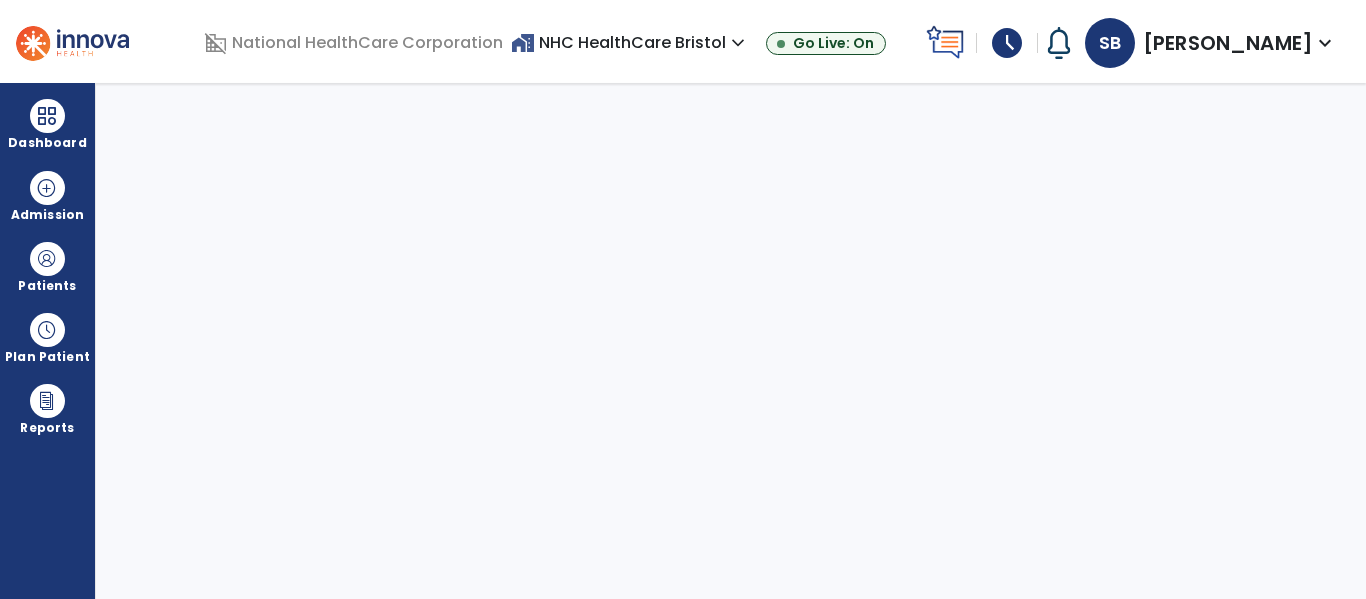select on "****" 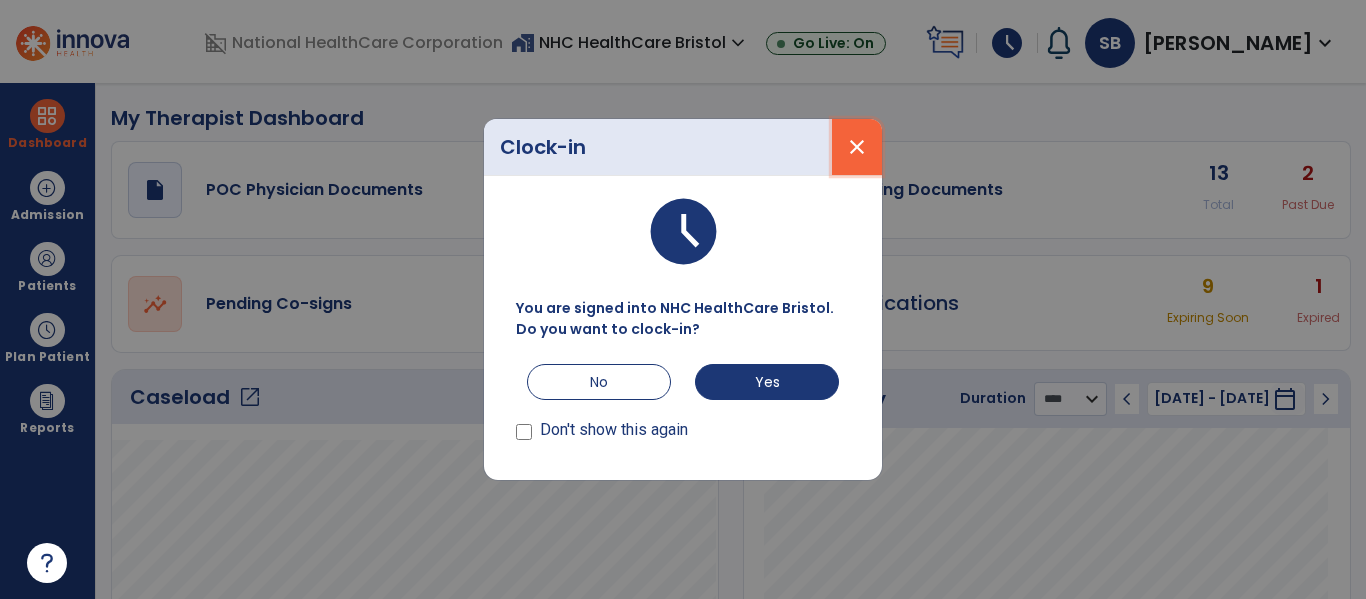 click on "close" at bounding box center (857, 147) 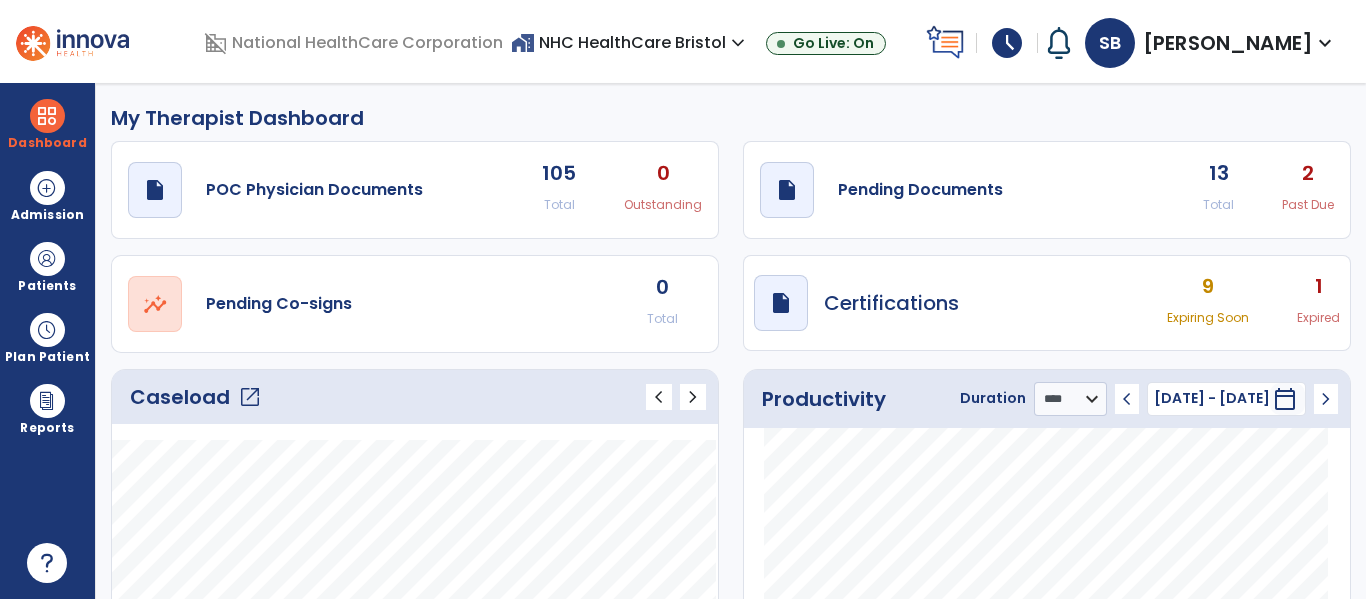 click on "draft   open_in_new  POC Physician Documents 105 Total 0 Outstanding  draft   open_in_new  Pending Documents 13 Total 2 Past Due  open_in_new  Pending Co-signs 0 Total  draft   open_in_new  Certifications 9 Expiring Soon 1 Expired" 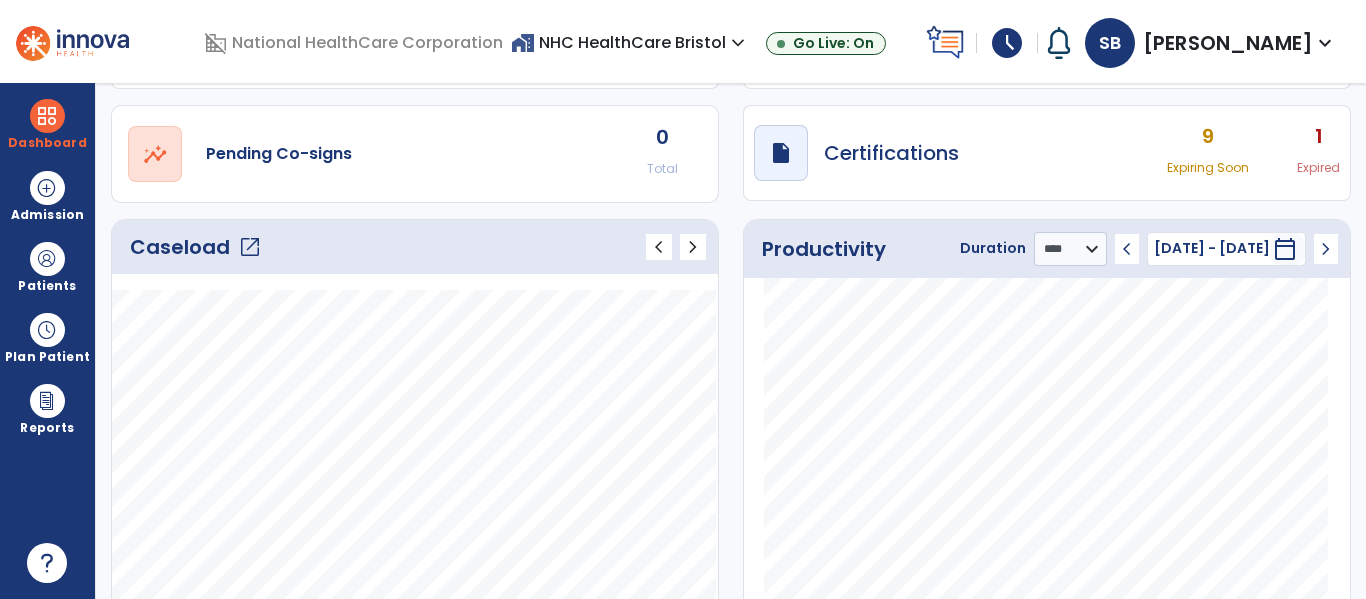 scroll, scrollTop: 146, scrollLeft: 0, axis: vertical 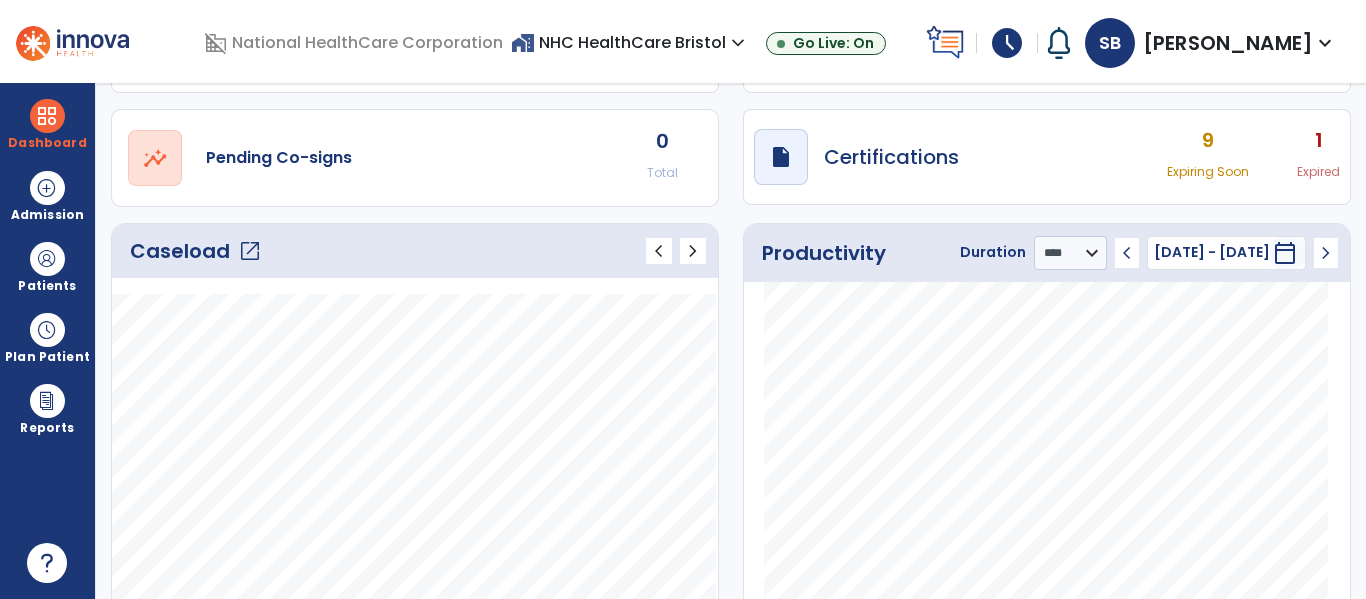 click on "open_in_new" 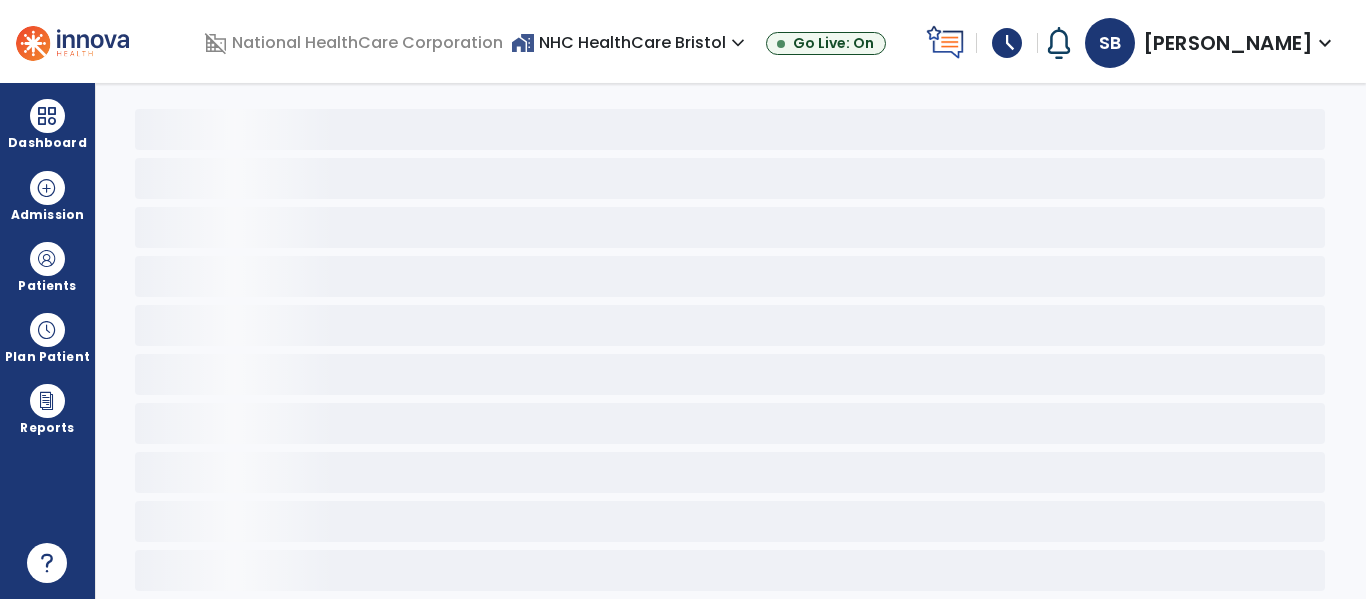 scroll, scrollTop: 68, scrollLeft: 0, axis: vertical 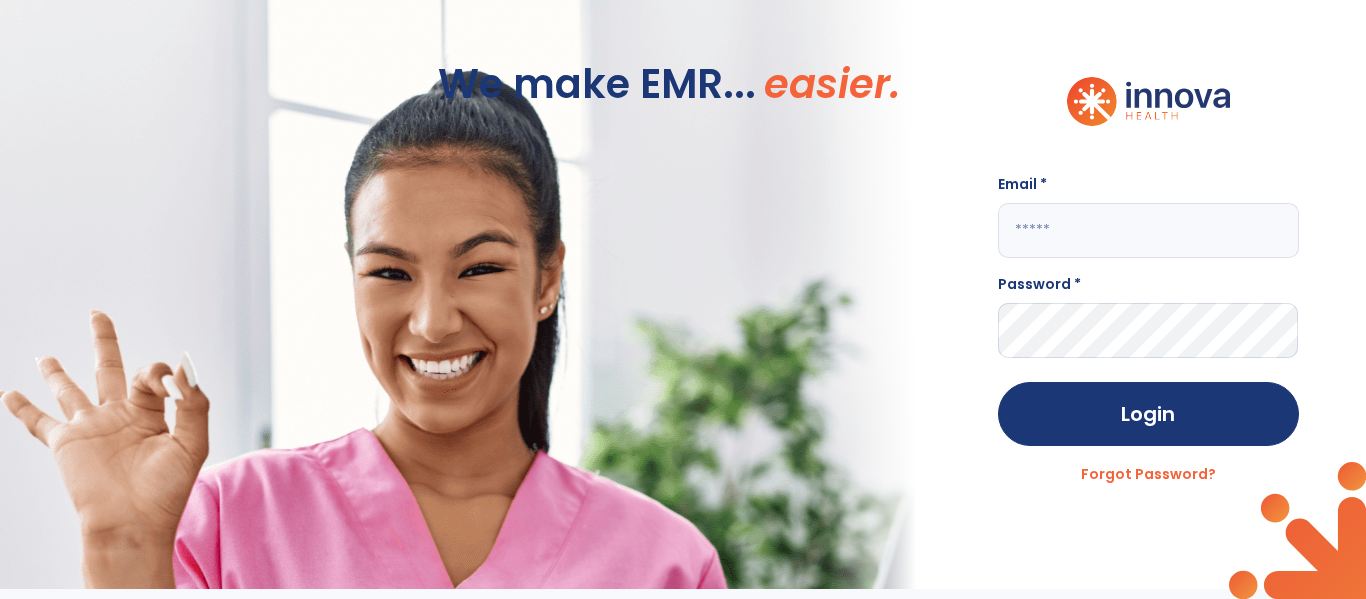 type on "**********" 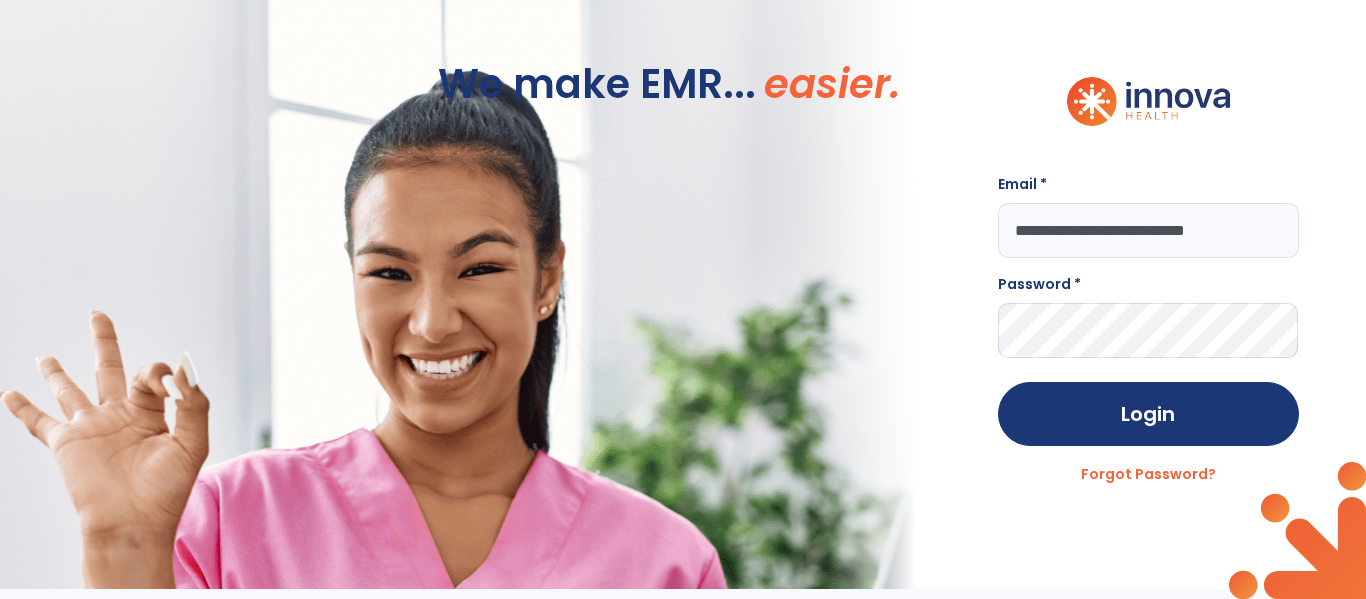 scroll, scrollTop: 0, scrollLeft: 0, axis: both 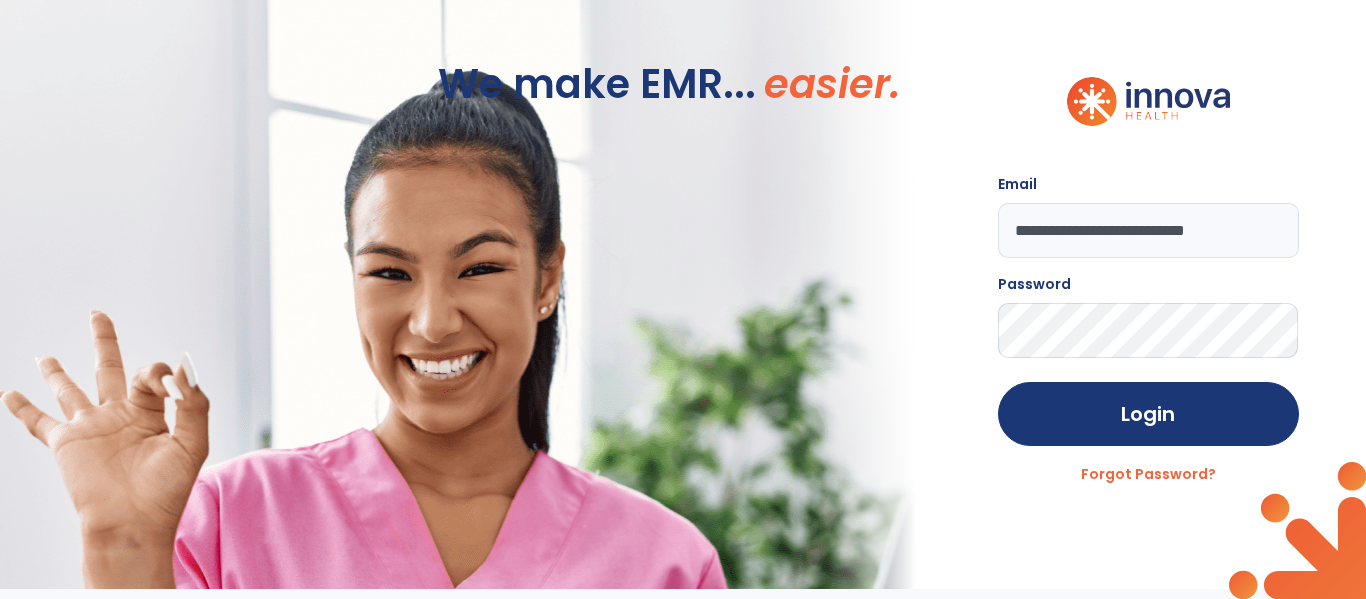 click on "We make EMR... easier." 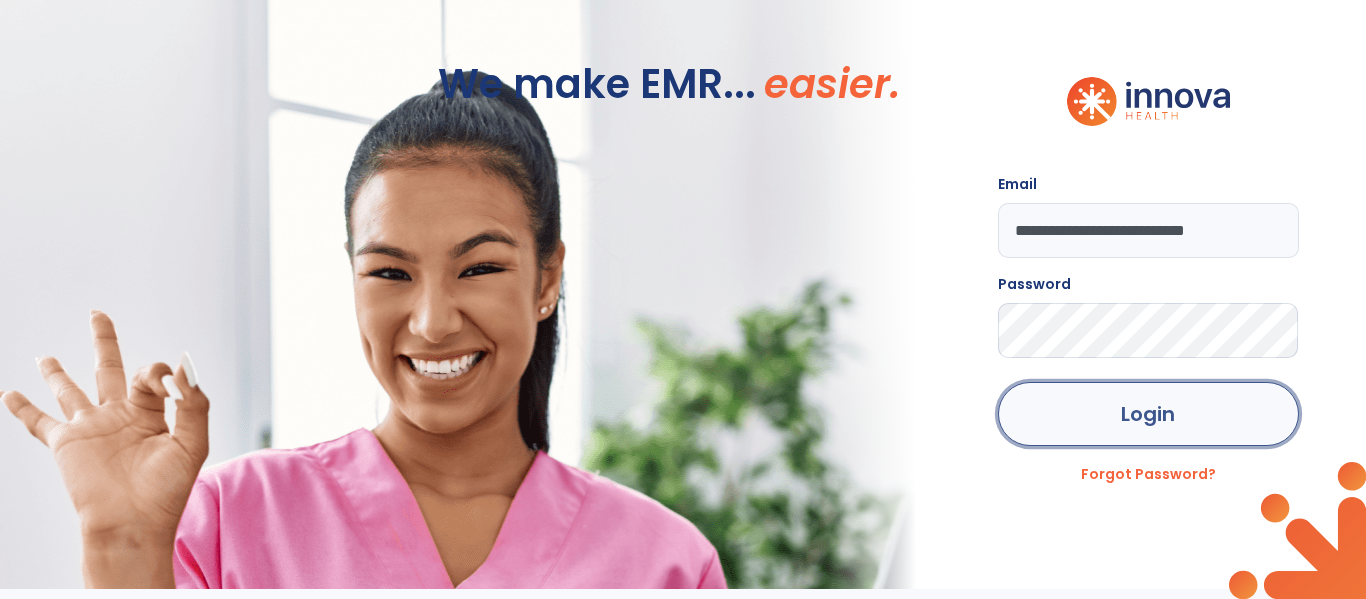 click on "Login" 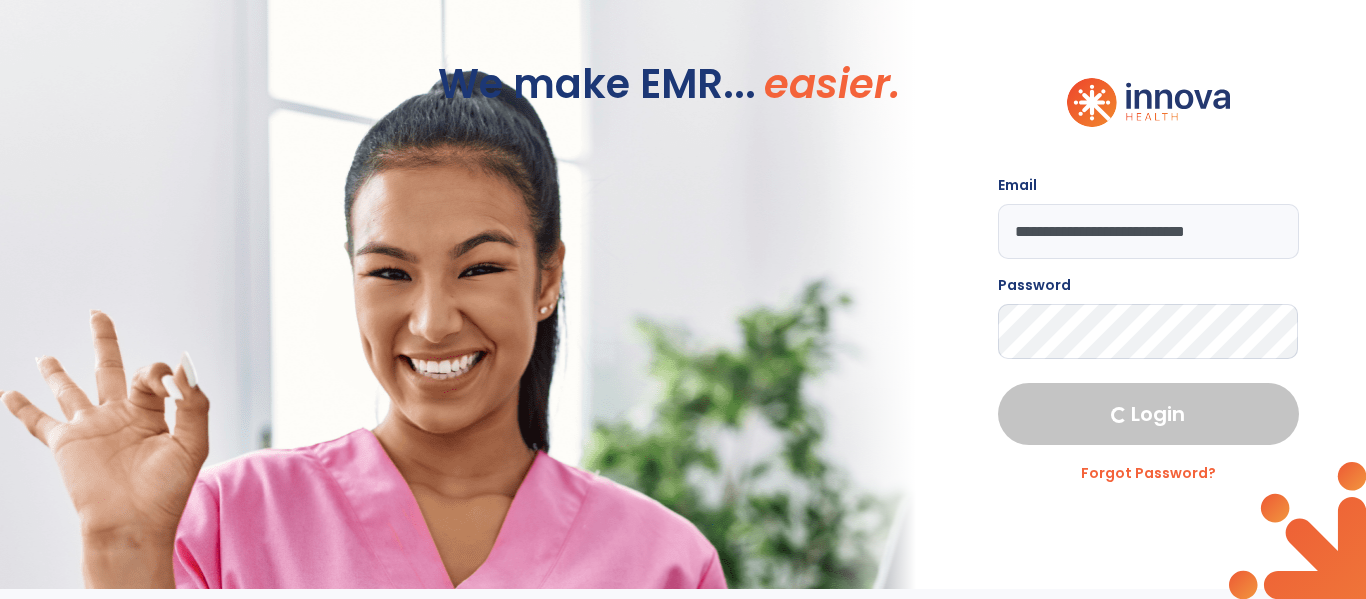 select on "****" 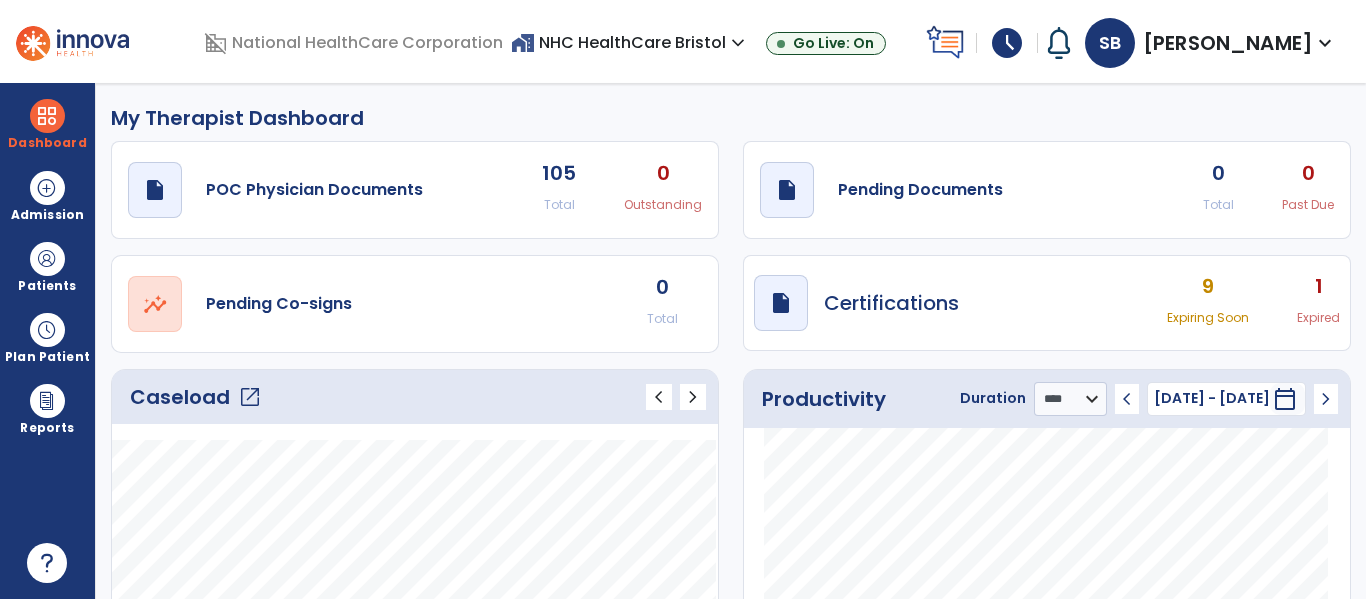 scroll, scrollTop: 253, scrollLeft: 0, axis: vertical 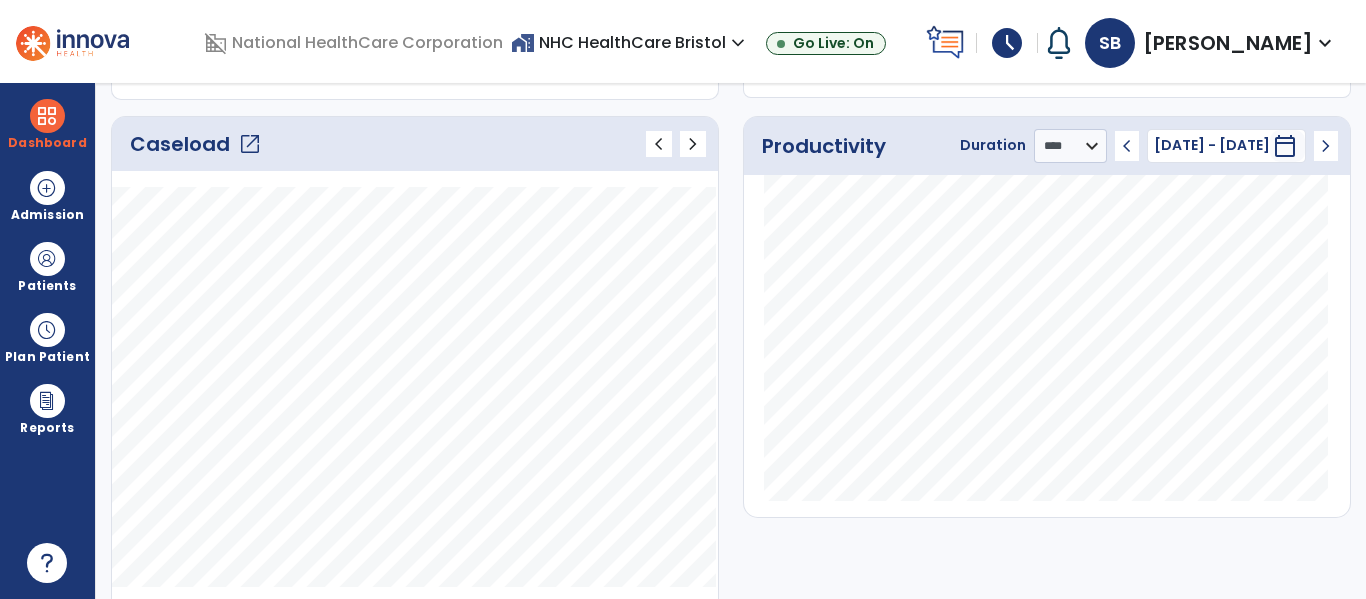 click on "Caseload   open_in_new" 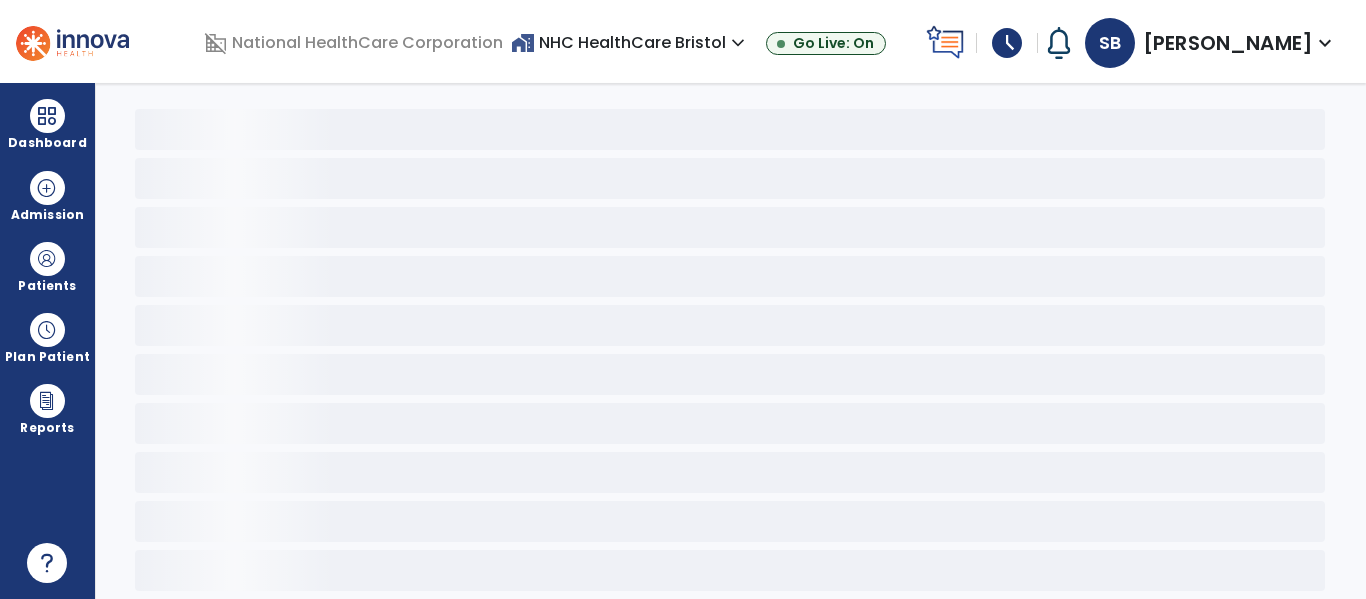 scroll, scrollTop: 68, scrollLeft: 0, axis: vertical 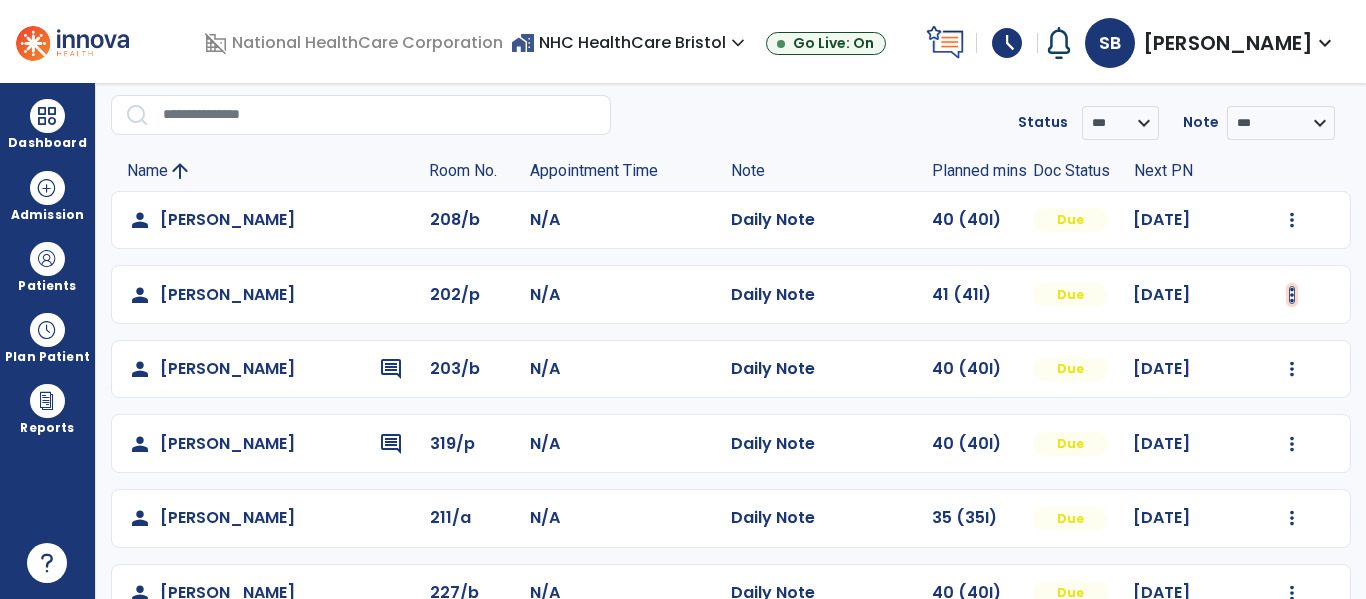 click at bounding box center (1292, 220) 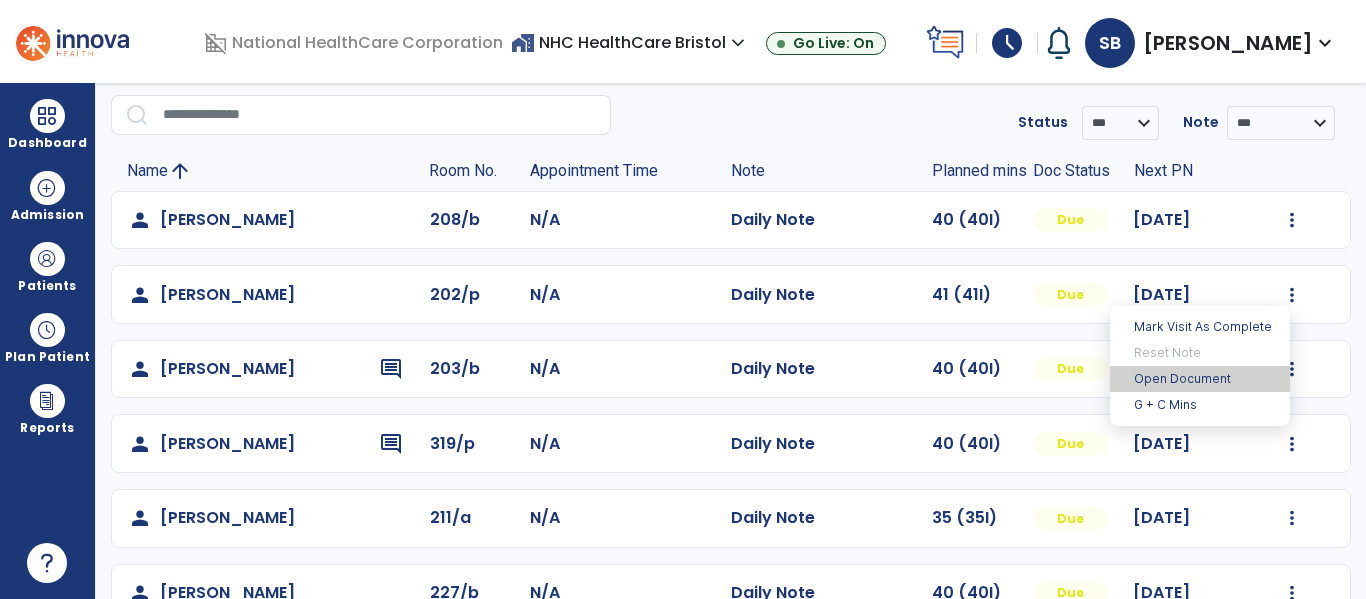 click on "Open Document" at bounding box center (1200, 379) 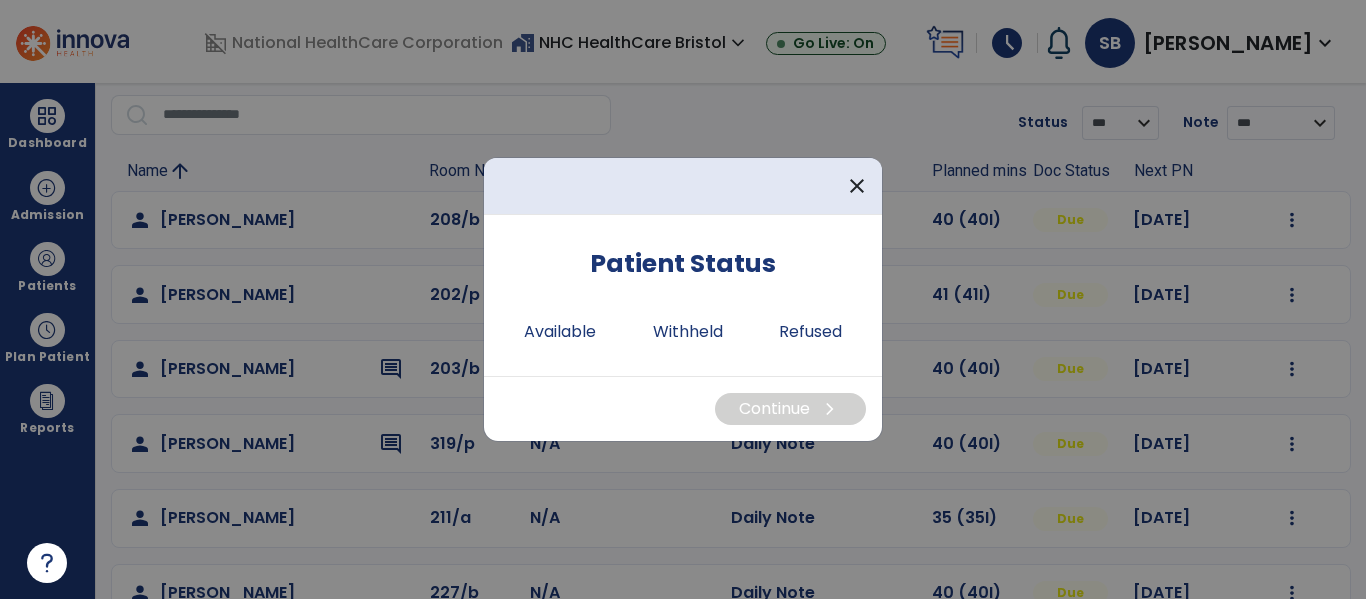 click at bounding box center [683, 299] 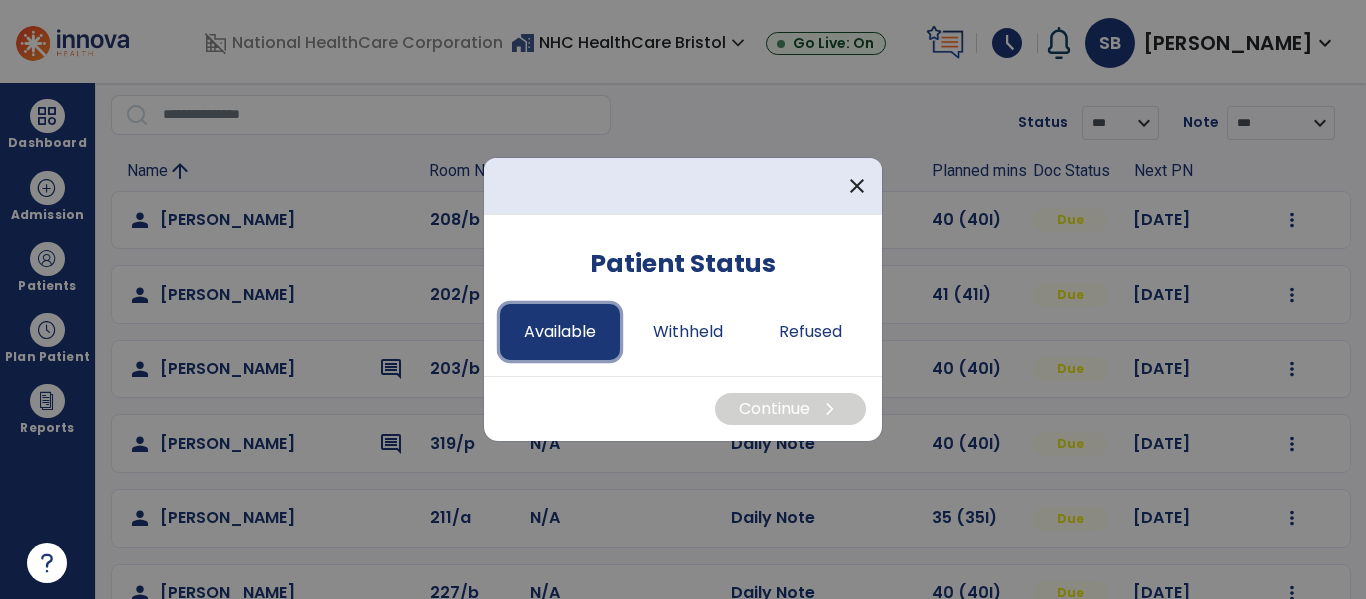 click on "Available" at bounding box center [560, 332] 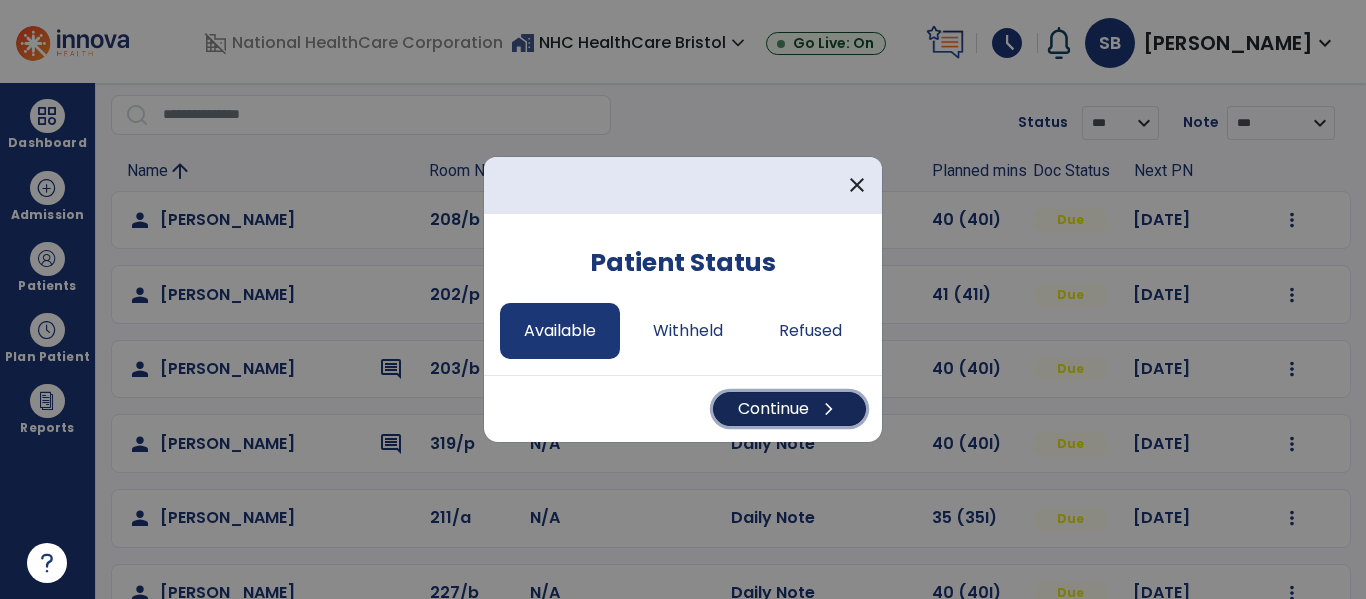 click on "Continue   chevron_right" at bounding box center (789, 409) 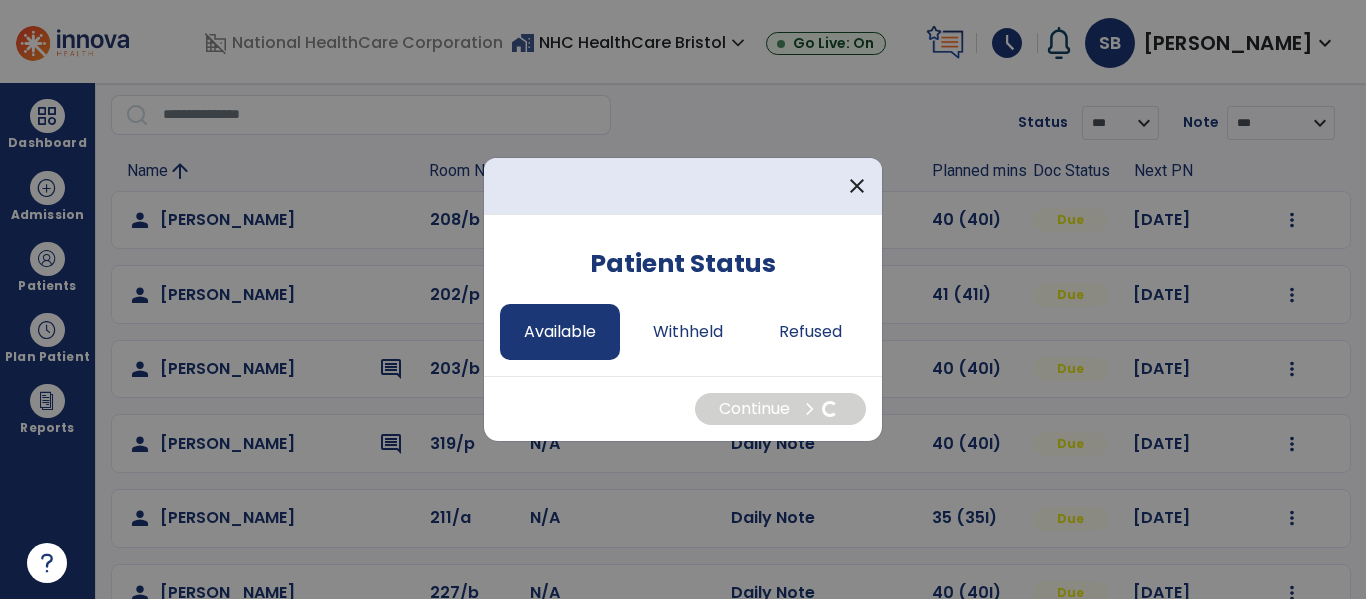 select on "*" 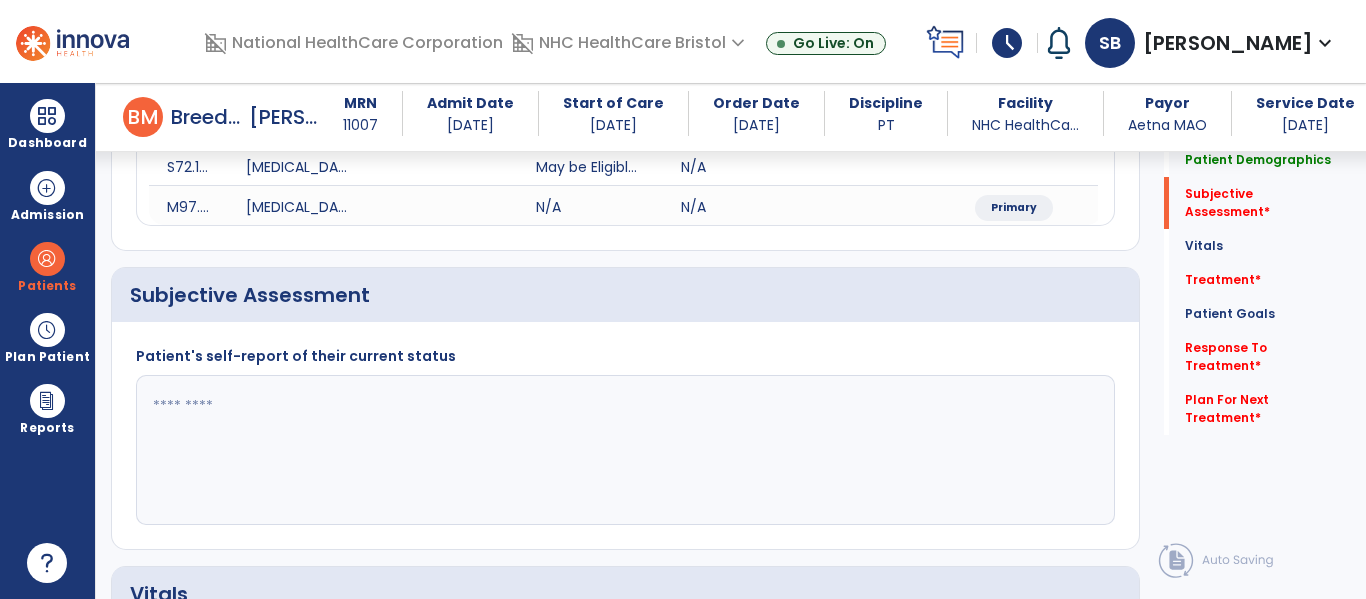 scroll, scrollTop: 395, scrollLeft: 0, axis: vertical 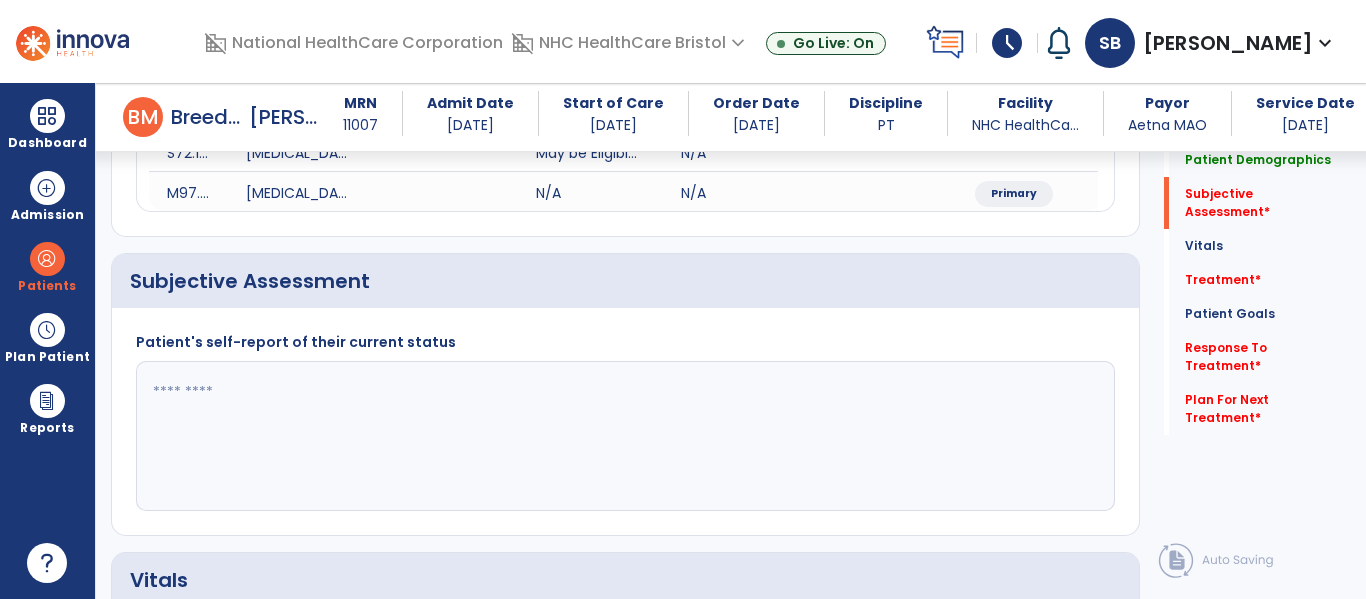 click 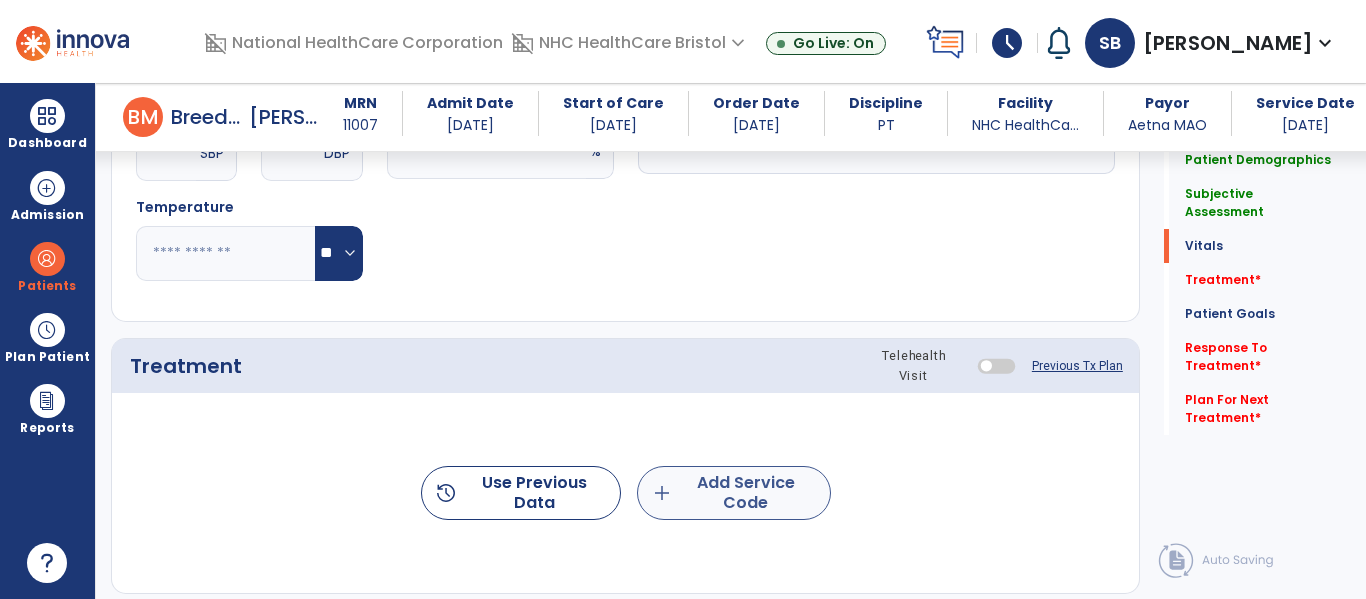 type on "**********" 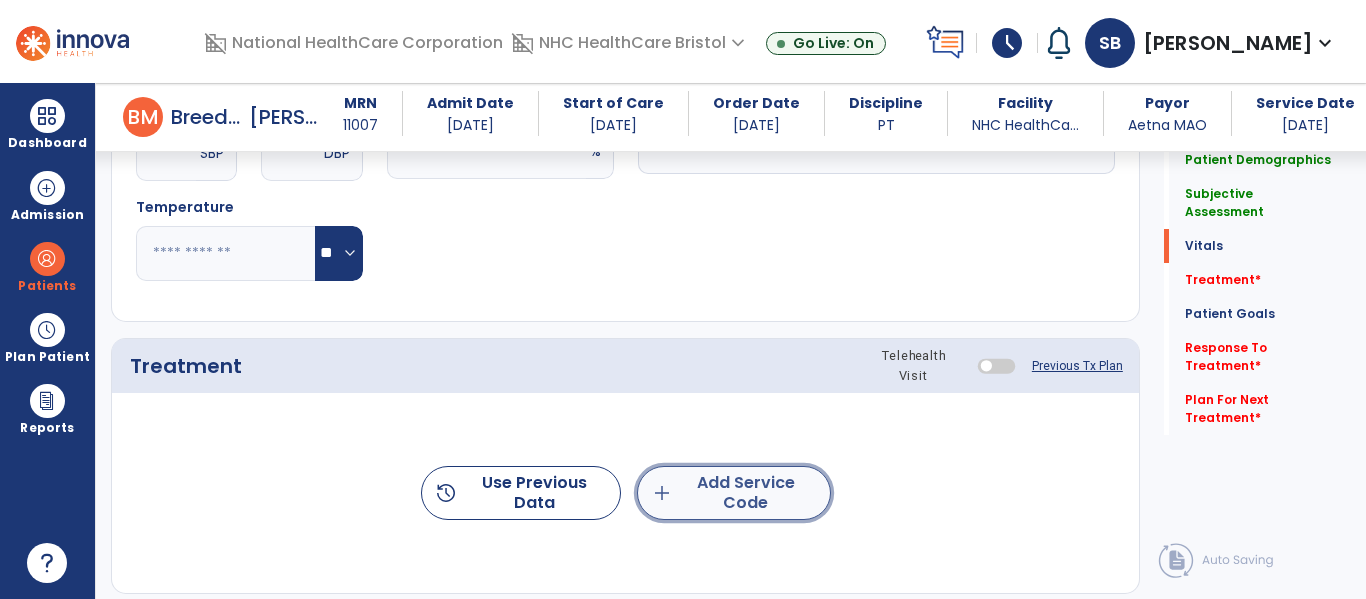 click on "add  Add Service Code" 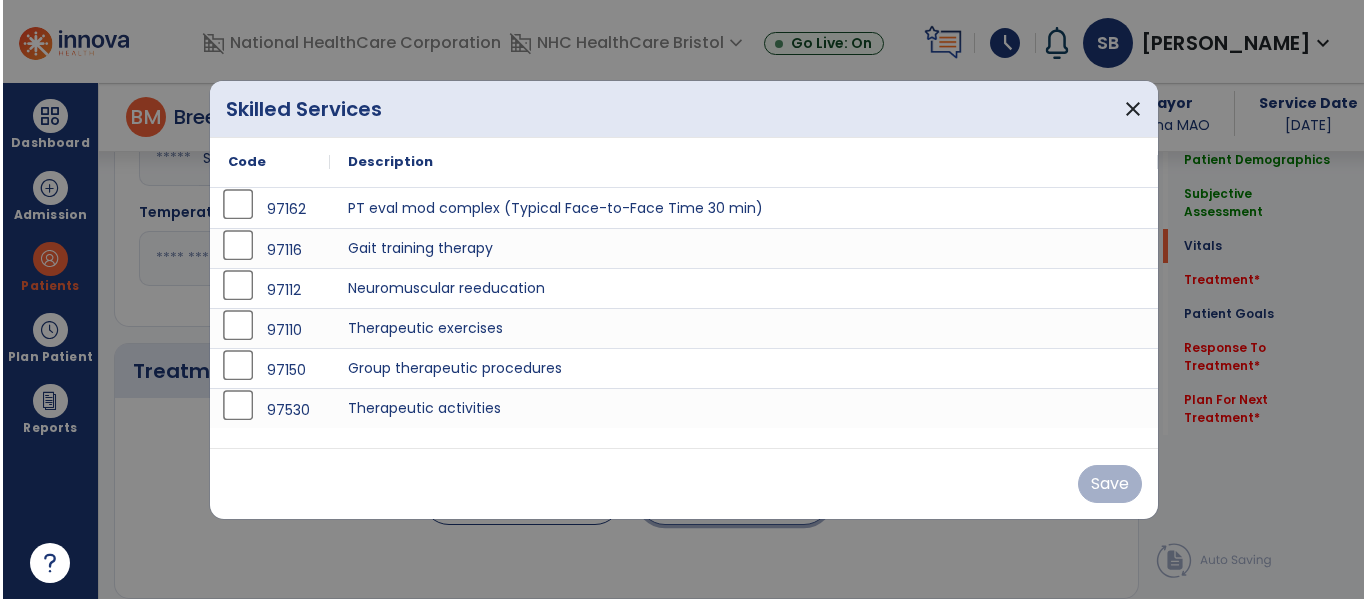 scroll, scrollTop: 1031, scrollLeft: 0, axis: vertical 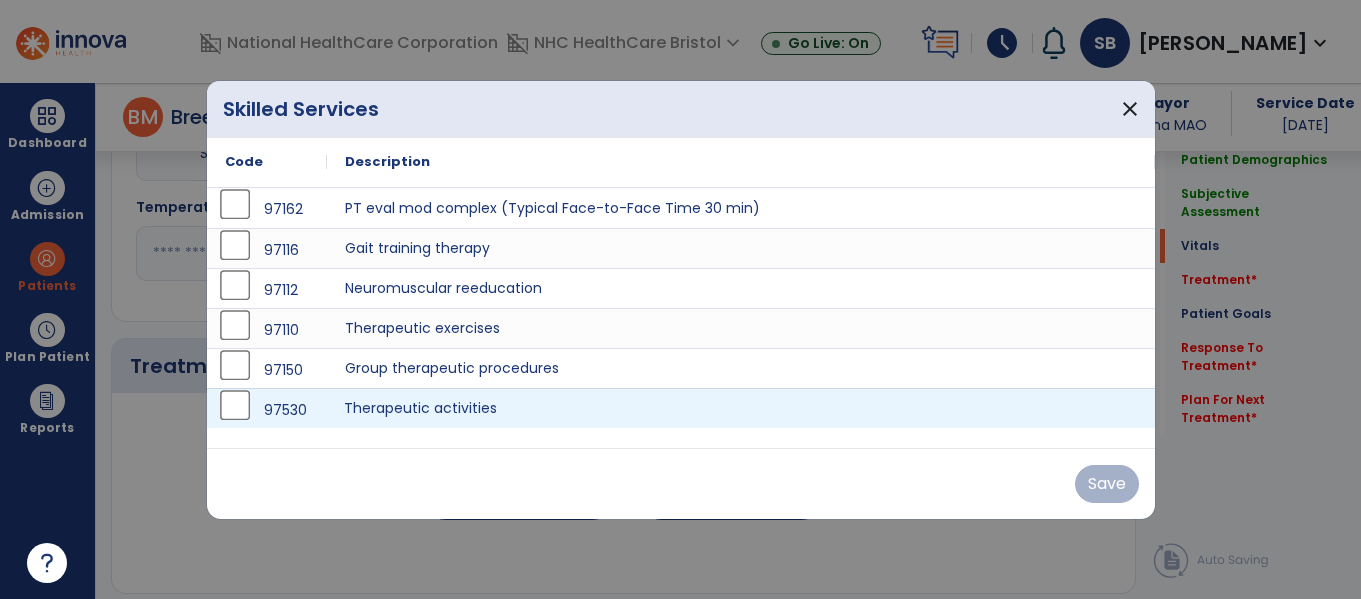 click on "Therapeutic activities" at bounding box center [741, 408] 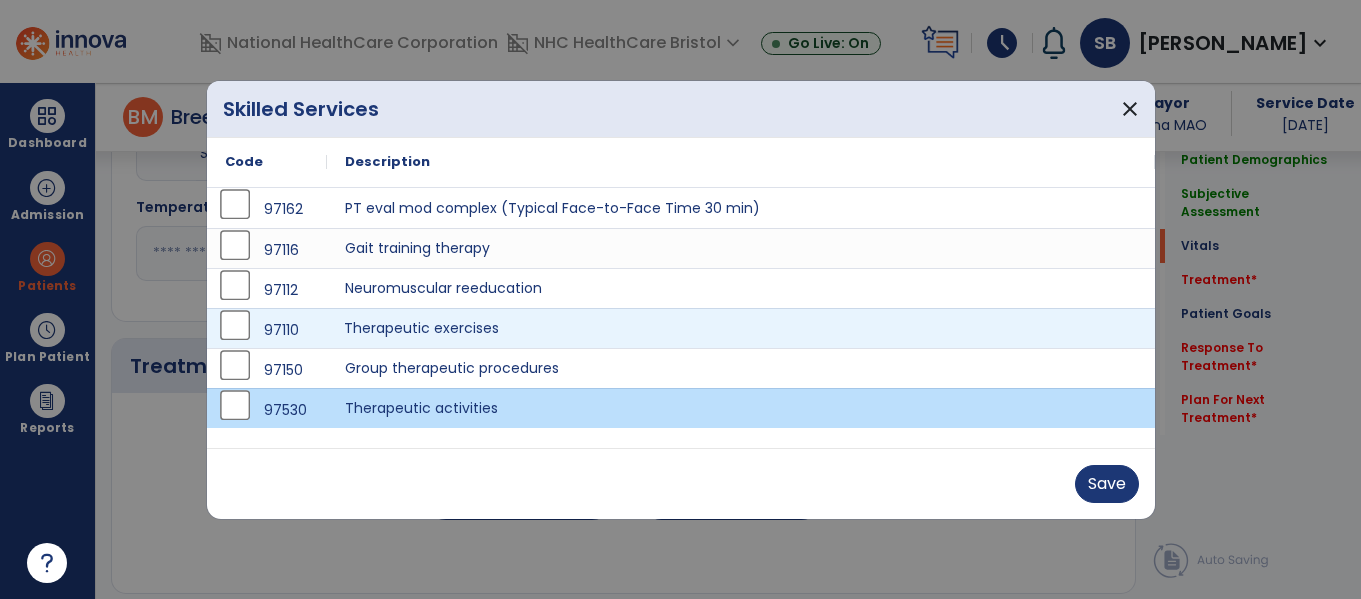 click on "Therapeutic exercises" at bounding box center (741, 328) 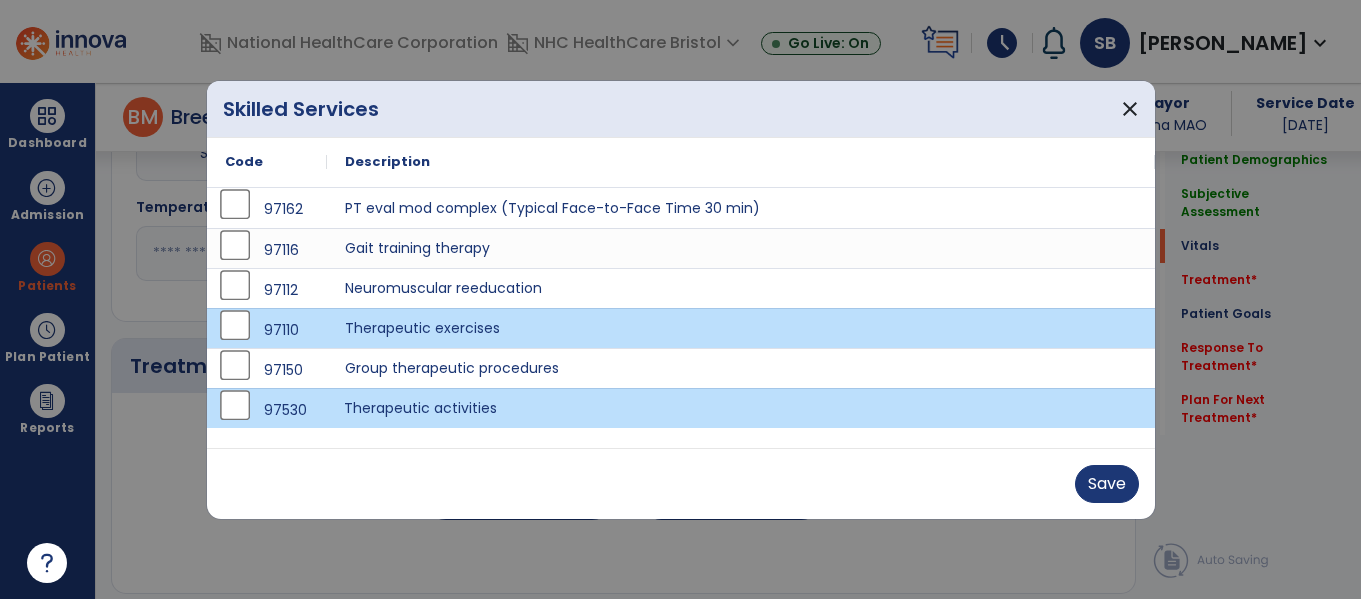 click on "Therapeutic activities" at bounding box center (741, 408) 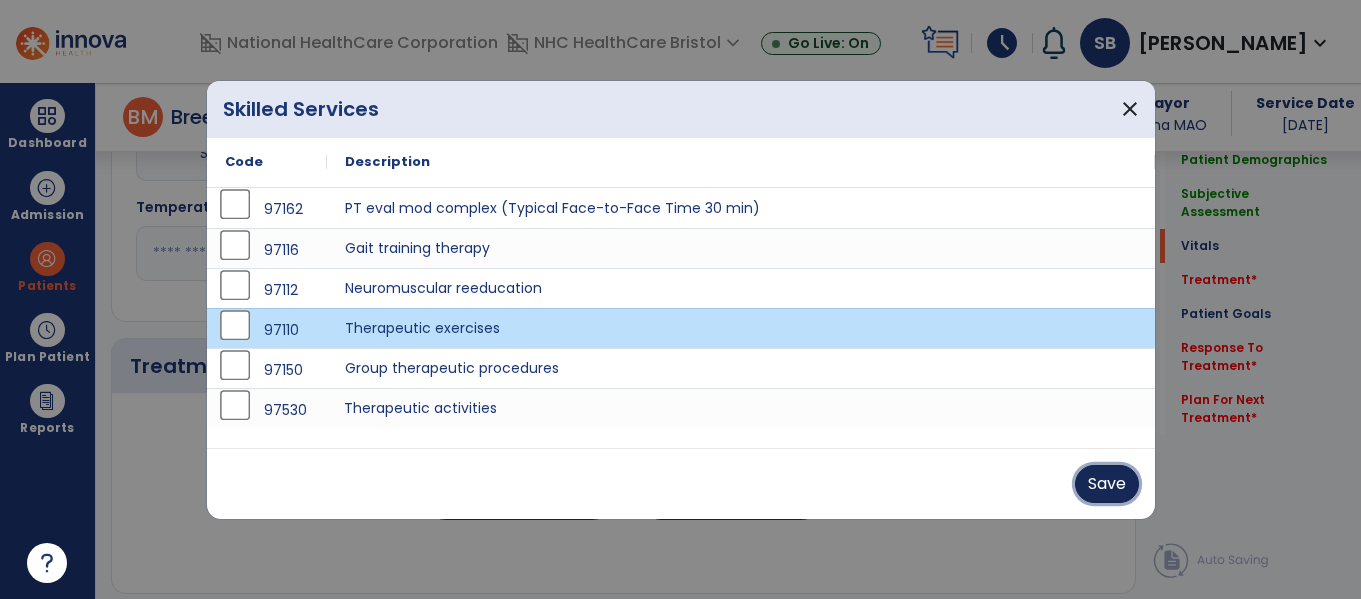click on "Save" at bounding box center [1107, 484] 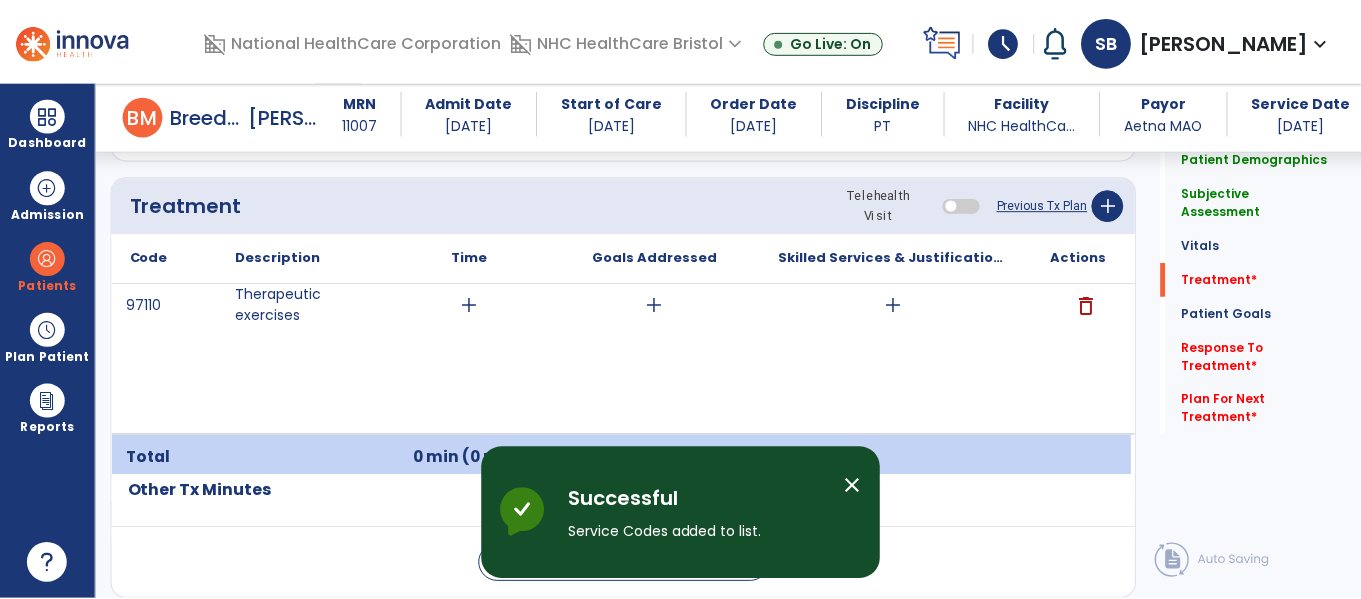 scroll, scrollTop: 1202, scrollLeft: 0, axis: vertical 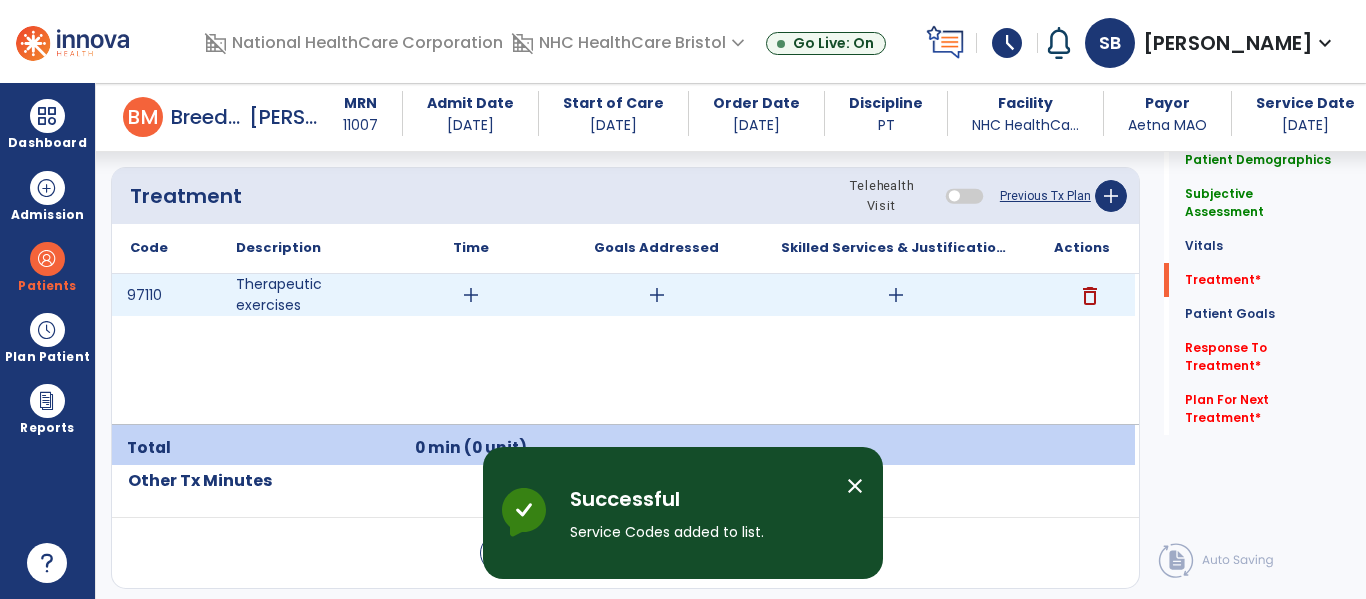click on "add" at bounding box center [471, 295] 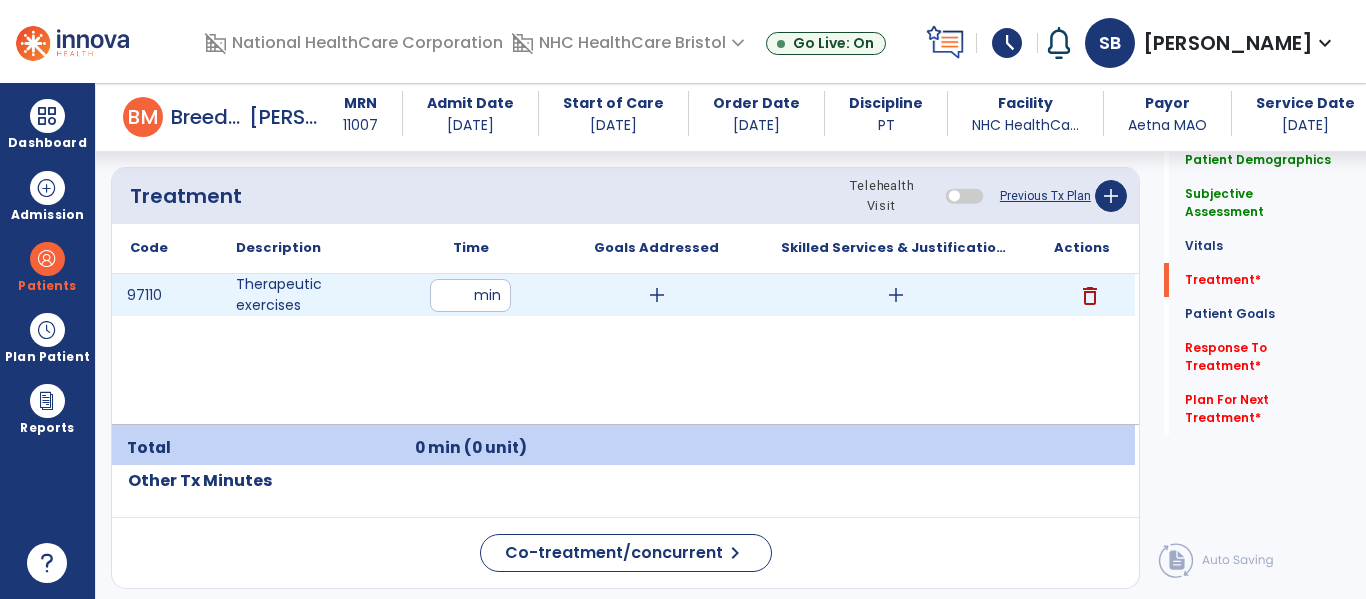 type on "**" 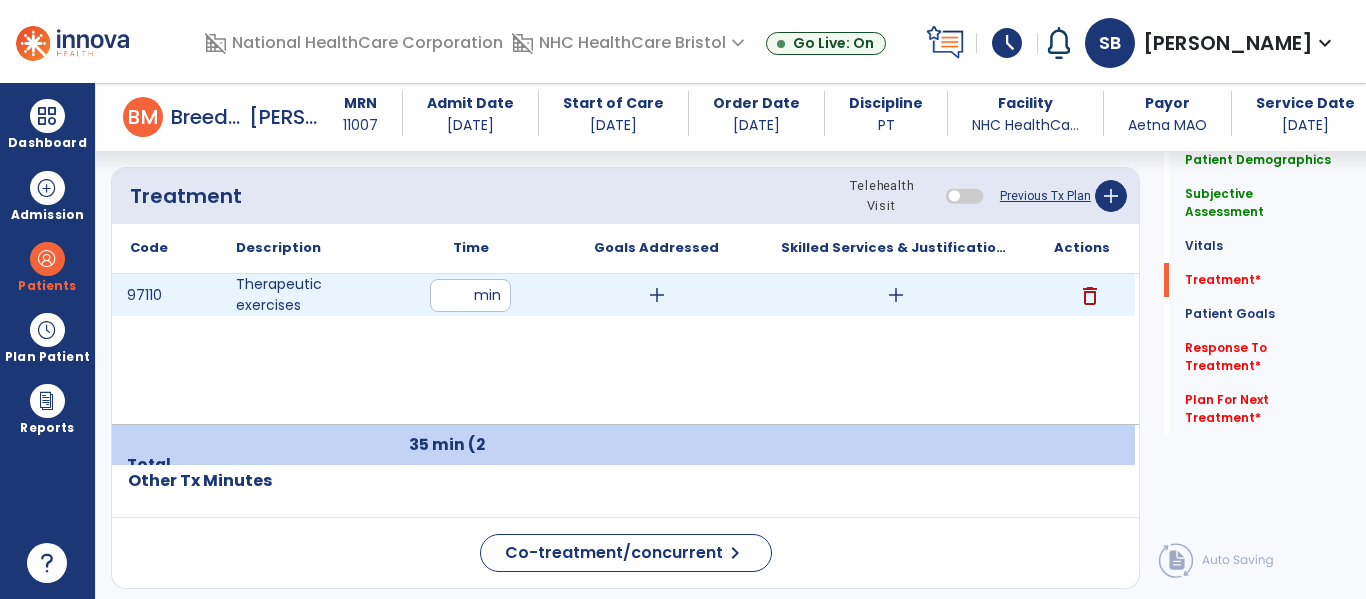 click on "add" at bounding box center (896, 295) 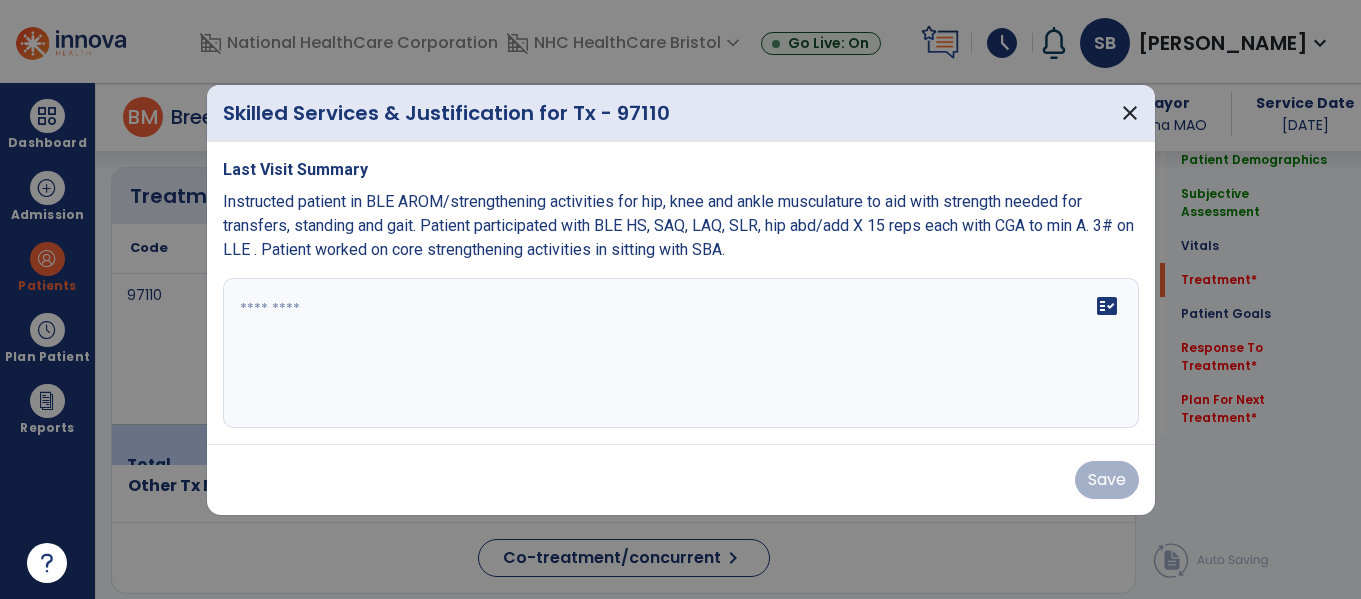 scroll, scrollTop: 1202, scrollLeft: 0, axis: vertical 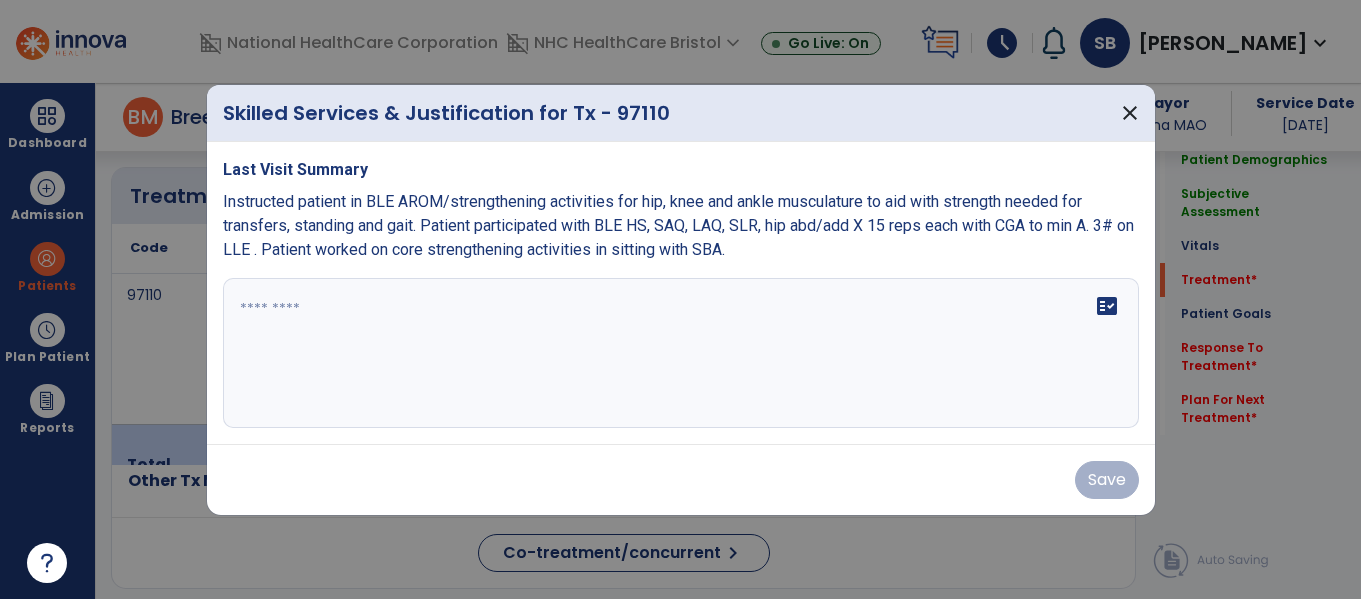 click on "fact_check" at bounding box center [681, 353] 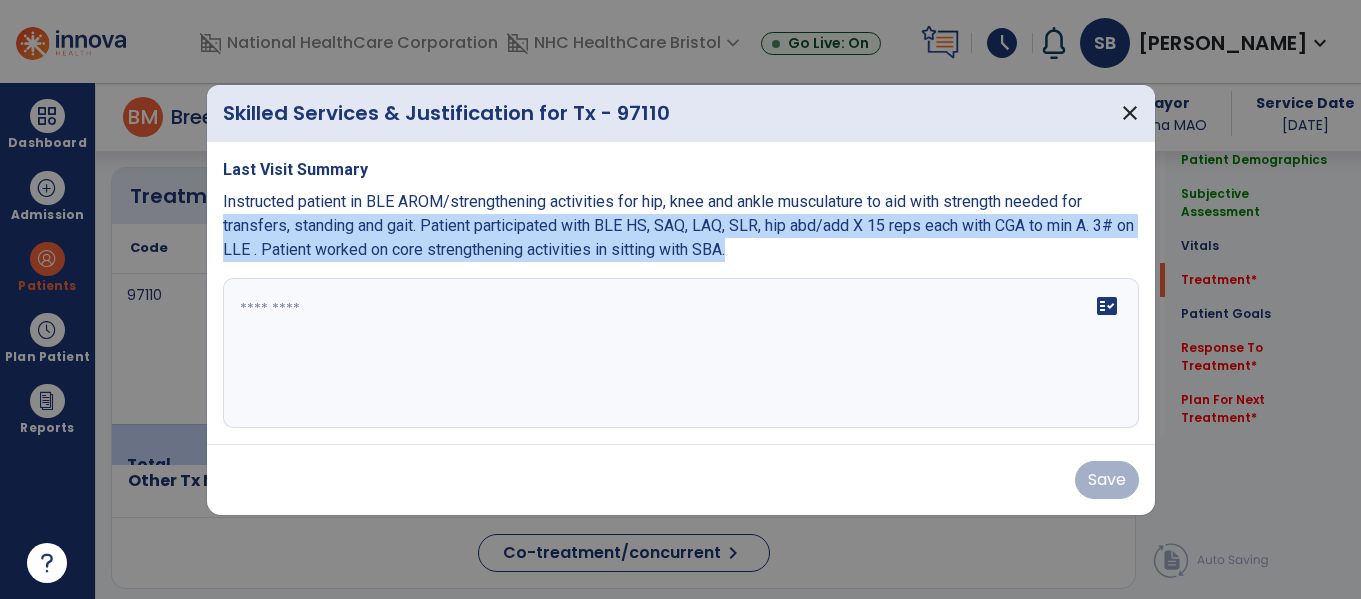 drag, startPoint x: 755, startPoint y: 256, endPoint x: 213, endPoint y: 215, distance: 543.5485 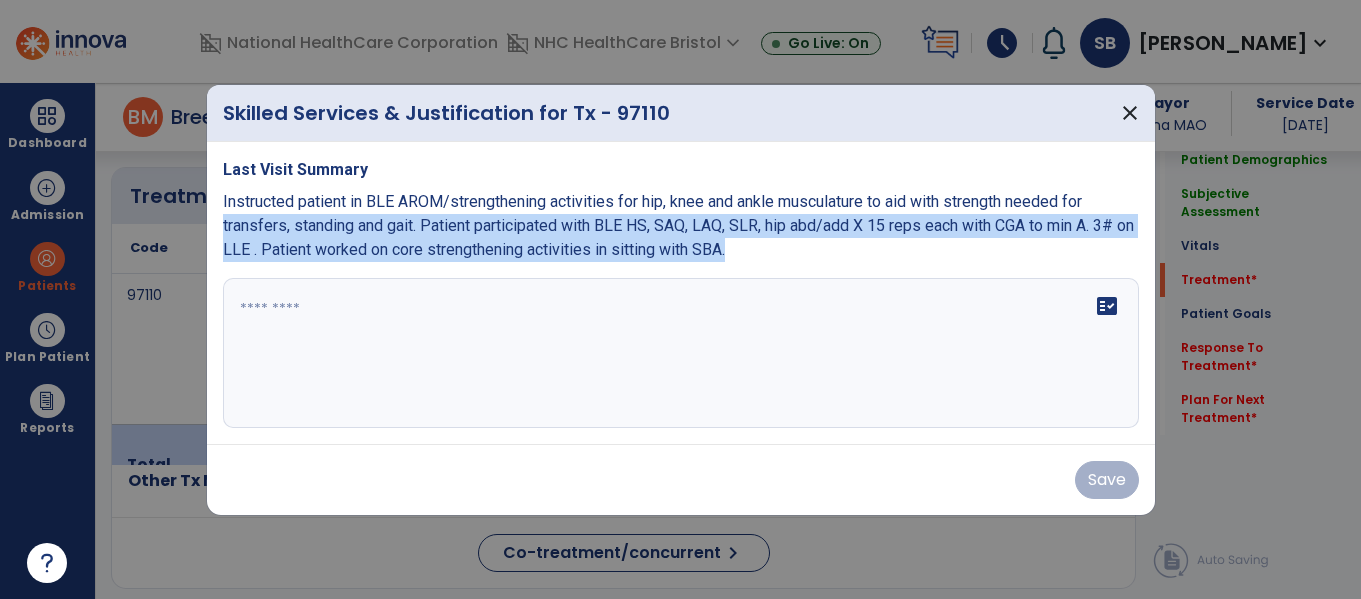 click on "Last Visit Summary Instructed patient in BLE AROM/strengthening activities for hip, knee and ankle musculature to aid with strength needed for transfers, standing and gait. Patient participated with BLE HS, SAQ, LAQ, SLR, hip abd/add X 15 reps each with CGA to min A. 3# on LLE . Patient worked on core strengthening activities in sitting with SBA.   fact_check" at bounding box center [681, 293] 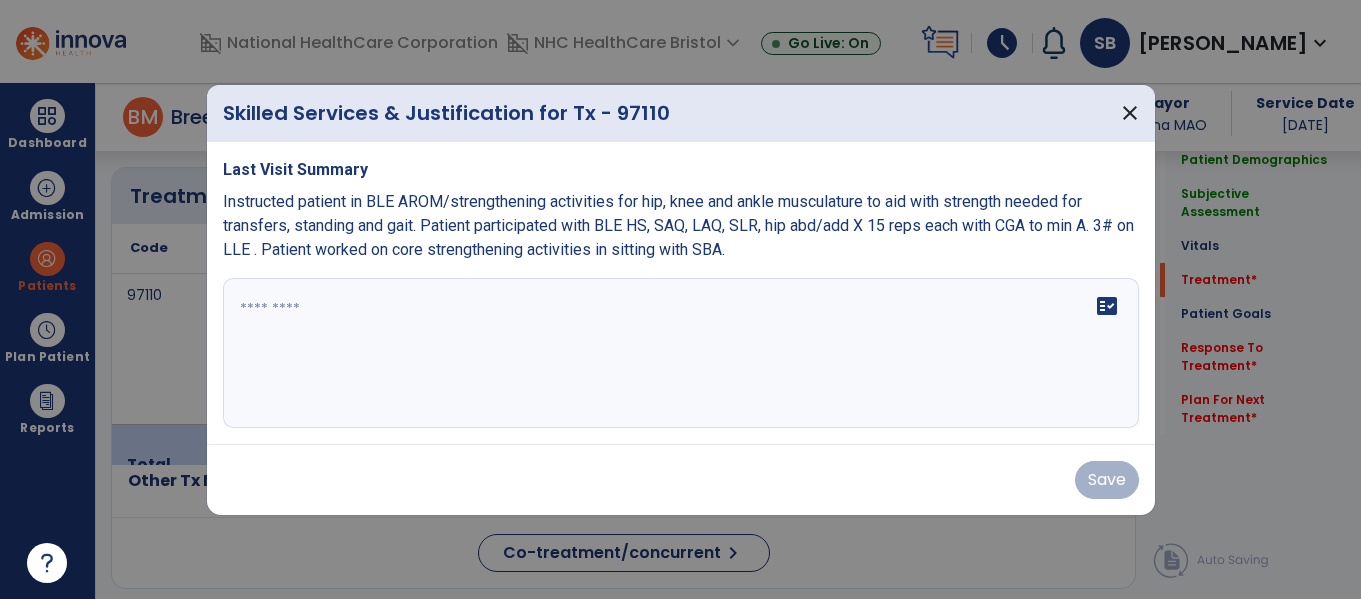 paste on "**********" 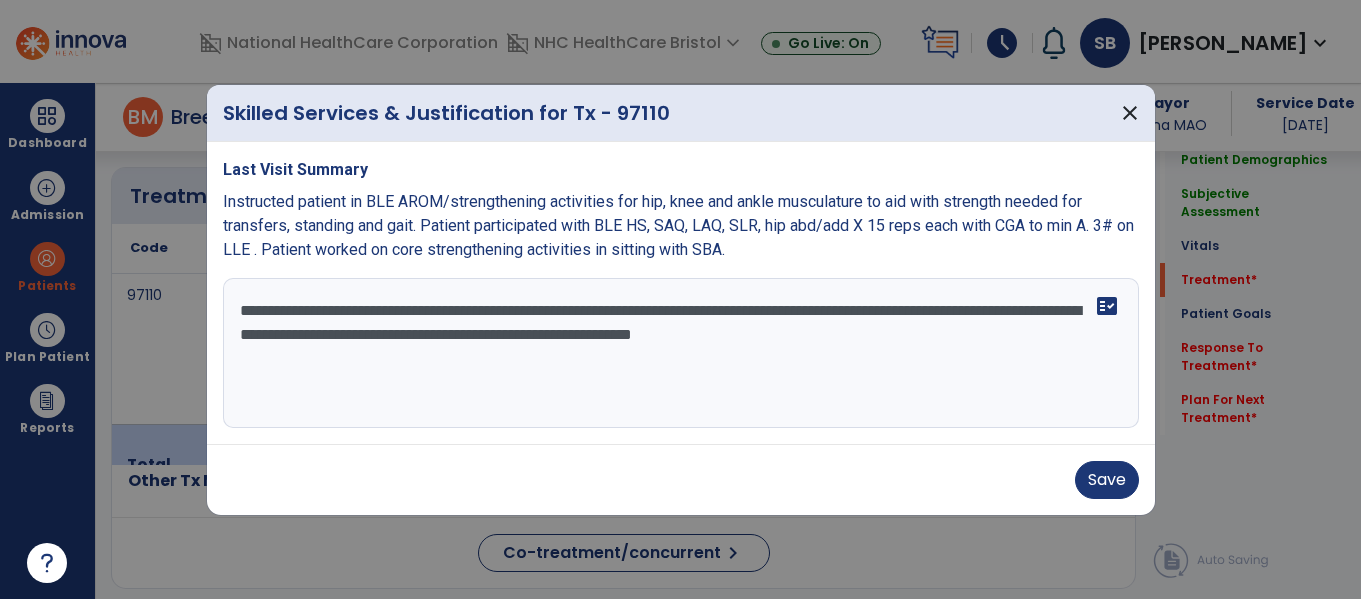 drag, startPoint x: 1044, startPoint y: 353, endPoint x: 115, endPoint y: 255, distance: 934.1547 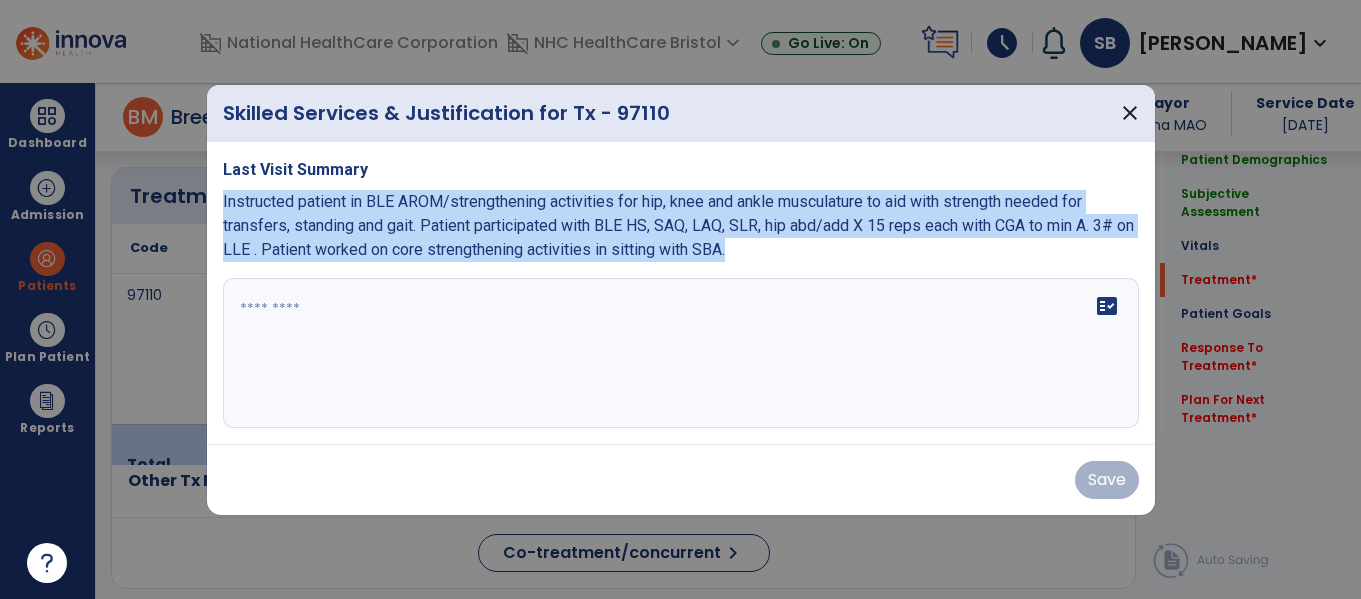 drag, startPoint x: 764, startPoint y: 257, endPoint x: 216, endPoint y: 202, distance: 550.7531 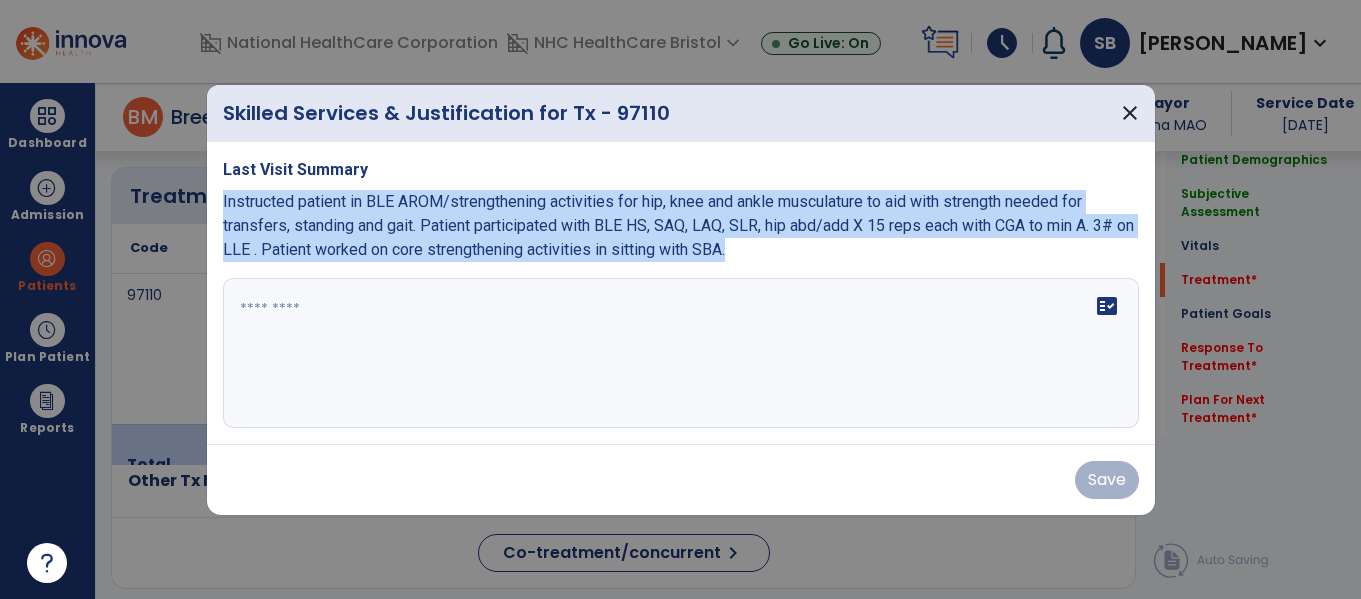 click on "Last Visit Summary Instructed patient in BLE AROM/strengthening activities for hip, knee and ankle musculature to aid with strength needed for transfers, standing and gait. Patient participated with BLE HS, SAQ, LAQ, SLR, hip abd/add X 15 reps each with CGA to min A. 3# on LLE . Patient worked on core strengthening activities in sitting with SBA.   fact_check" at bounding box center [681, 293] 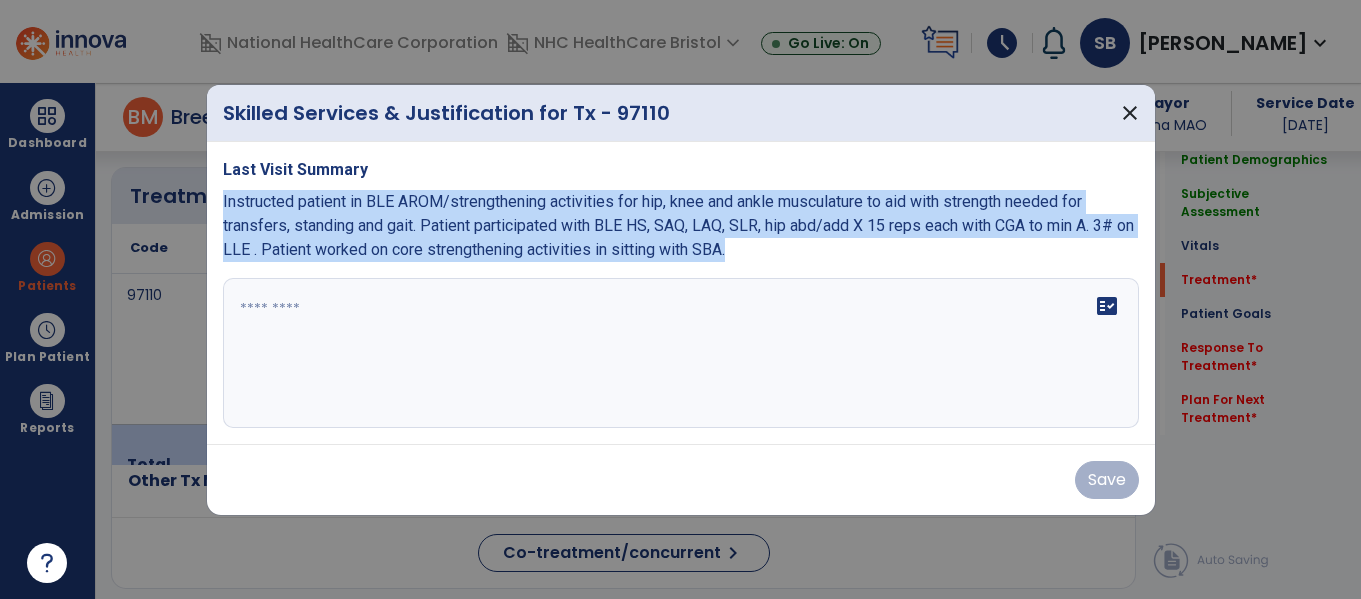 drag, startPoint x: 216, startPoint y: 197, endPoint x: 761, endPoint y: 329, distance: 560.7575 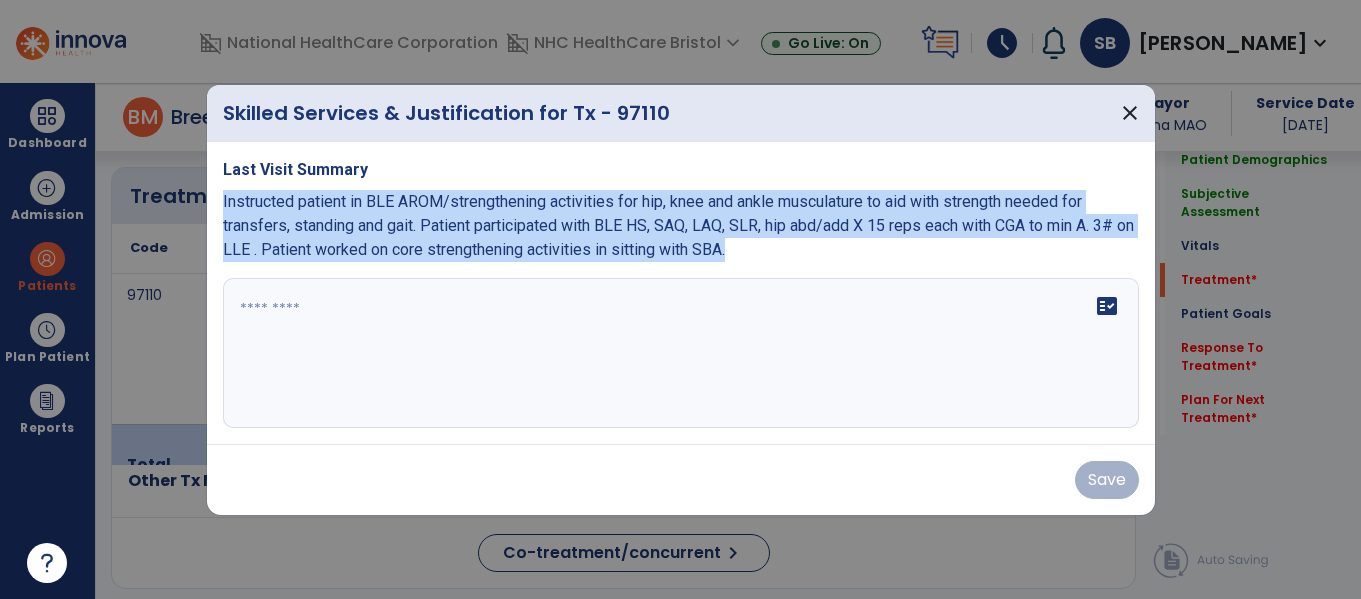 click on "Last Visit Summary Instructed patient in BLE AROM/strengthening activities for hip, knee and ankle musculature to aid with strength needed for transfers, standing and gait. Patient participated with BLE HS, SAQ, LAQ, SLR, hip abd/add X 15 reps each with CGA to min A. 3# on LLE . Patient worked on core strengthening activities in sitting with SBA.   fact_check" at bounding box center [681, 293] 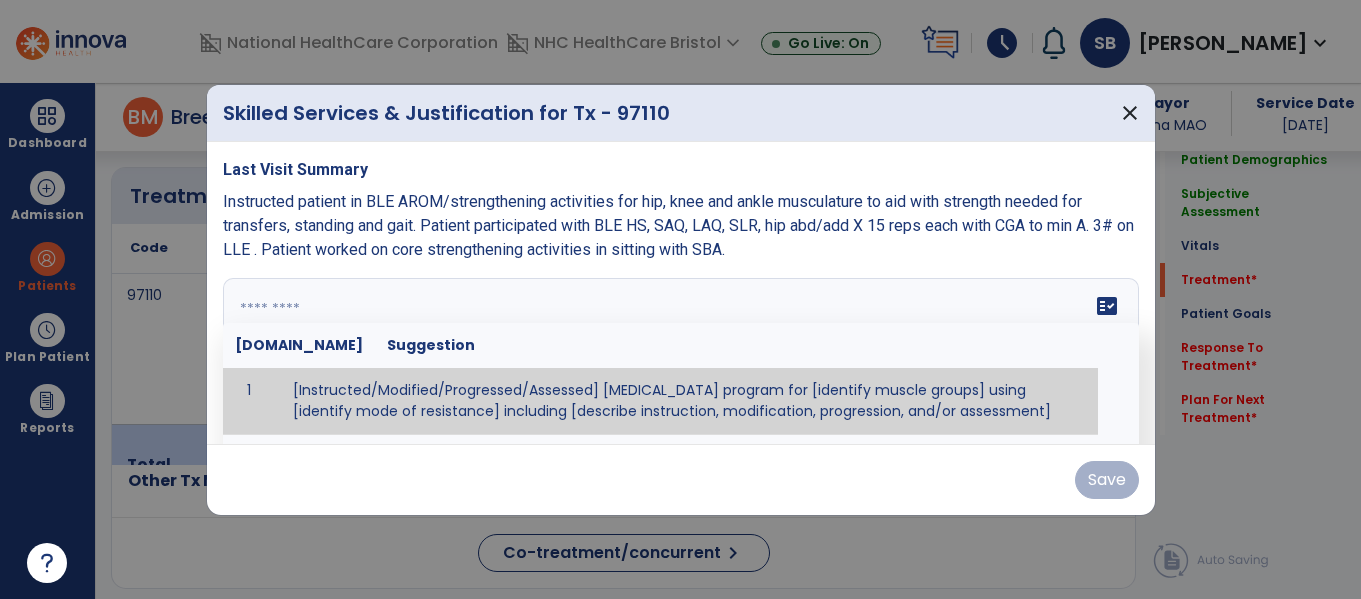 paste on "**********" 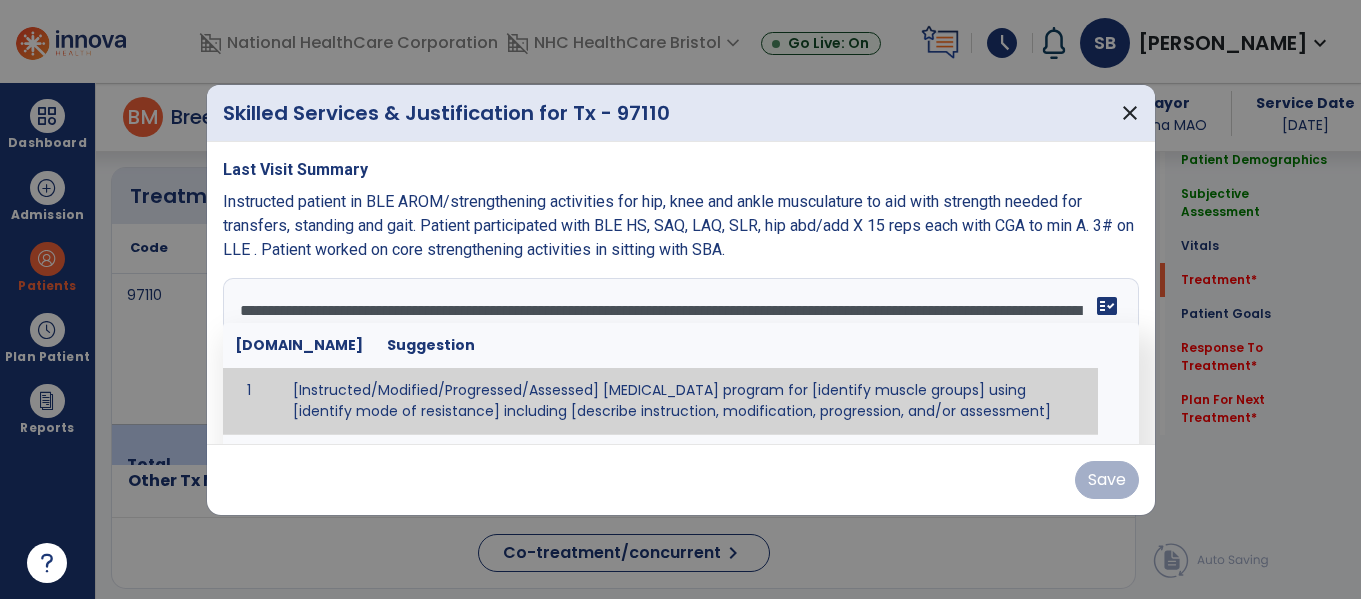 scroll, scrollTop: 16, scrollLeft: 0, axis: vertical 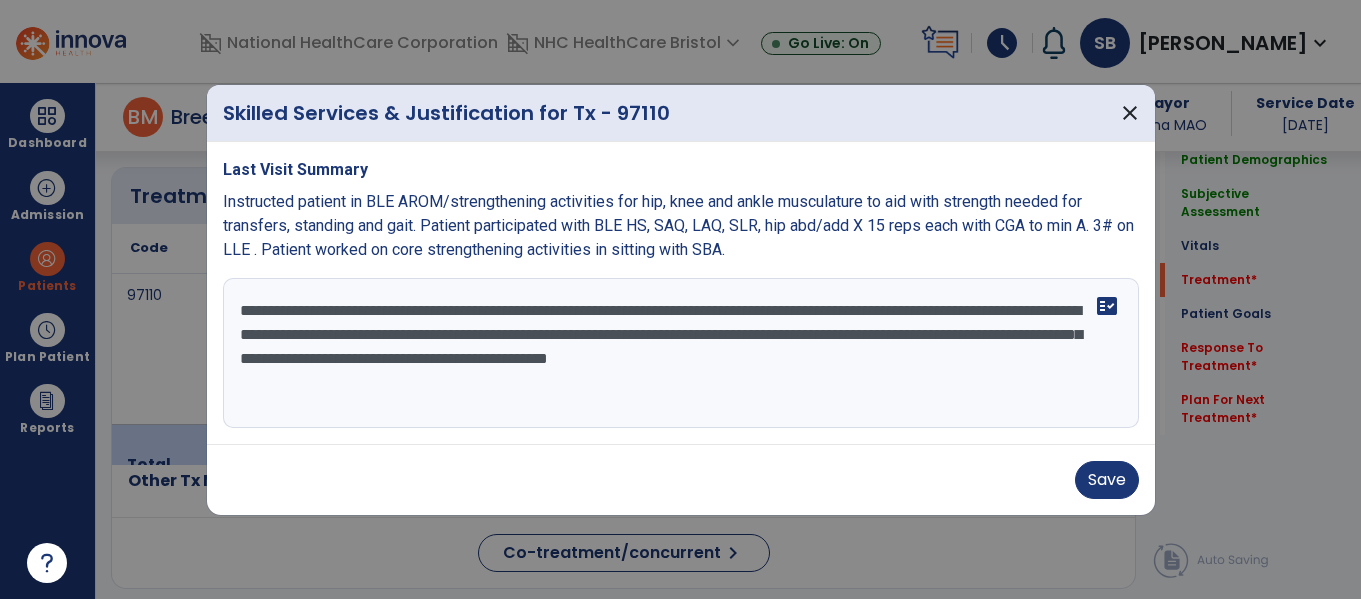 click on "**********" at bounding box center [681, 353] 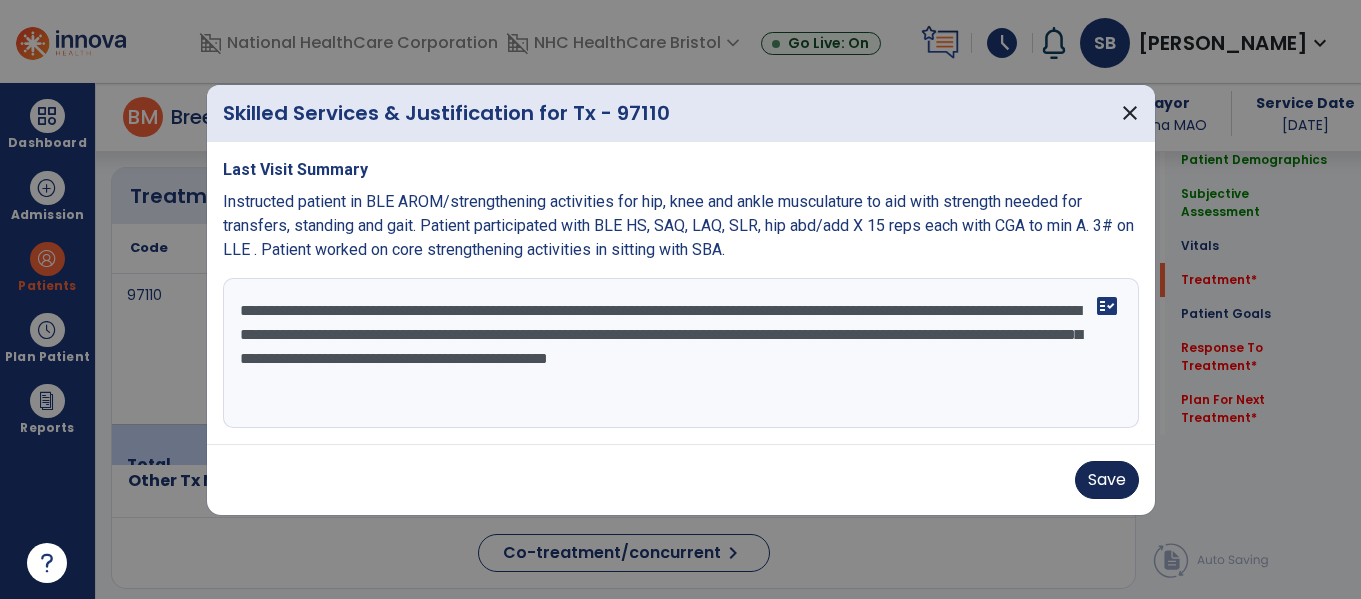 type on "**********" 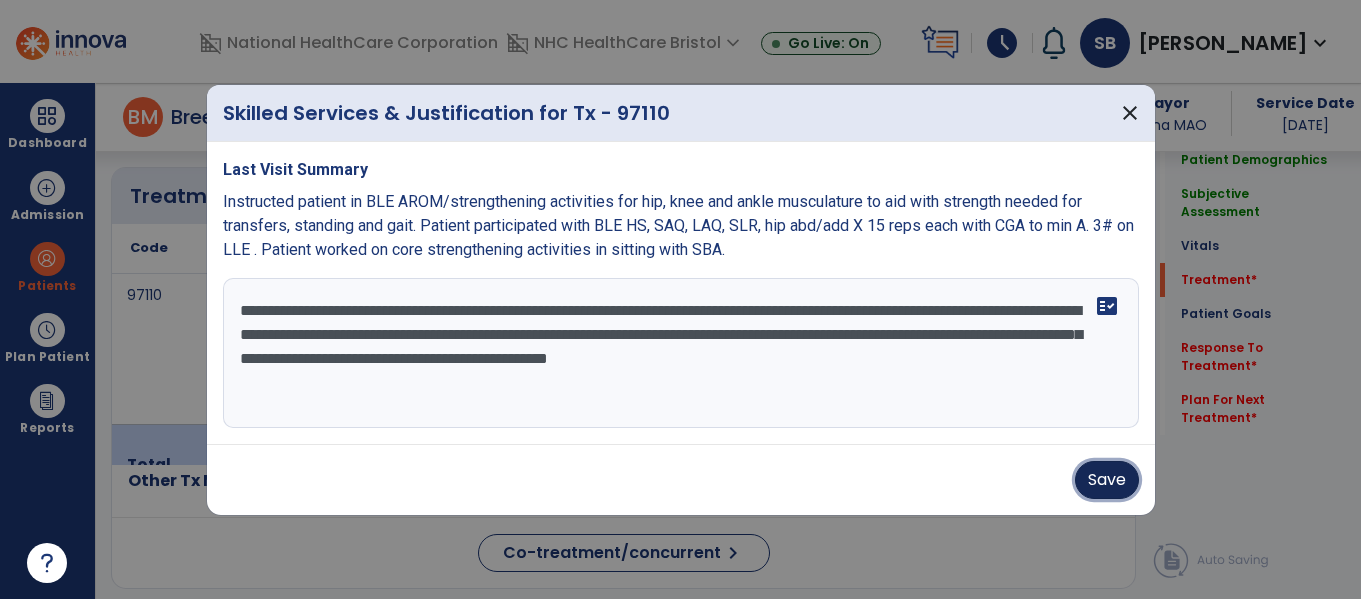 click on "Save" at bounding box center [1107, 480] 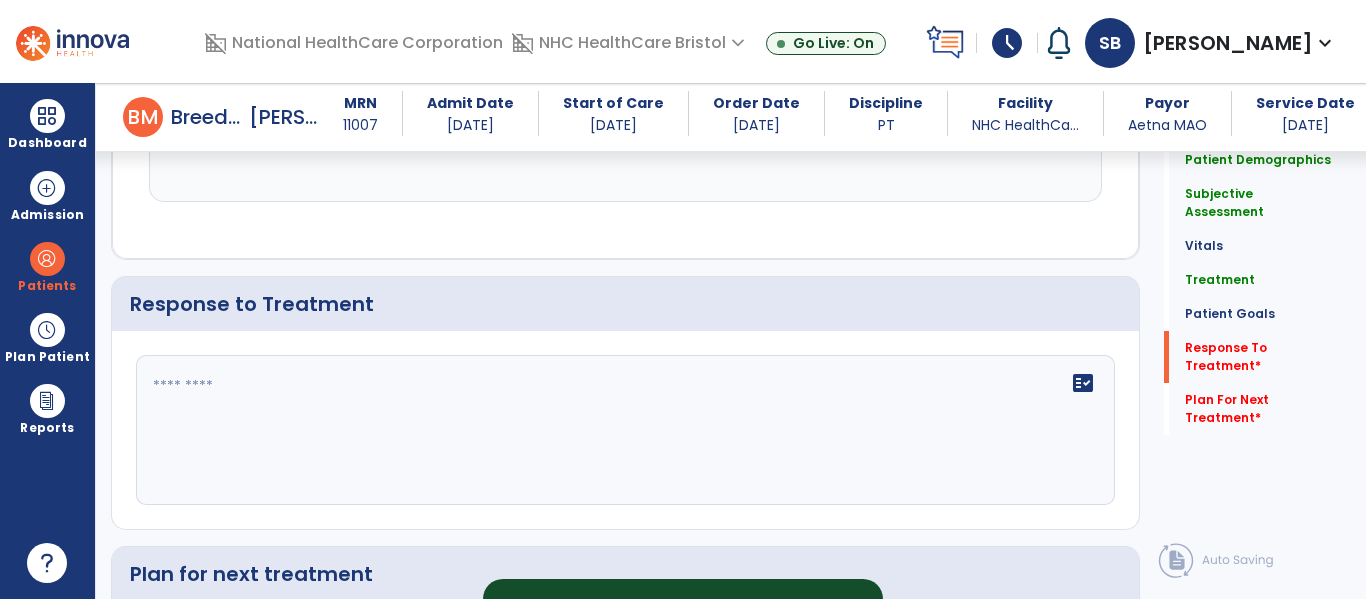 scroll, scrollTop: 2857, scrollLeft: 0, axis: vertical 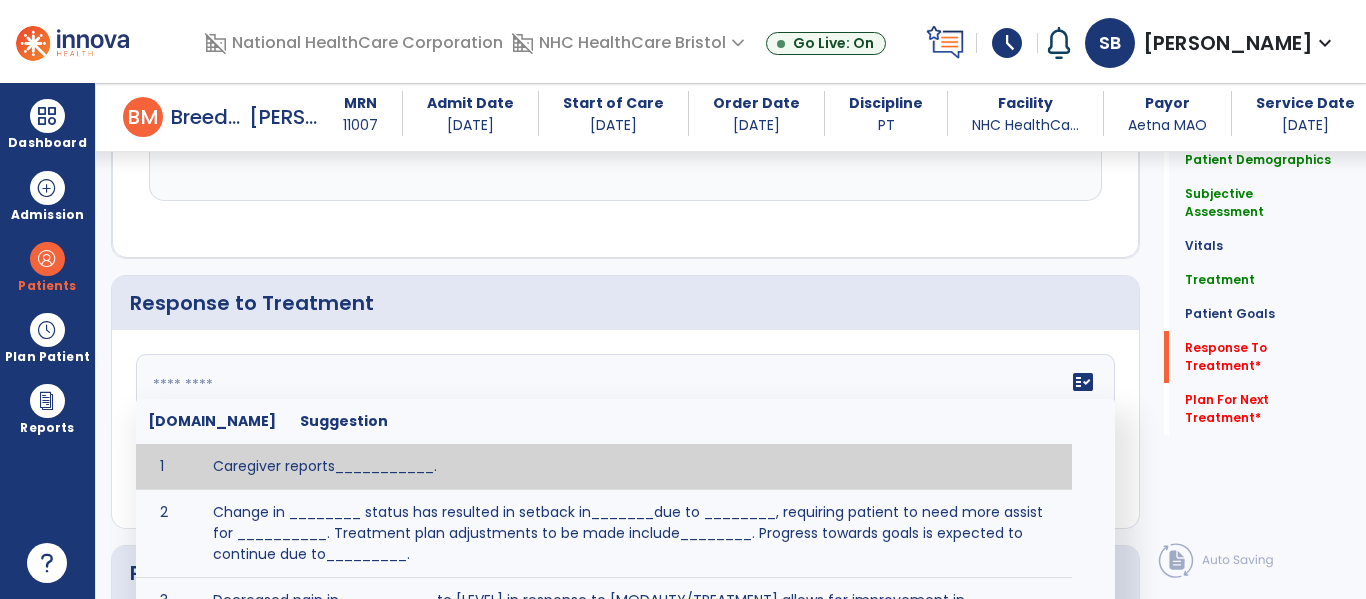 click on "fact_check  [DOMAIN_NAME] Suggestion 1 Caregiver reports___________. 2 Change in ________ status has resulted in setback in_______due to ________, requiring patient to need more assist for __________.   Treatment plan adjustments to be made include________.  Progress towards goals is expected to continue due to_________. 3 Decreased pain in __________ to [LEVEL] in response to [MODALITY/TREATMENT] allows for improvement in _________. 4 Functional gains in _______ have impacted the patient's ability to perform_________ with a reduction in assist levels to_________. 5 Functional progress this week has been significant due to__________. 6 Gains in ________ have improved the patient's ability to perform ______with decreased levels of assist to___________. 7 Improvement in ________allows patient to tolerate higher levels of challenges in_________. 8 Pain in [AREA] has decreased to [LEVEL] in response to [TREATMENT/MODALITY], allowing fore ease in completing__________. 9 10 11 12 13 14 15 16 17 18 19 20 21" 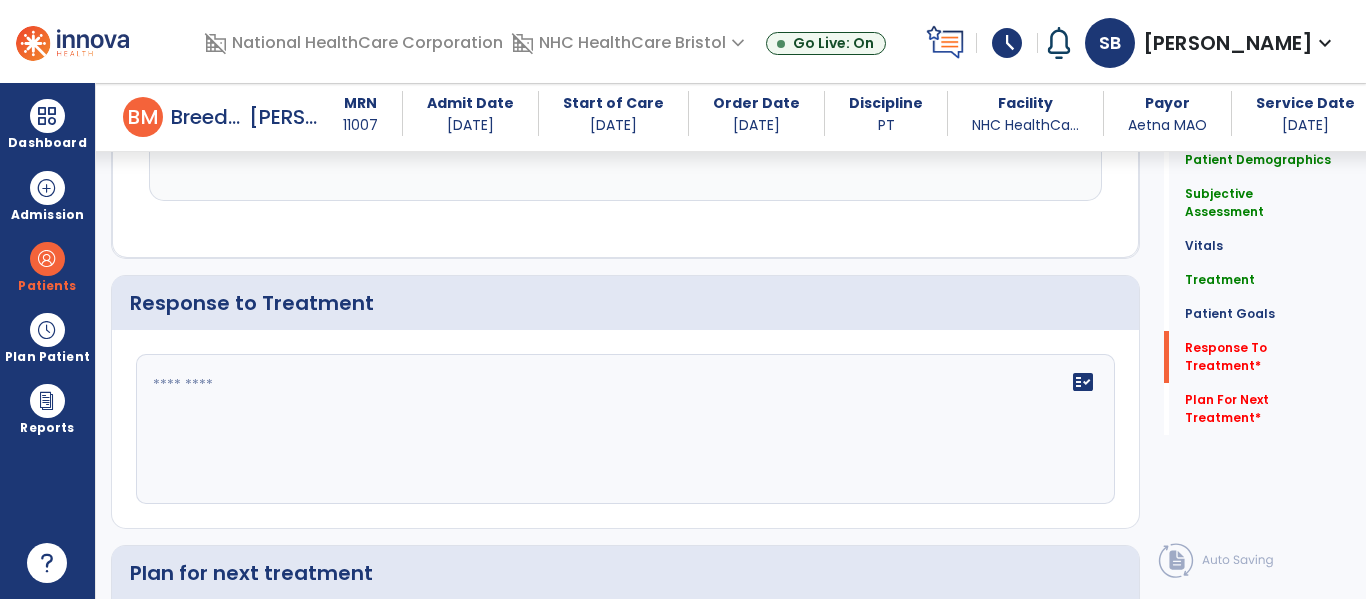 click on "fact_check" 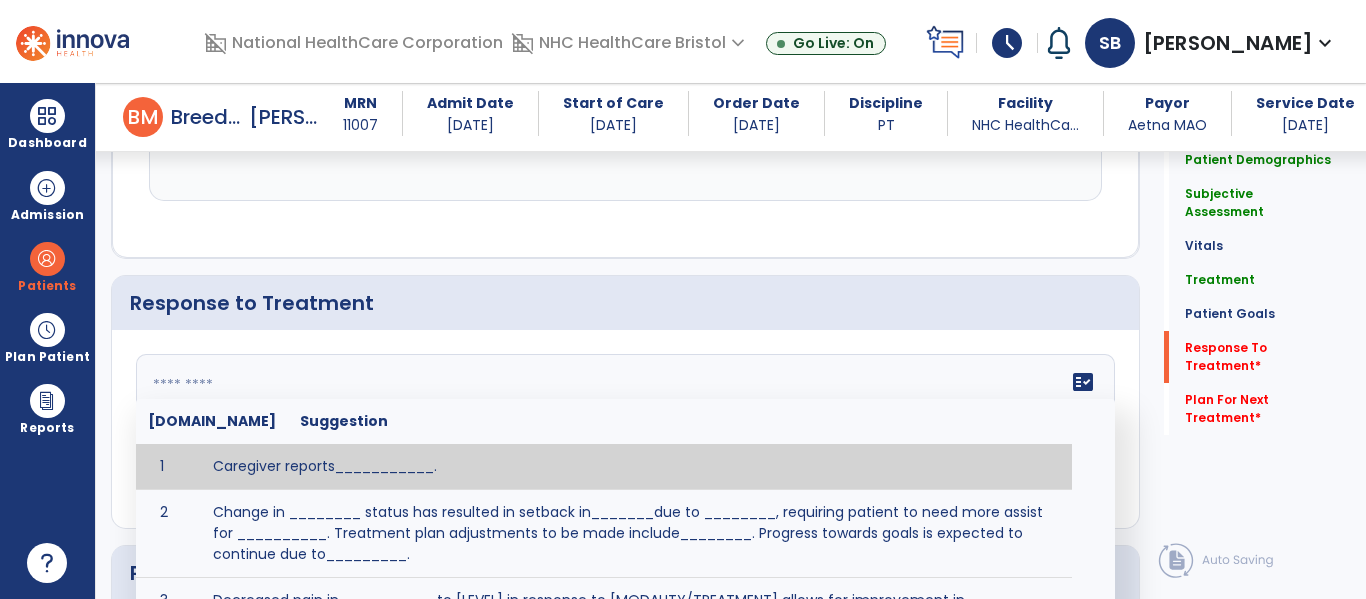 type on "*" 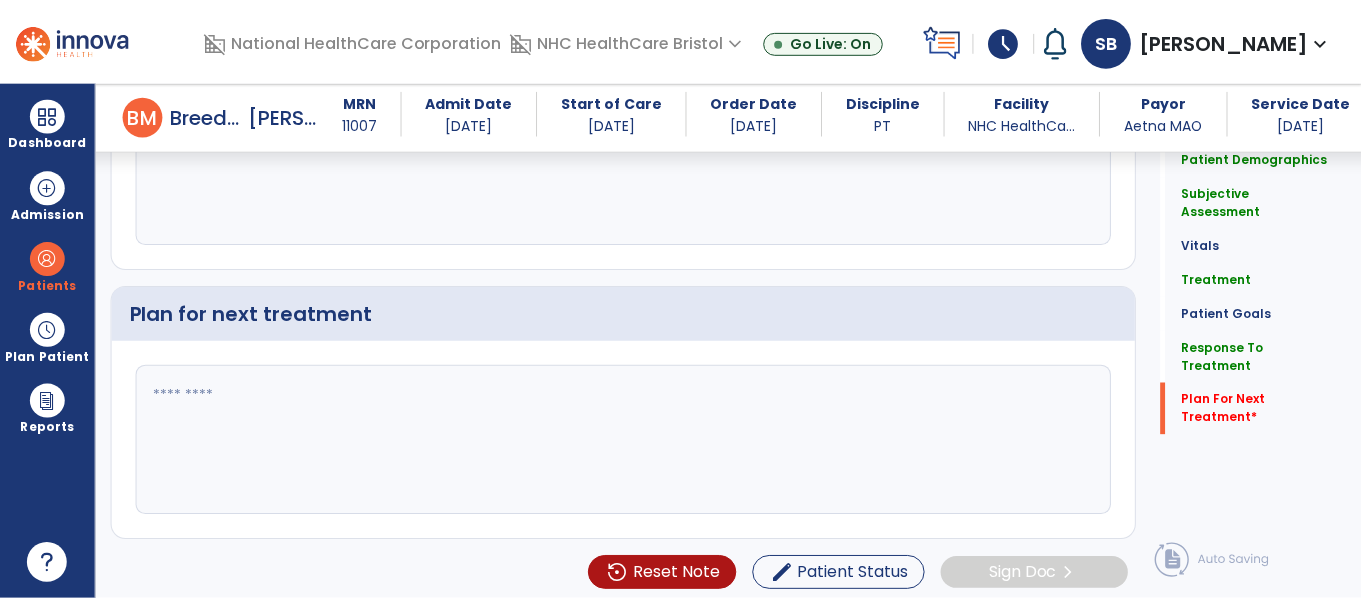 scroll, scrollTop: 3117, scrollLeft: 0, axis: vertical 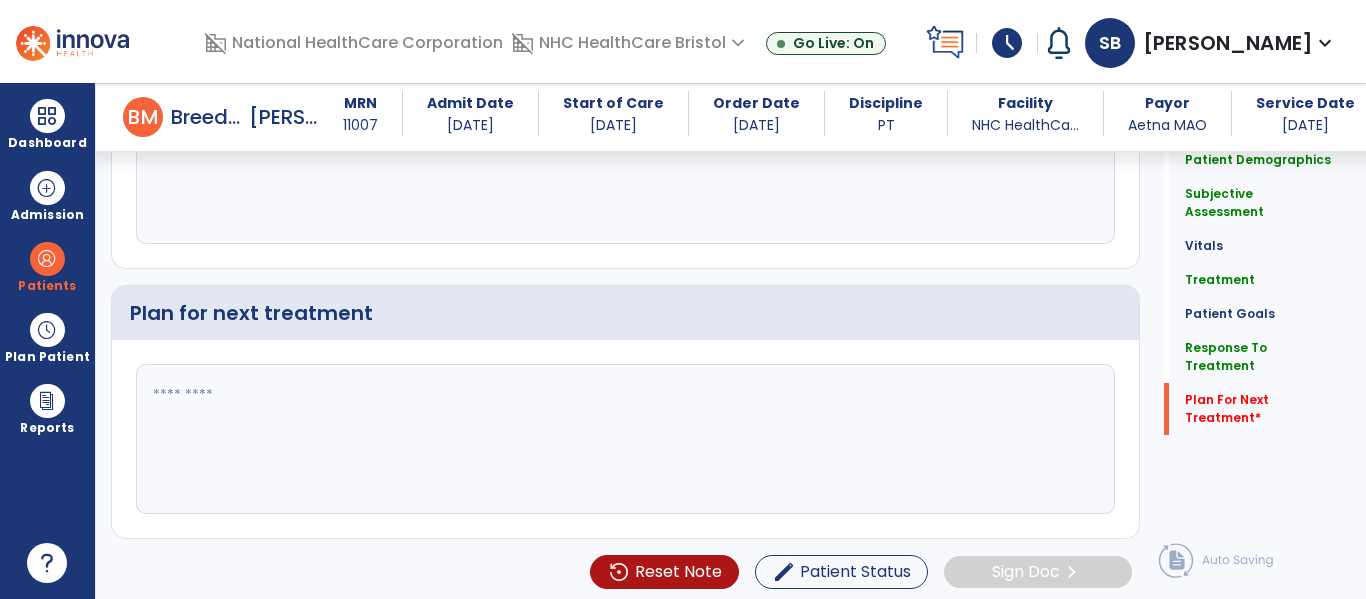 type on "**********" 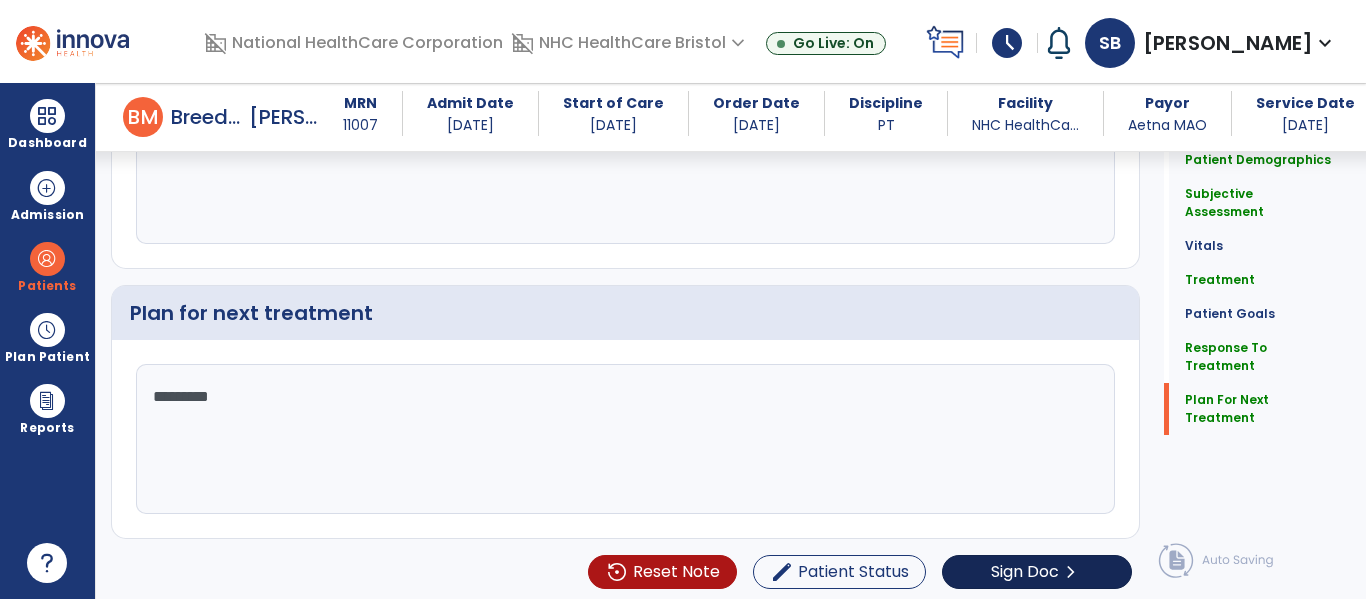 type on "********" 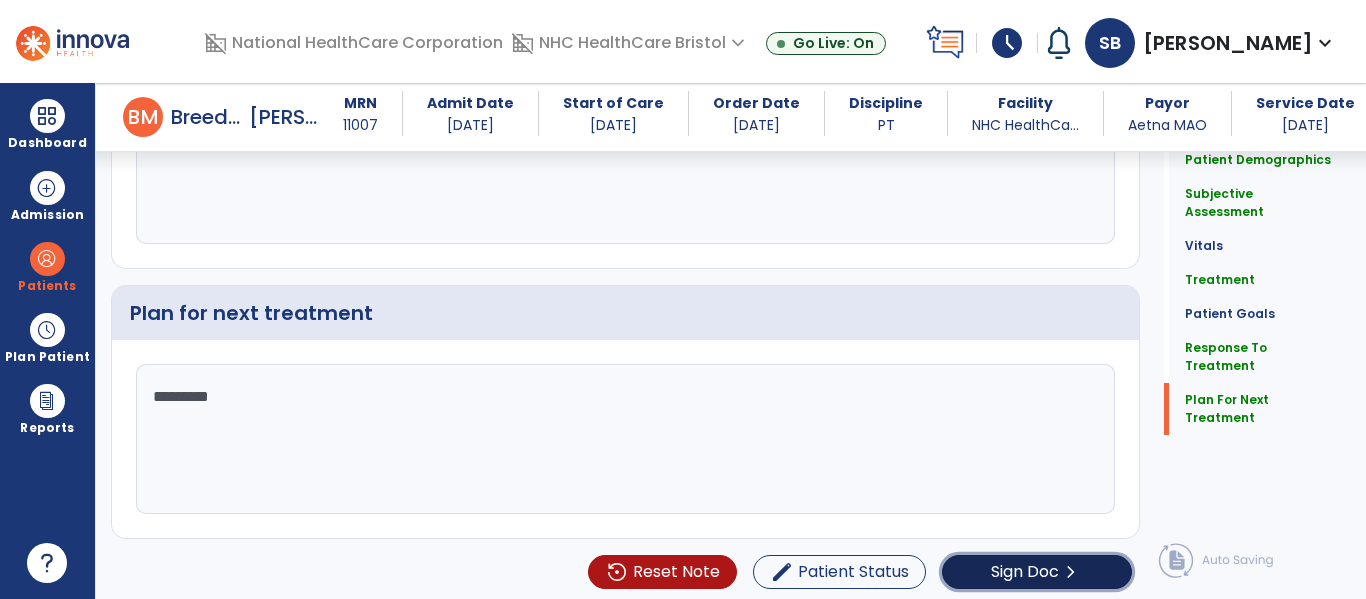 click on "Sign Doc" 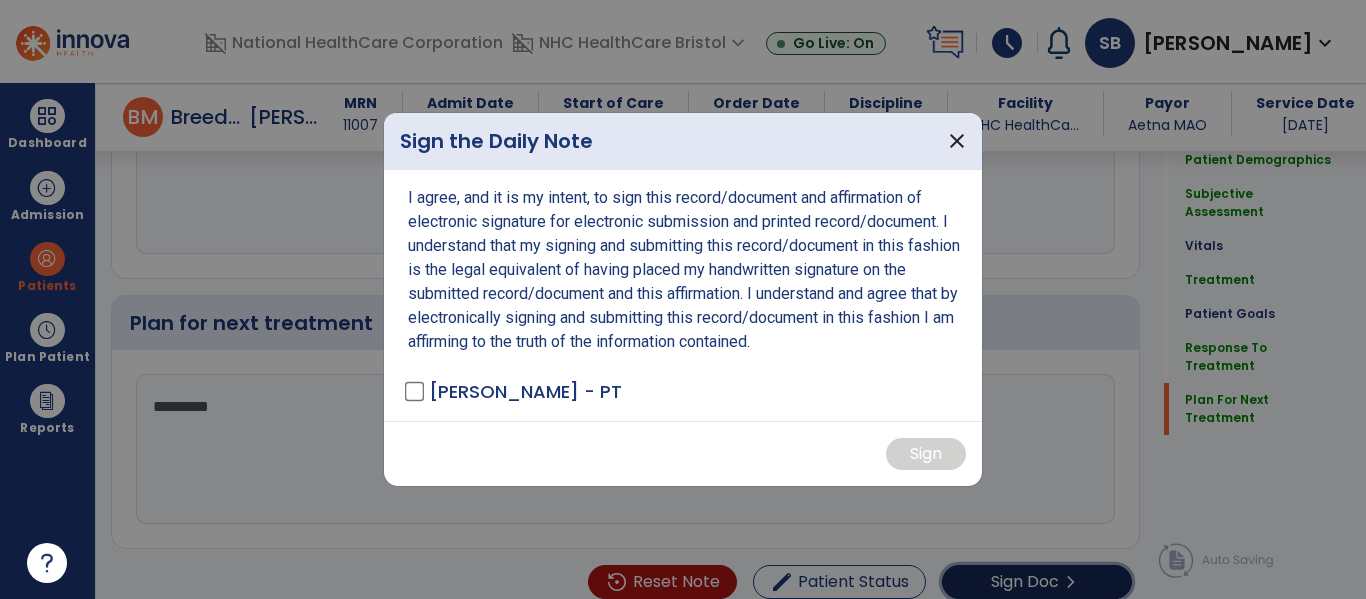 scroll, scrollTop: 3117, scrollLeft: 0, axis: vertical 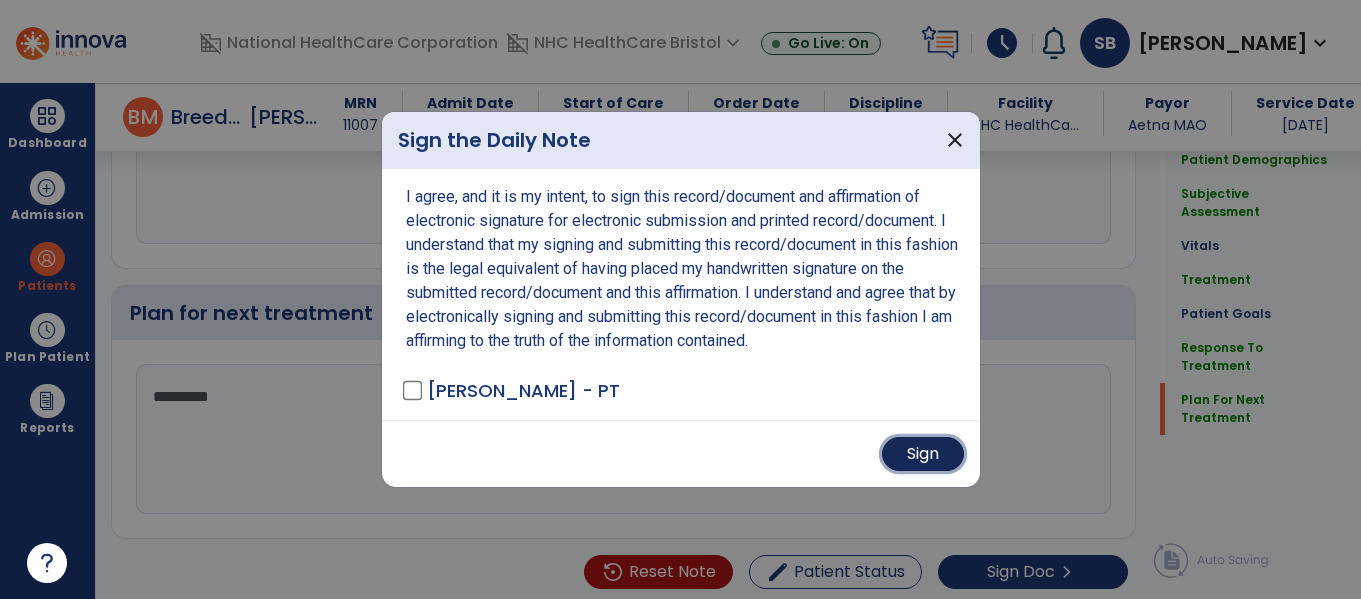 click on "Sign" at bounding box center (923, 454) 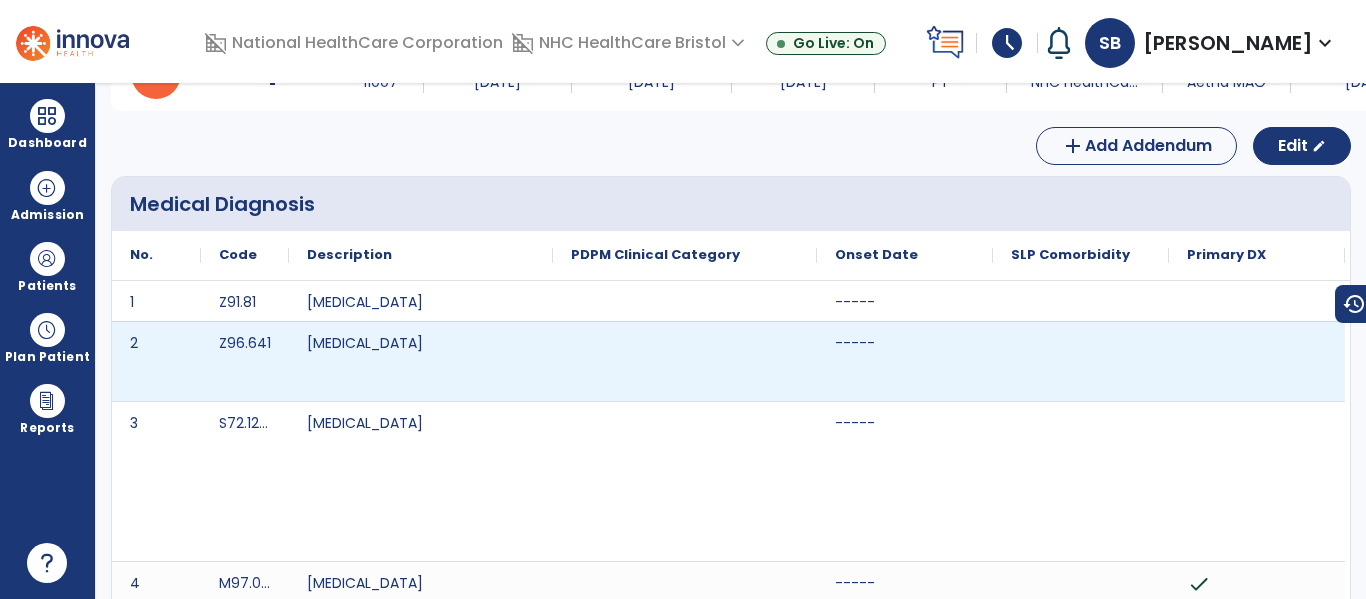 scroll, scrollTop: 0, scrollLeft: 0, axis: both 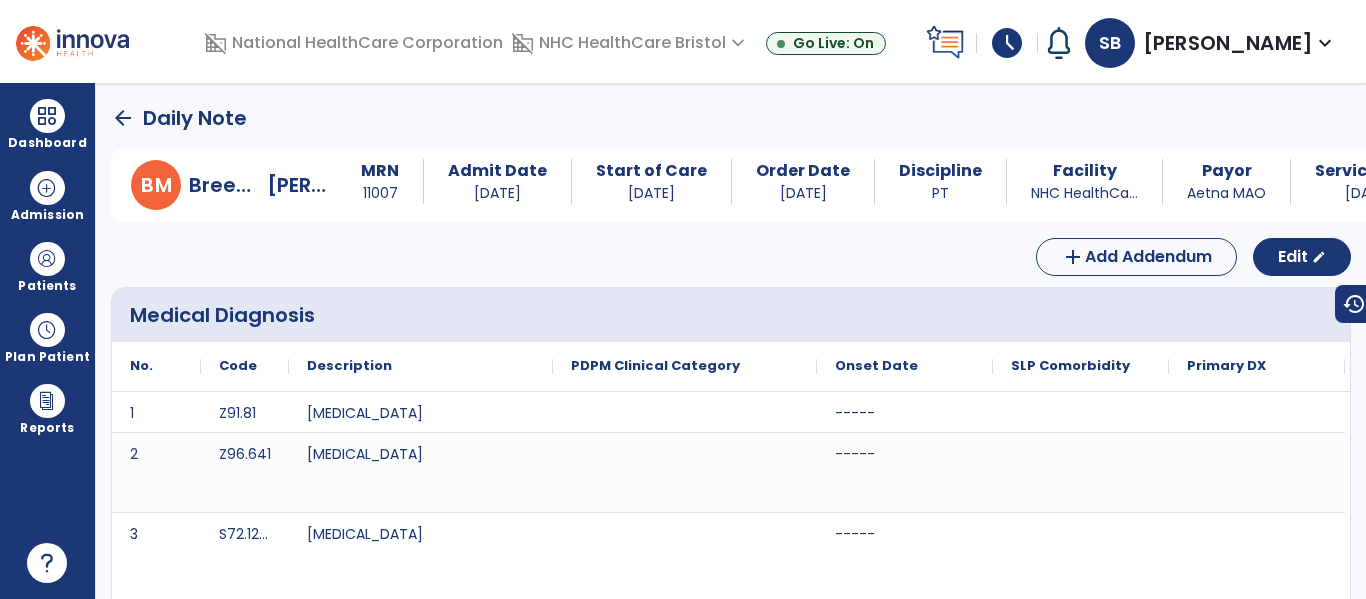 click on "arrow_back" 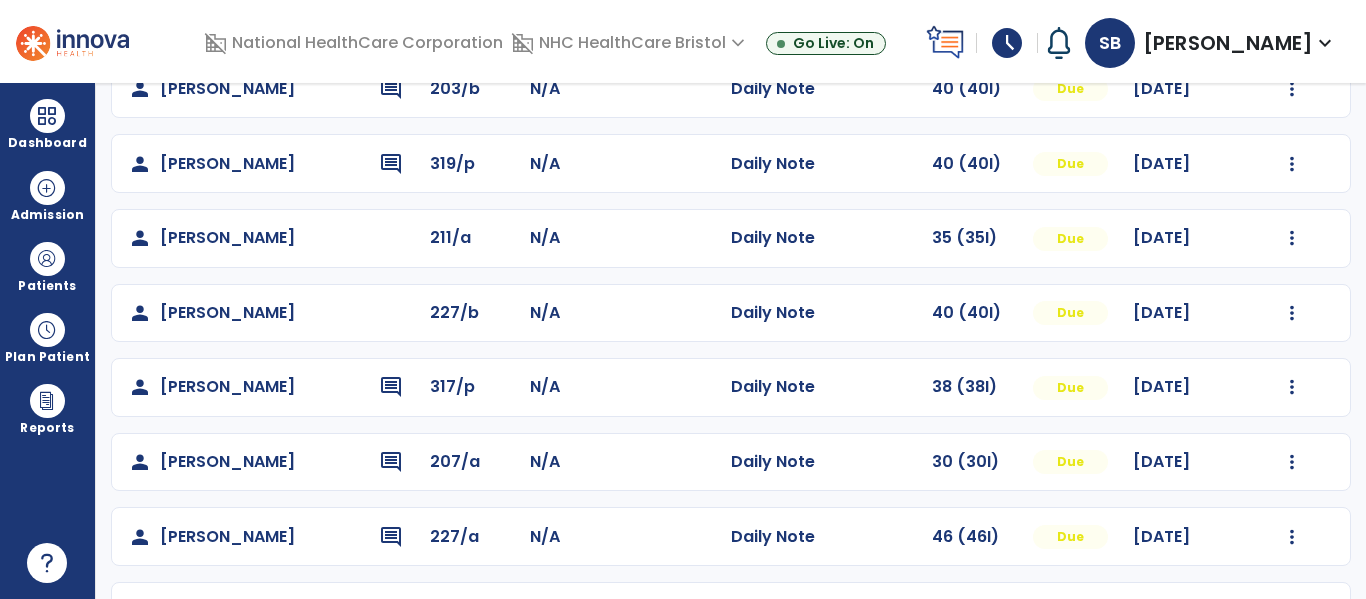 scroll, scrollTop: 488, scrollLeft: 0, axis: vertical 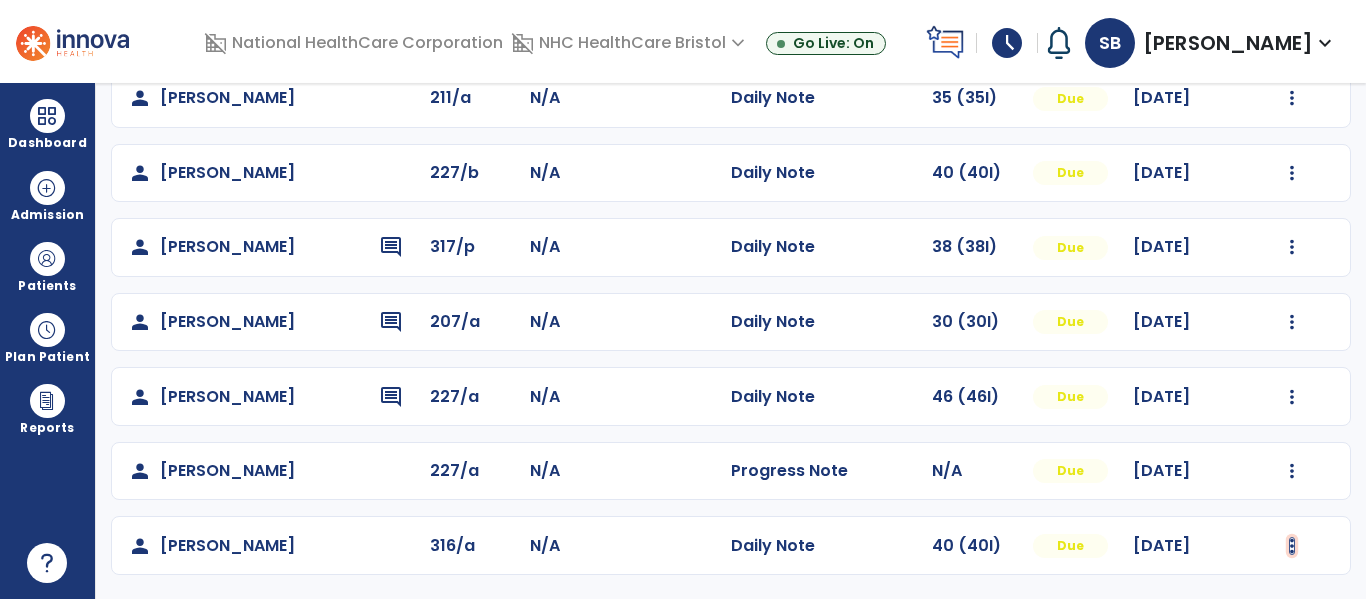 click at bounding box center [1292, -200] 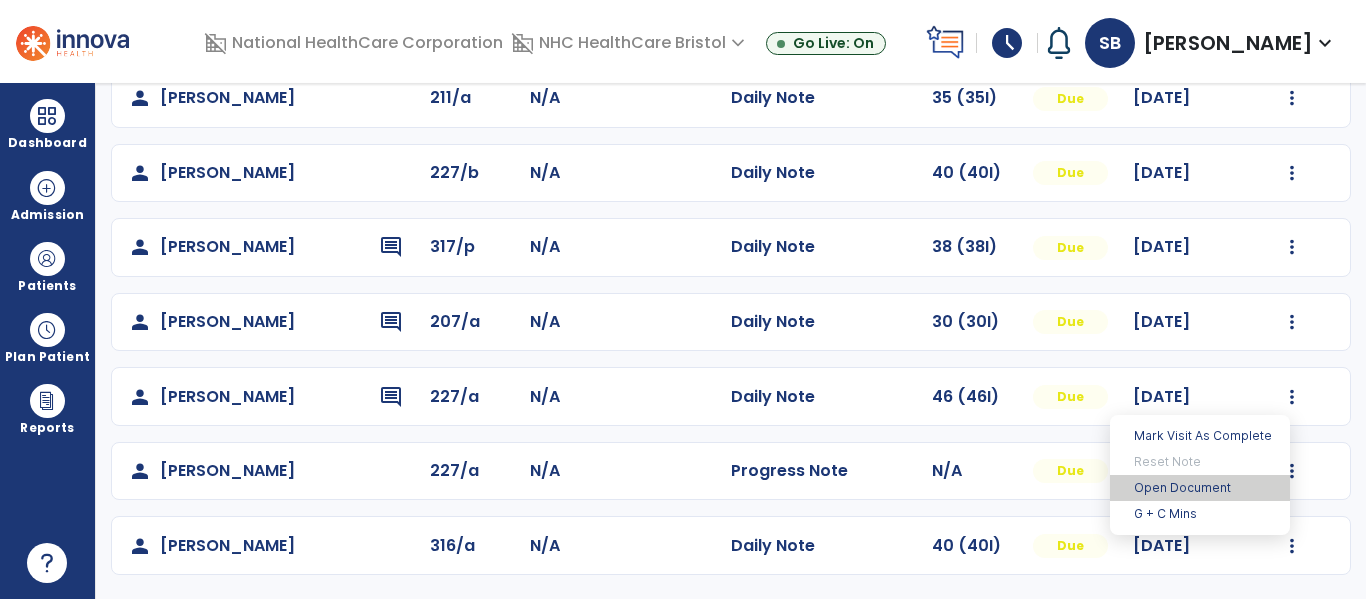 click on "Open Document" at bounding box center (1200, 488) 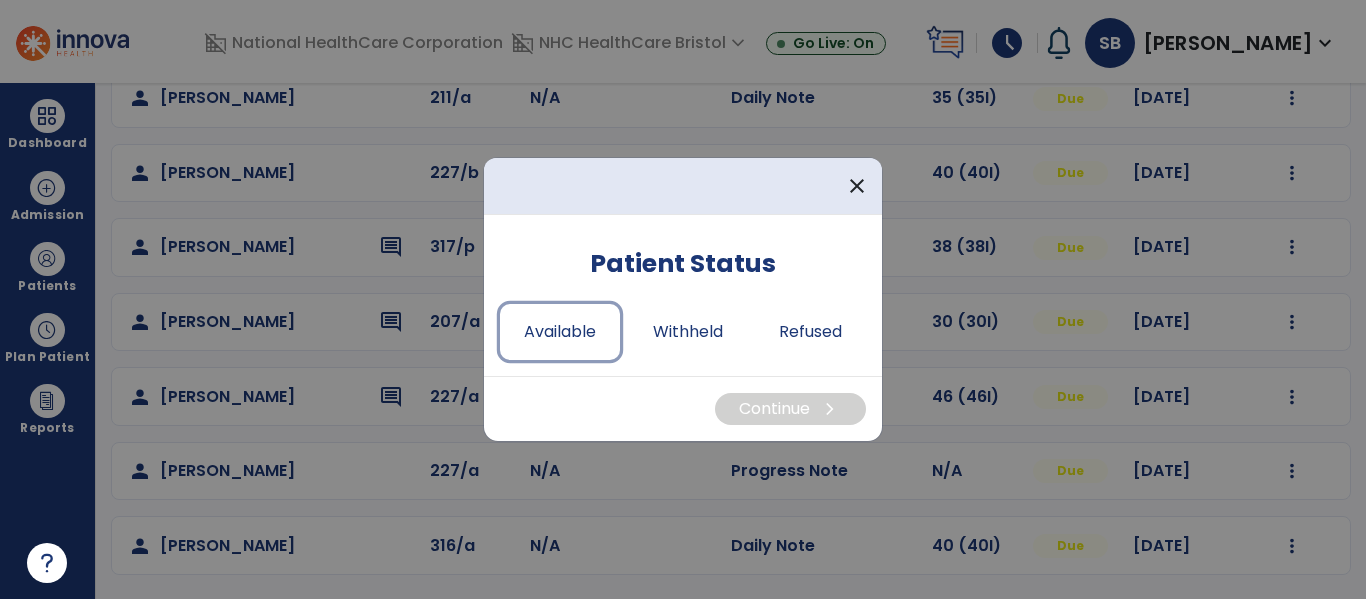 click on "Available" at bounding box center [560, 332] 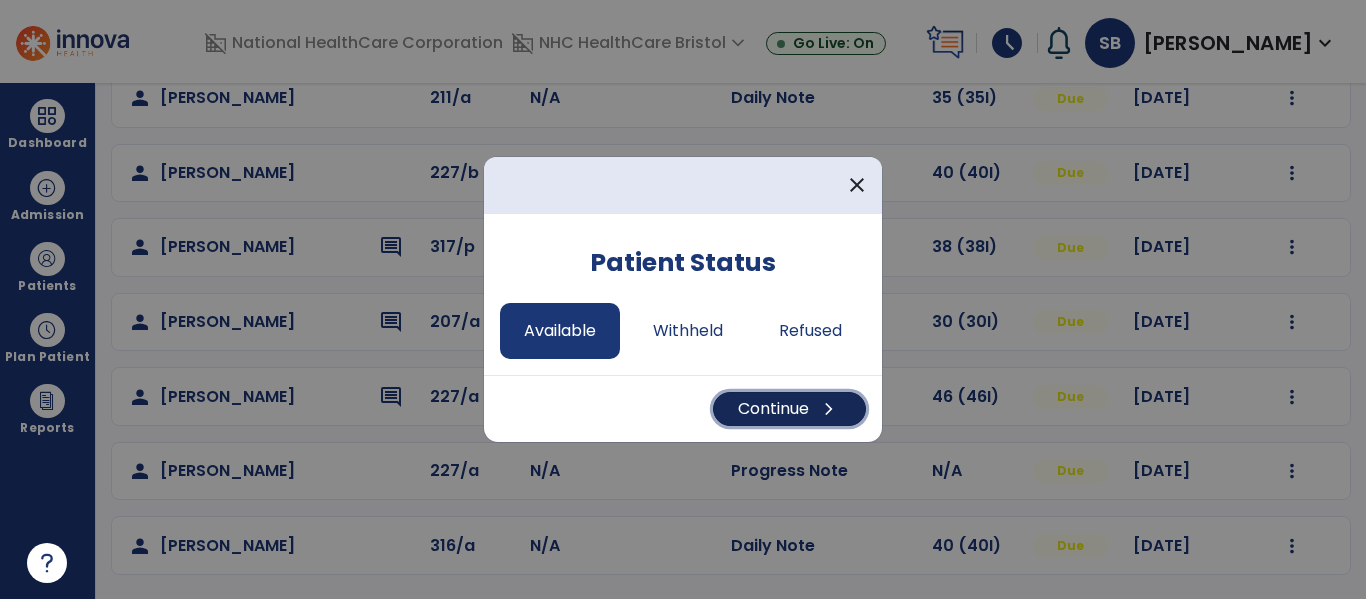 click on "Continue   chevron_right" at bounding box center (789, 409) 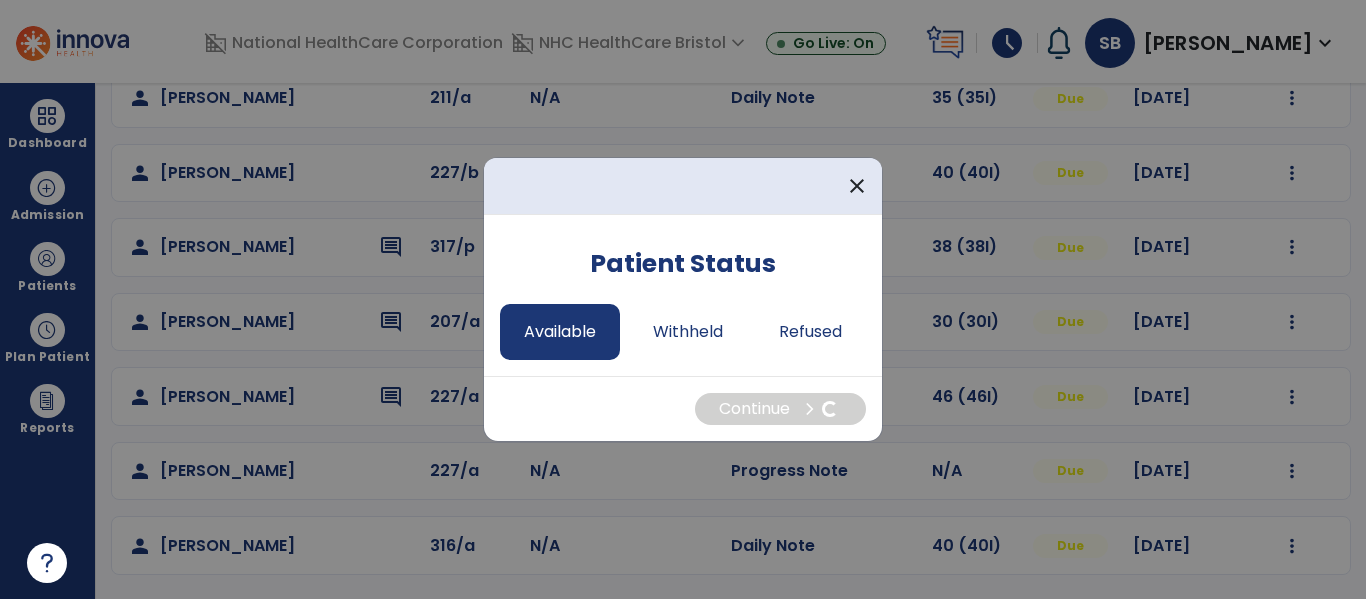 select on "*" 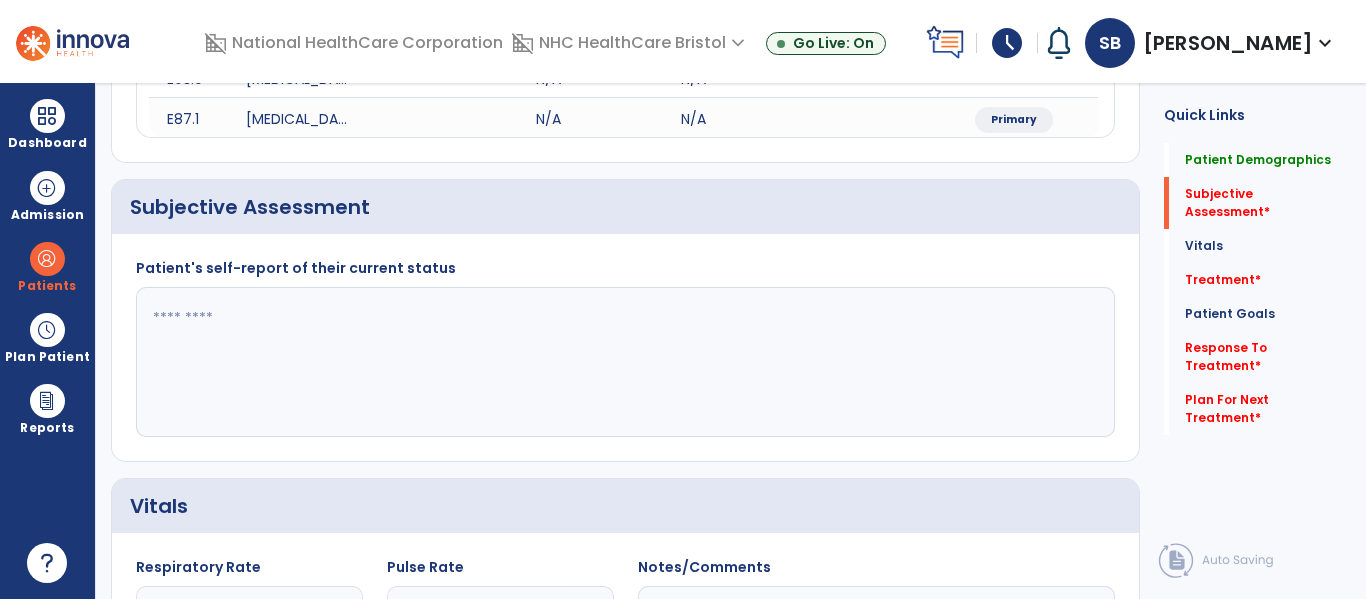 click 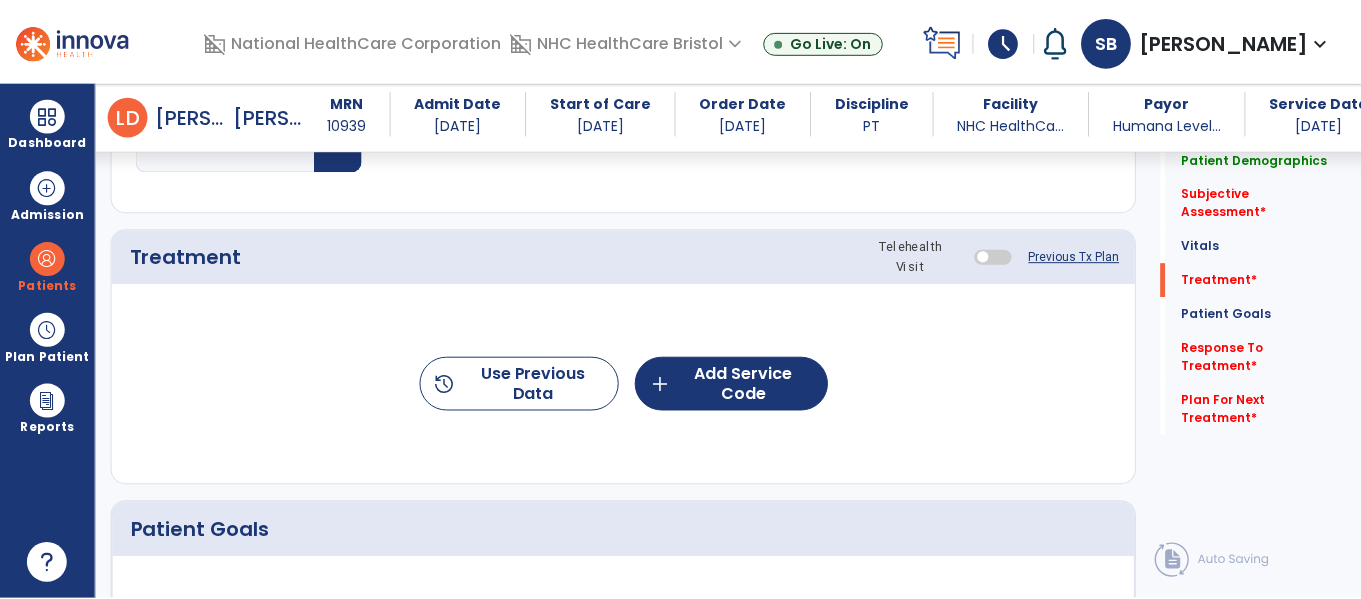 scroll, scrollTop: 1141, scrollLeft: 0, axis: vertical 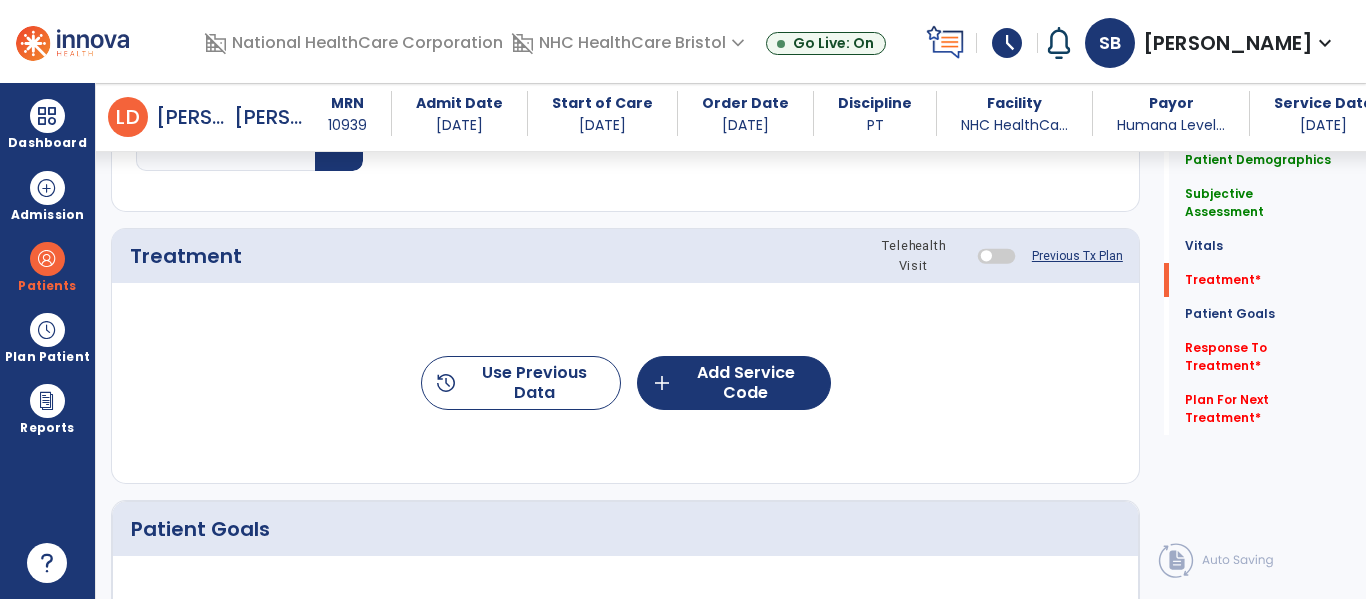 type on "**********" 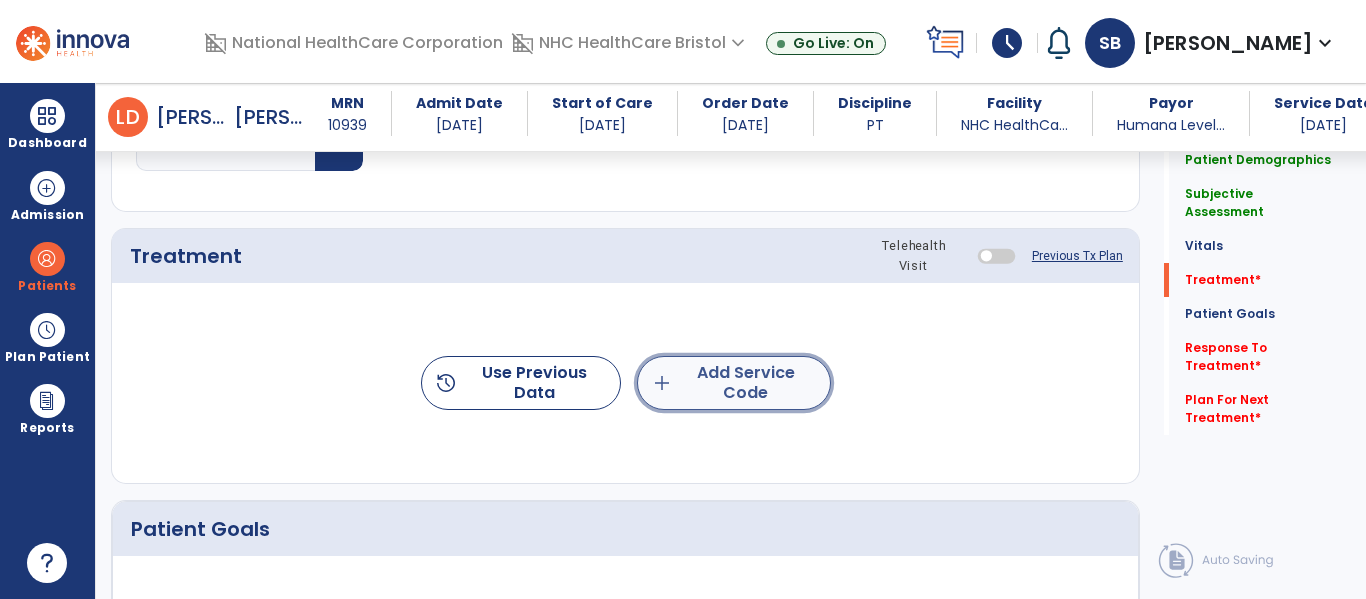 click on "add  Add Service Code" 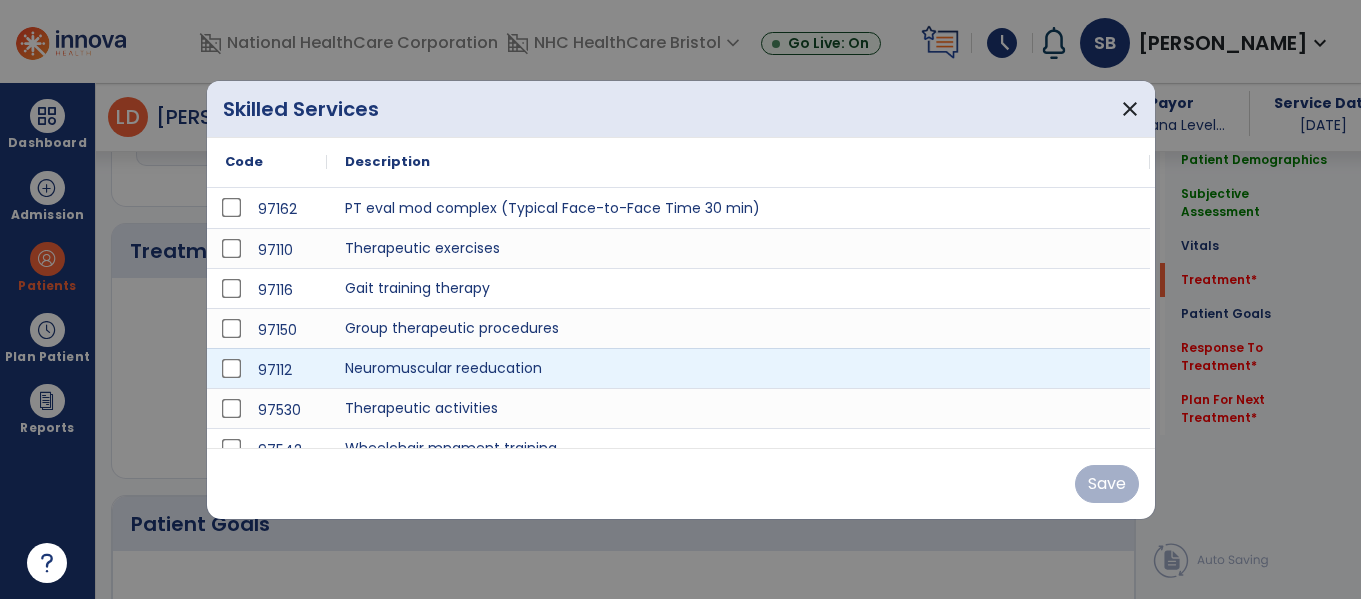 scroll, scrollTop: 1141, scrollLeft: 0, axis: vertical 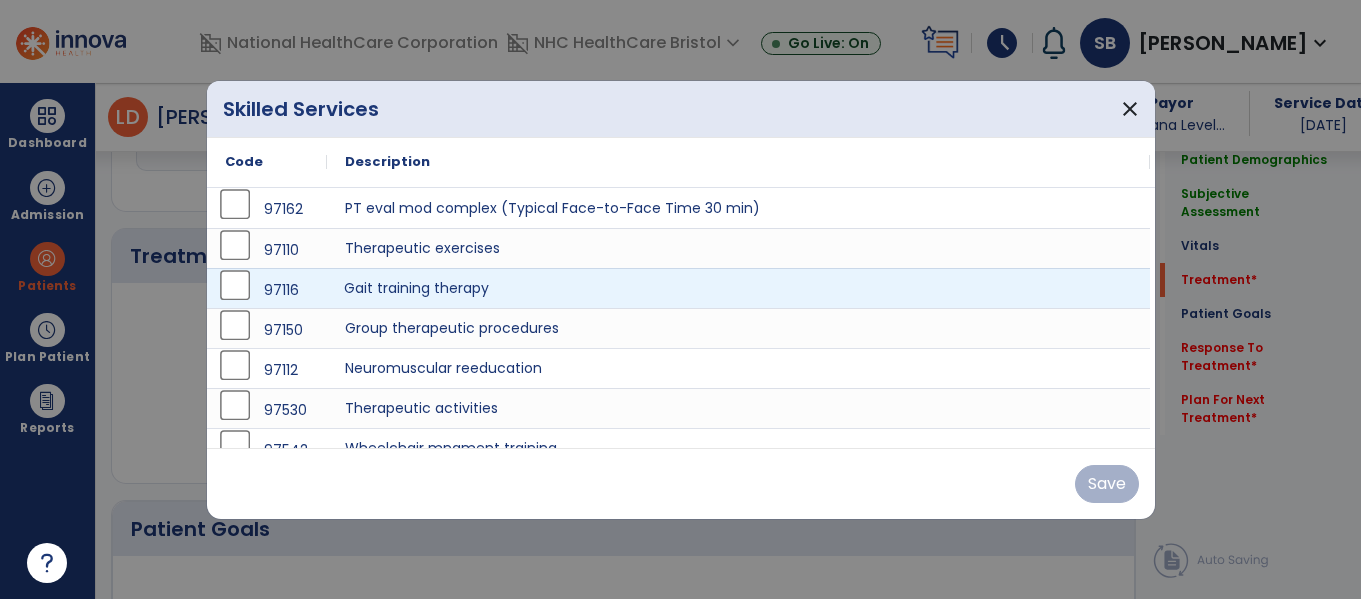 click on "Gait training therapy" at bounding box center (738, 288) 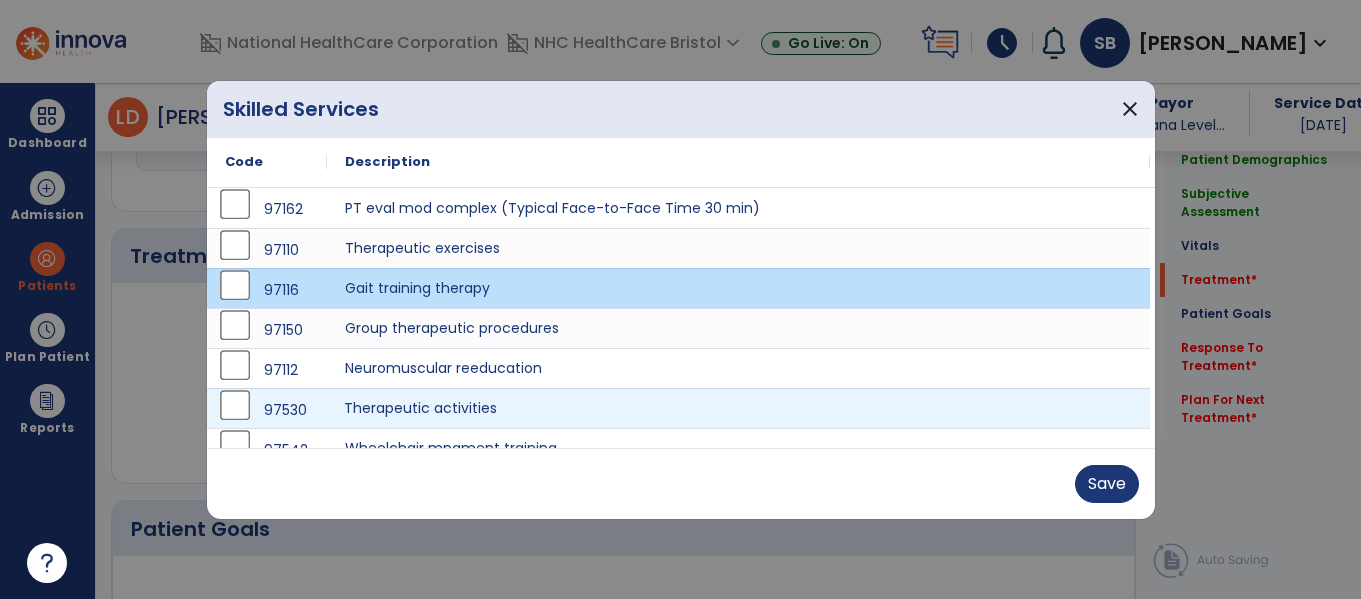 click on "Therapeutic activities" at bounding box center (738, 408) 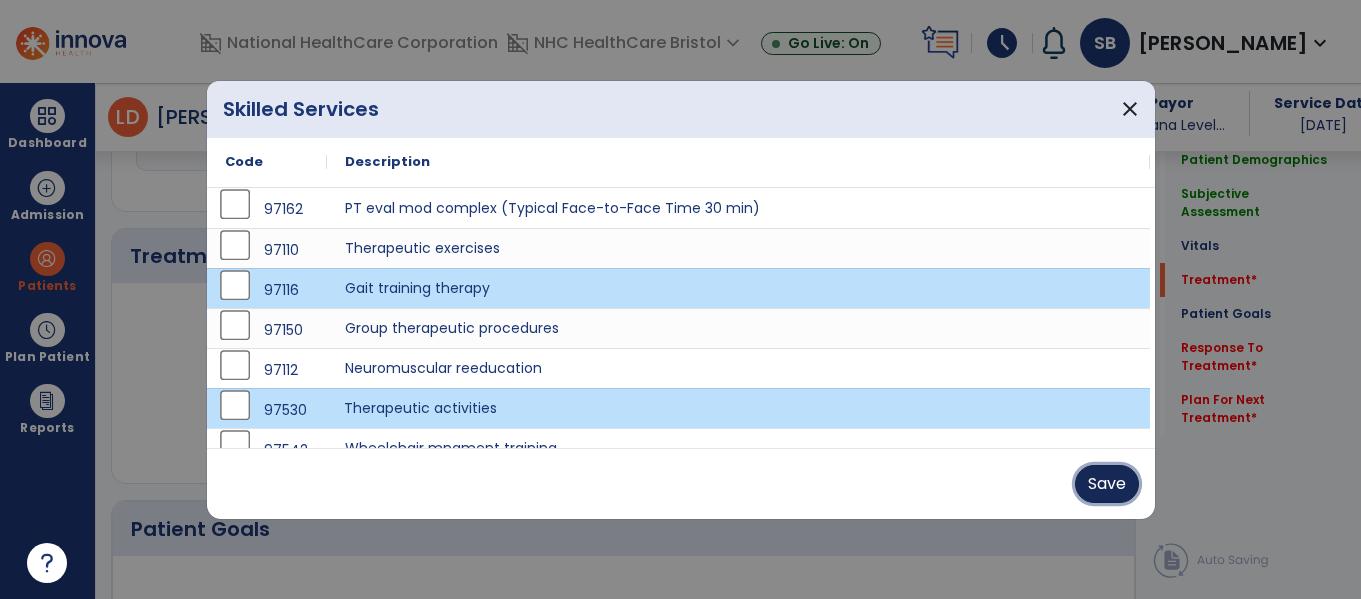 click on "Save" at bounding box center [1107, 484] 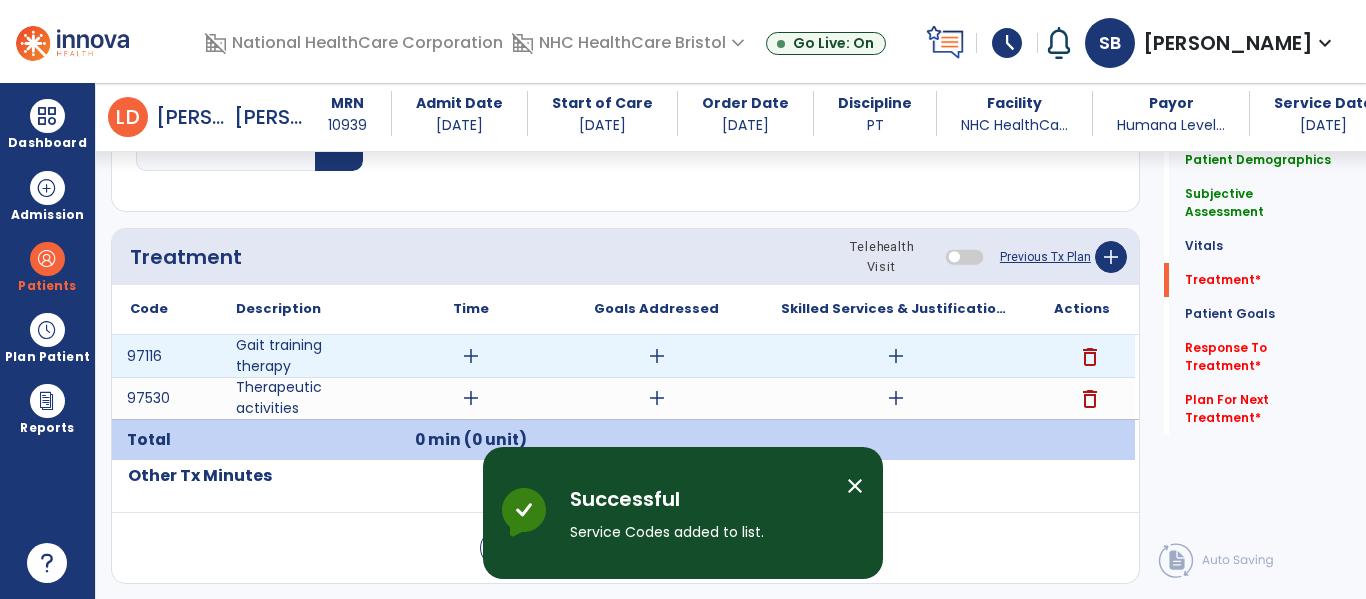 click on "add" at bounding box center [471, 356] 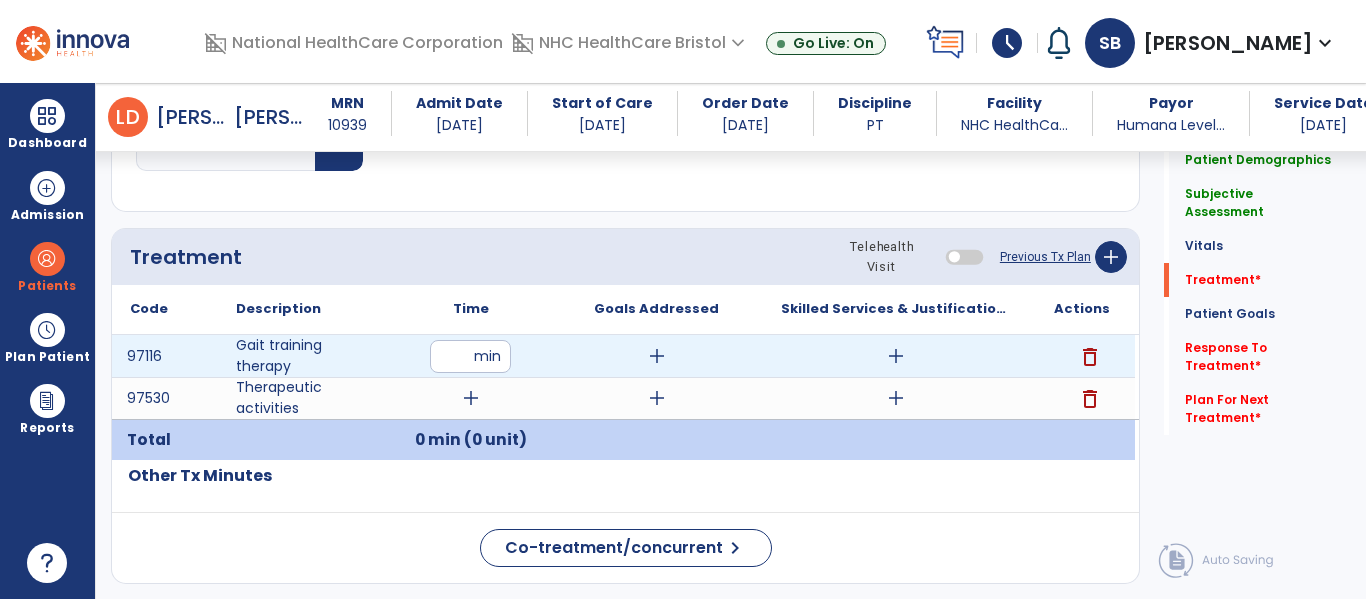 type on "**" 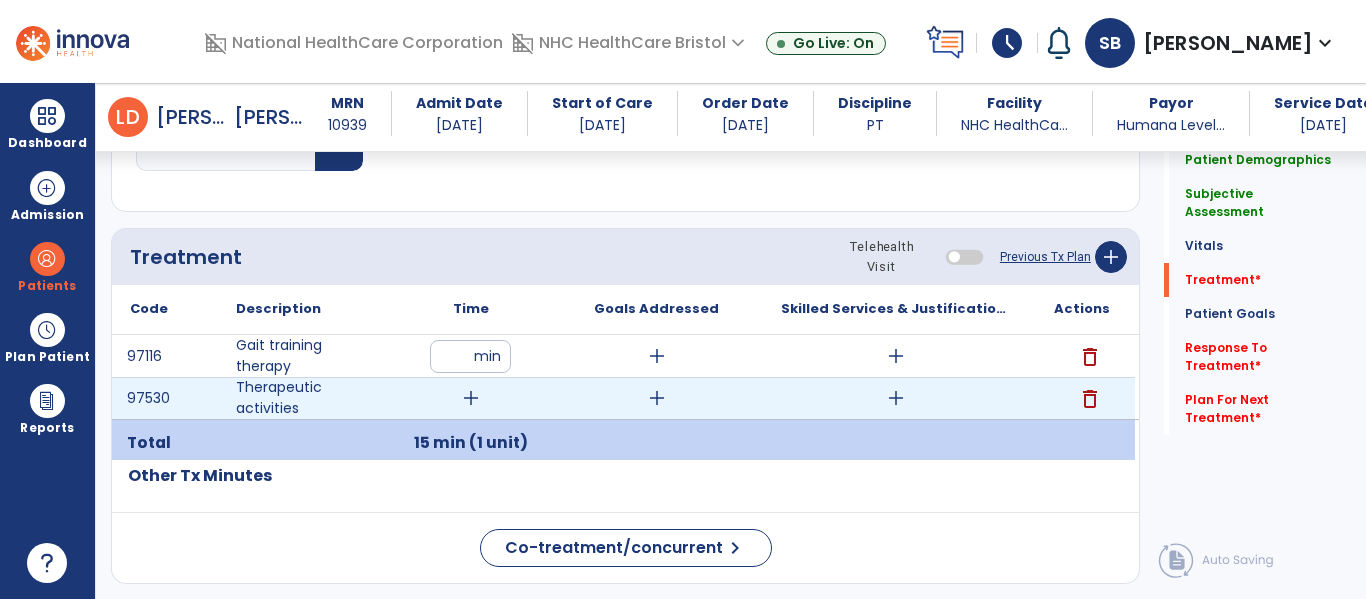 click on "add" at bounding box center [471, 398] 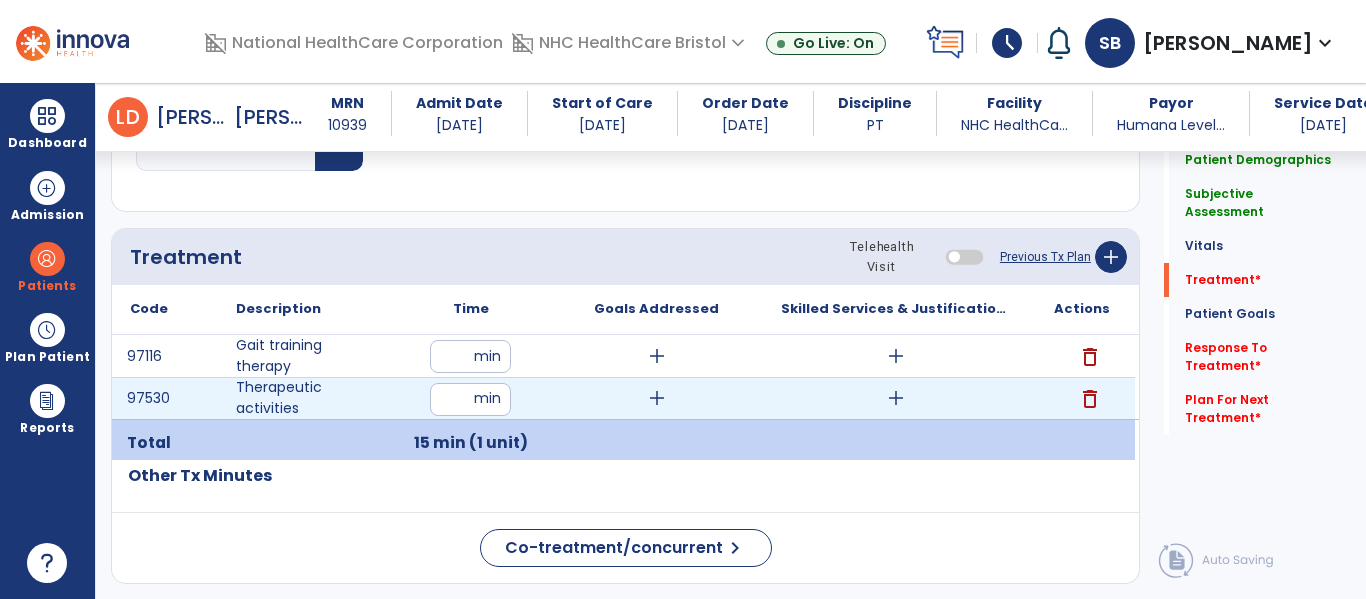 type on "**" 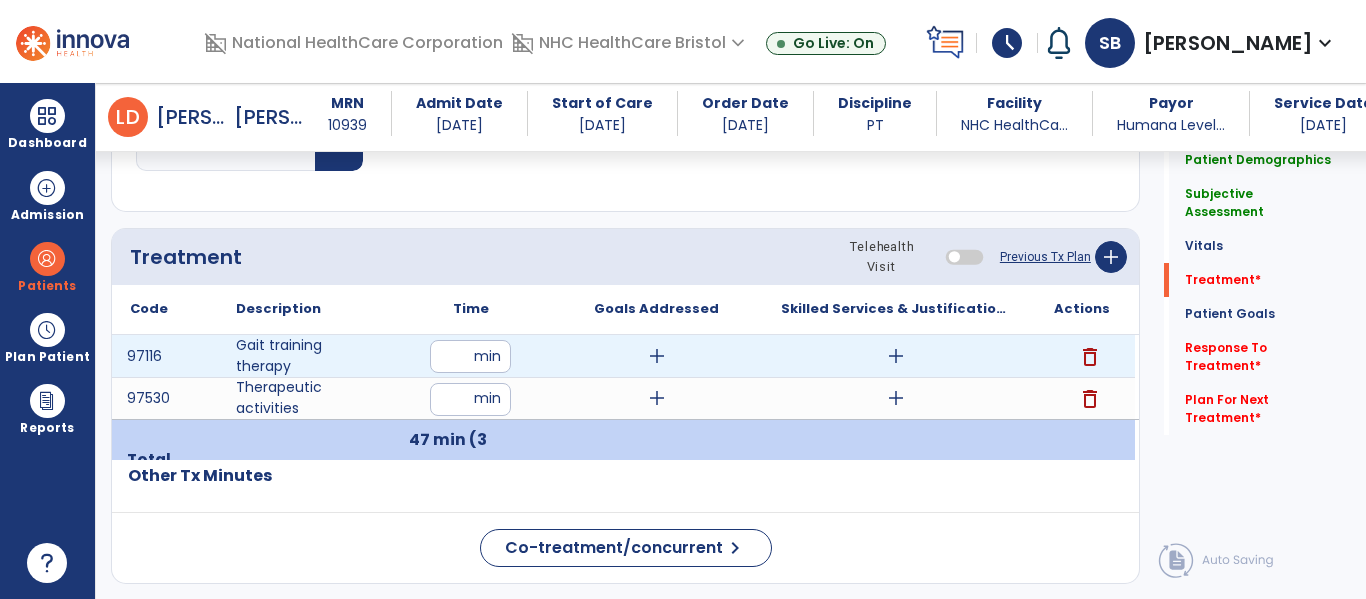 click on "add" at bounding box center [896, 356] 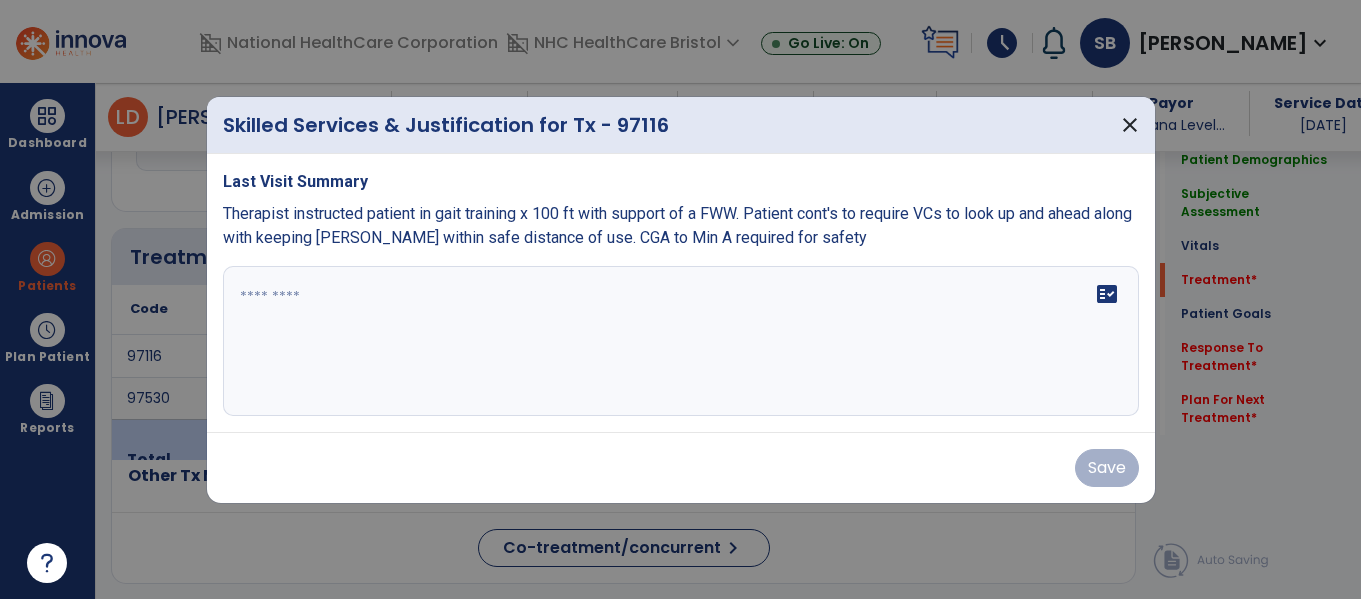 scroll, scrollTop: 1141, scrollLeft: 0, axis: vertical 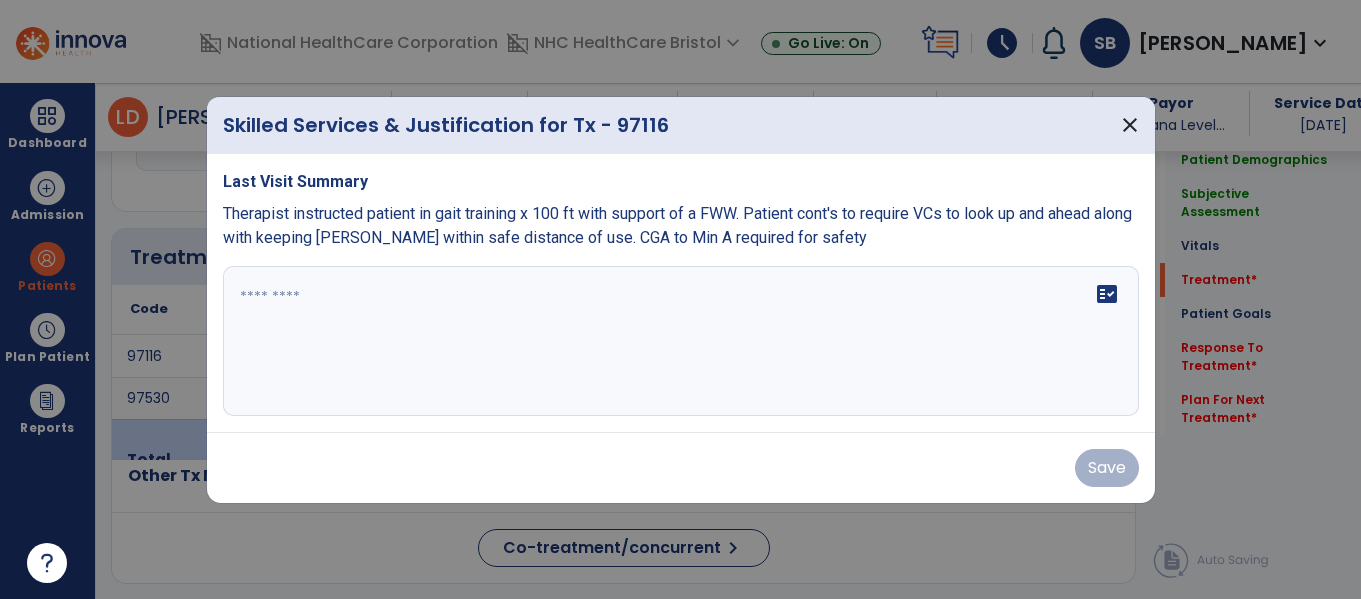 click on "fact_check" at bounding box center [681, 341] 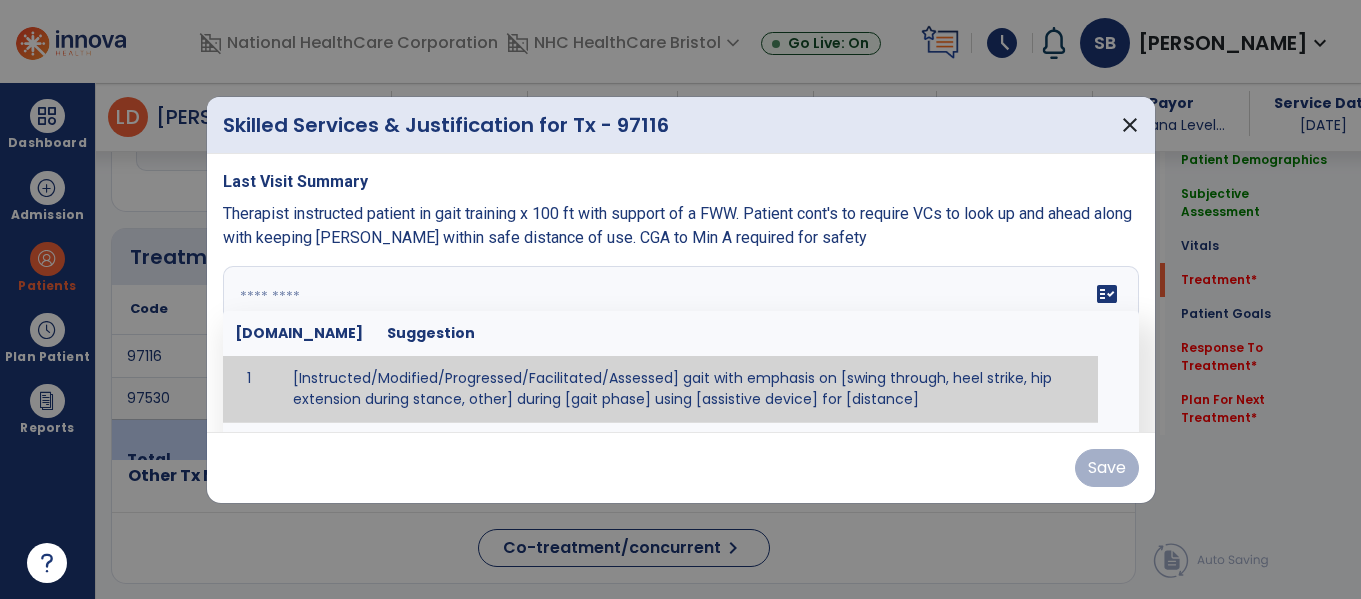 click on "Therapist instructed patient in gait training x 100 ft with support of a FWW. Patient cont's to require VCs to  look up and ahead along with keeping [PERSON_NAME] within safe distance of use. CGA to Min A required for safety" at bounding box center (681, 226) 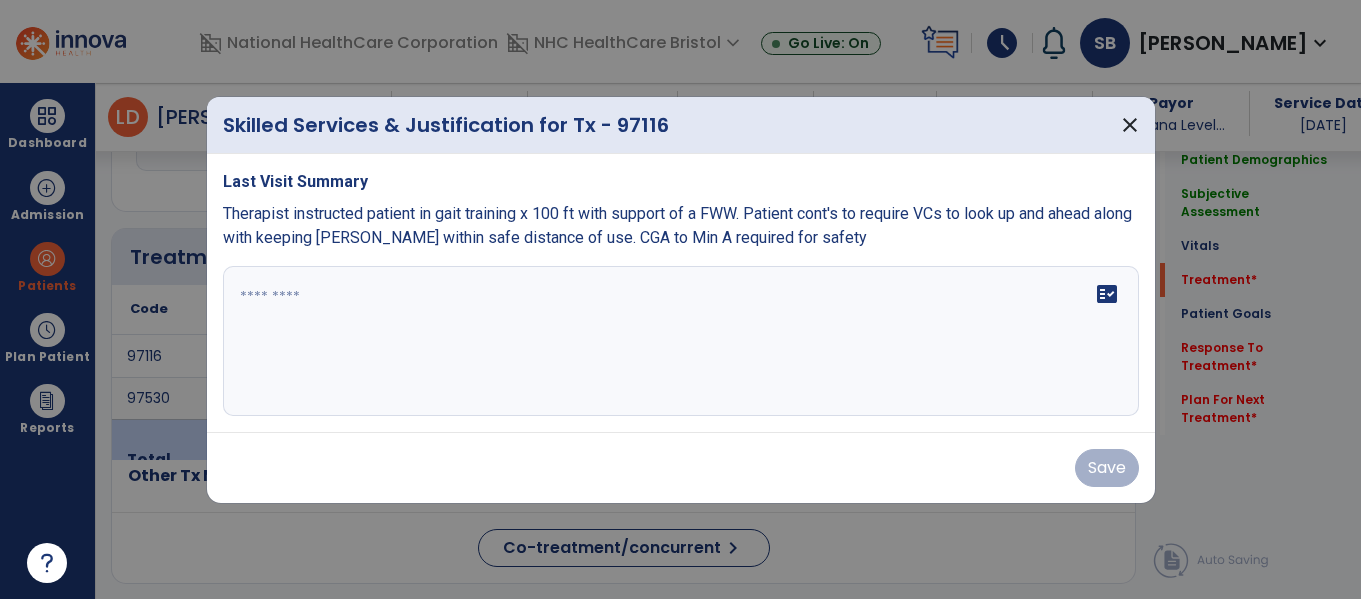 click on "Last Visit Summary Therapist instructed patient in gait training x 100 ft with support of a FWW. Patient cont's to require VCs to  look up and ahead along with keeping [PERSON_NAME] within safe distance of use. CGA to Min A required for safety   fact_check" at bounding box center [681, 293] 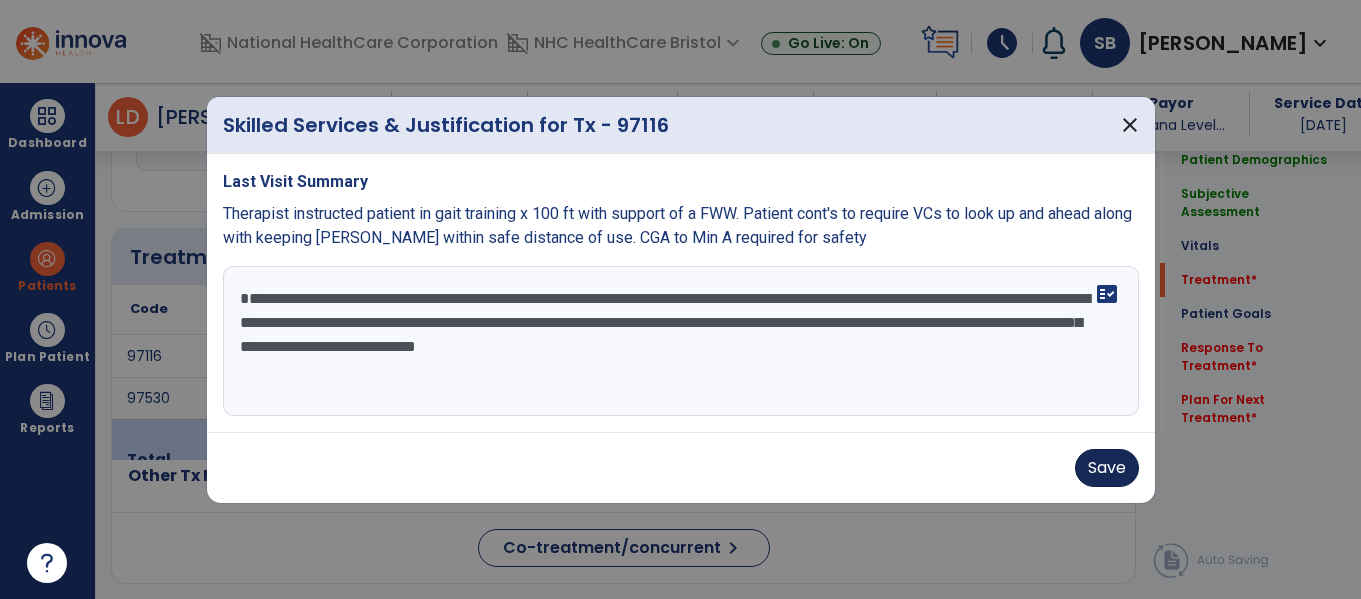 type on "**********" 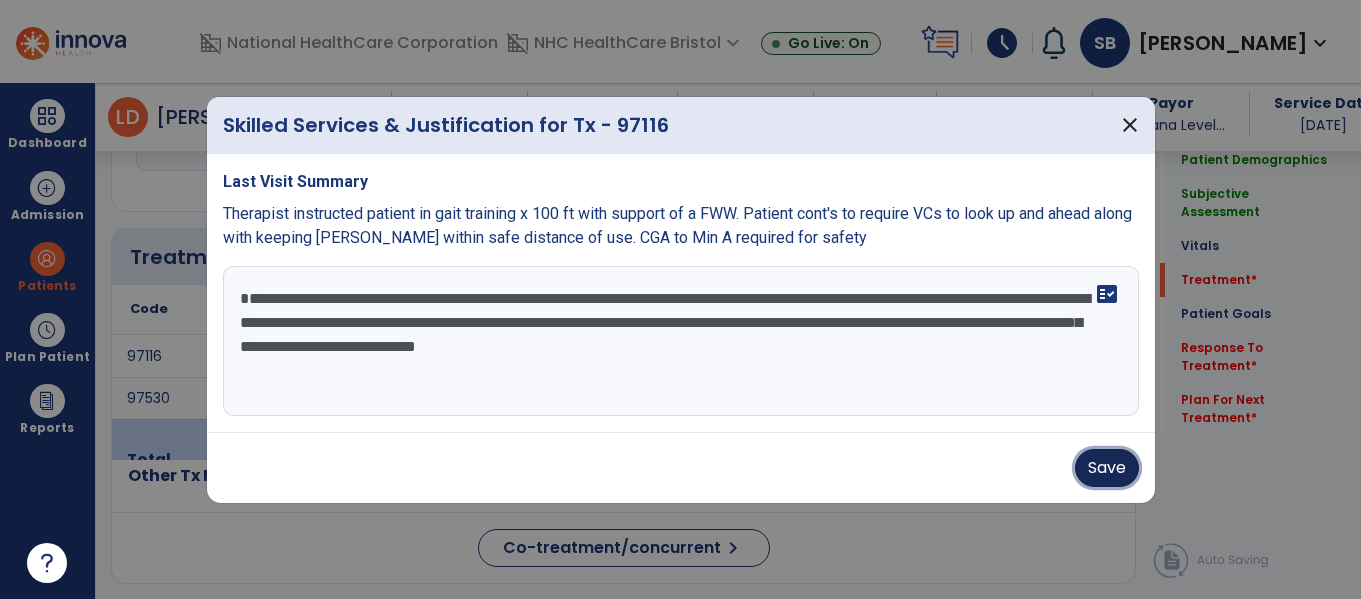 click on "Save" at bounding box center [1107, 468] 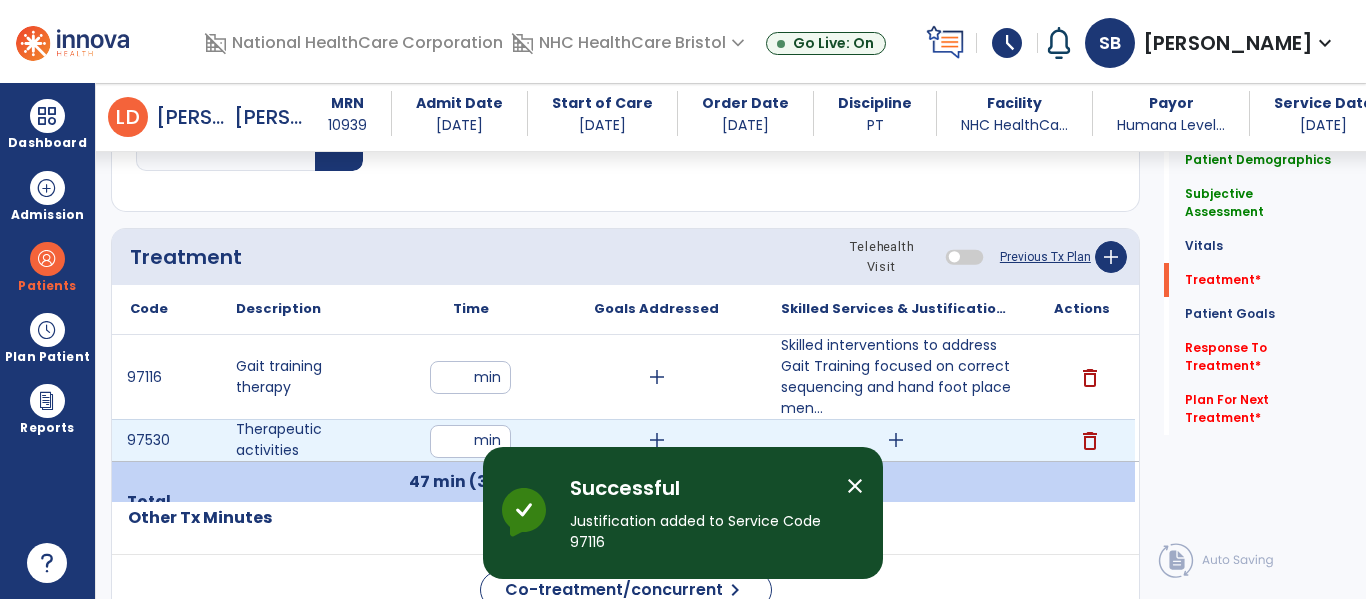 click on "add" at bounding box center [896, 440] 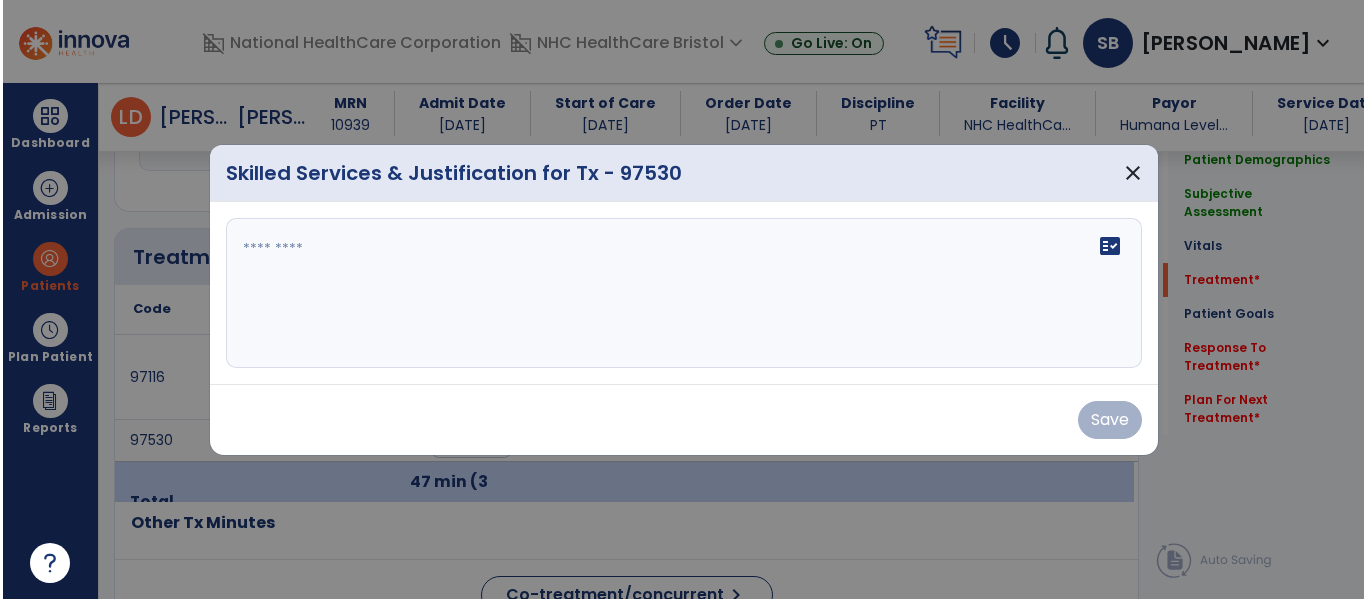 scroll, scrollTop: 1141, scrollLeft: 0, axis: vertical 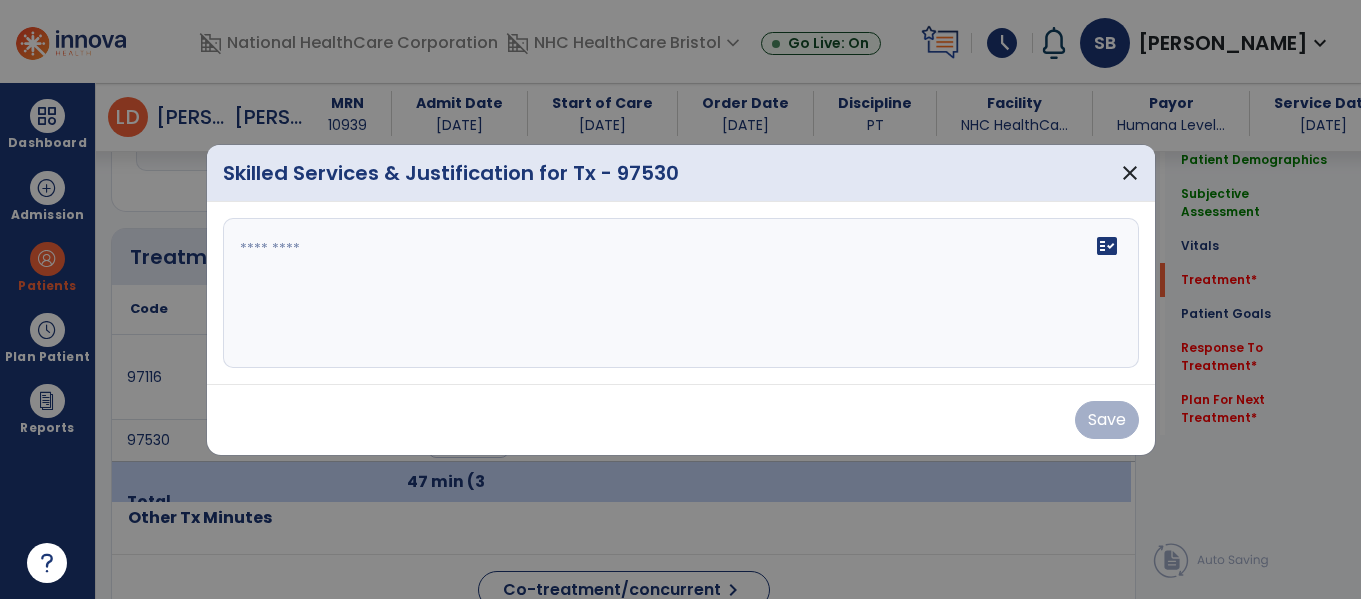 click on "fact_check" at bounding box center (681, 293) 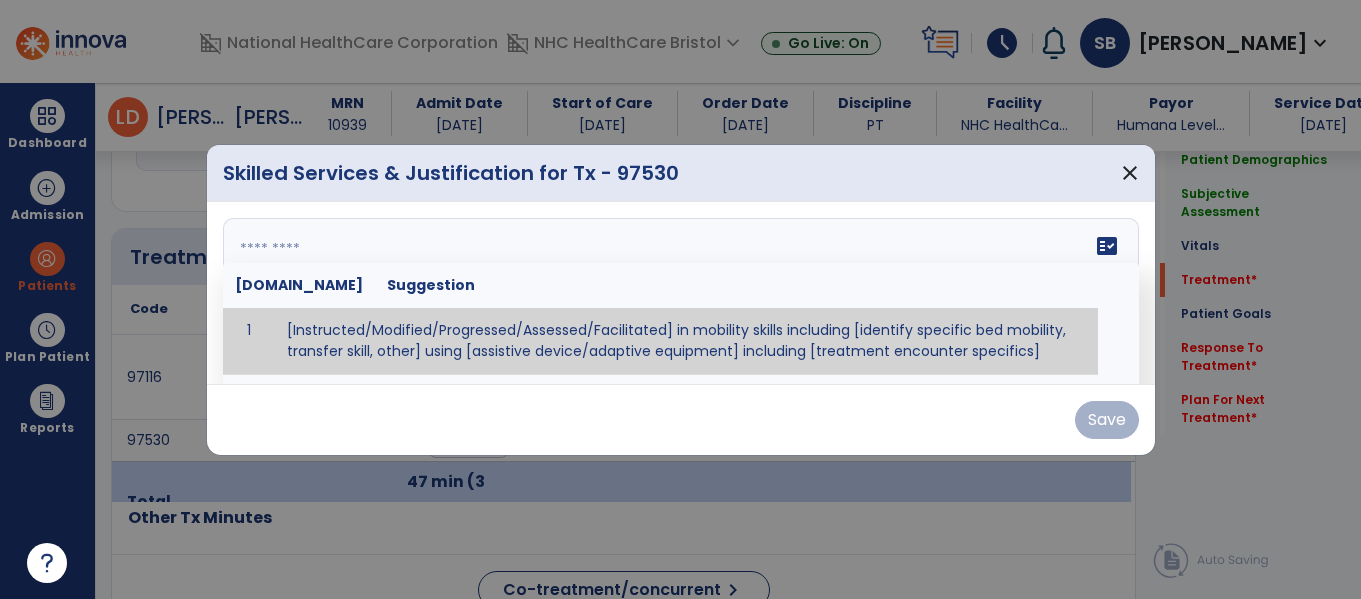 paste on "**********" 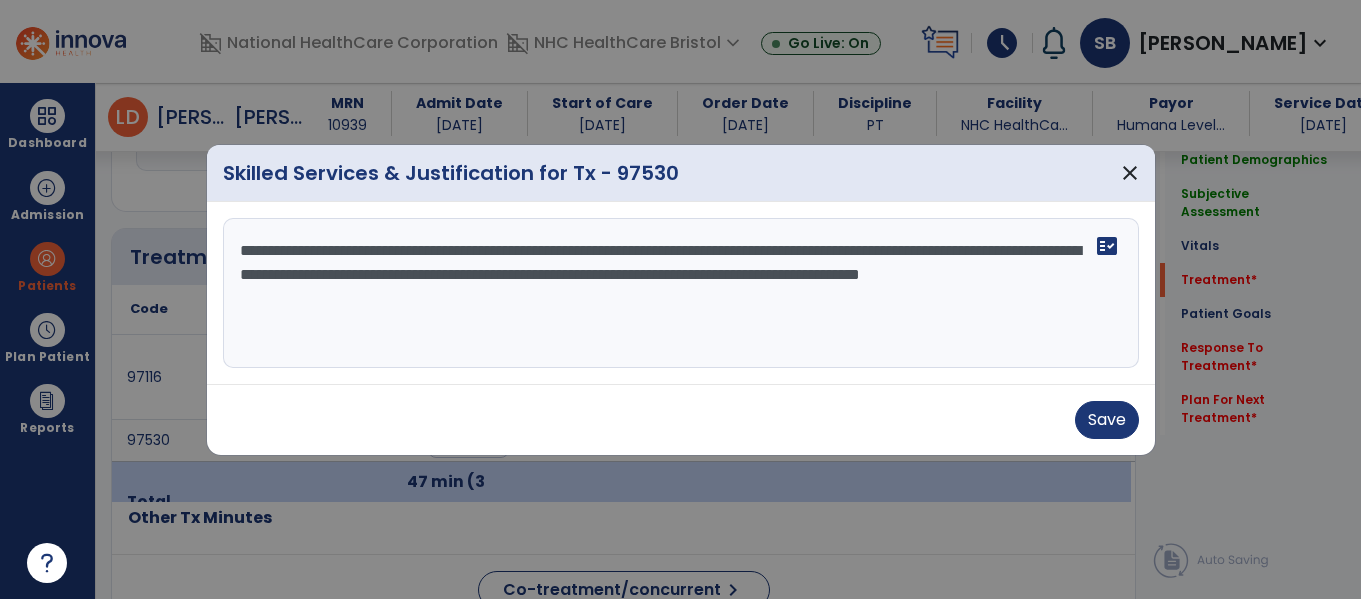 click on "**********" at bounding box center (681, 293) 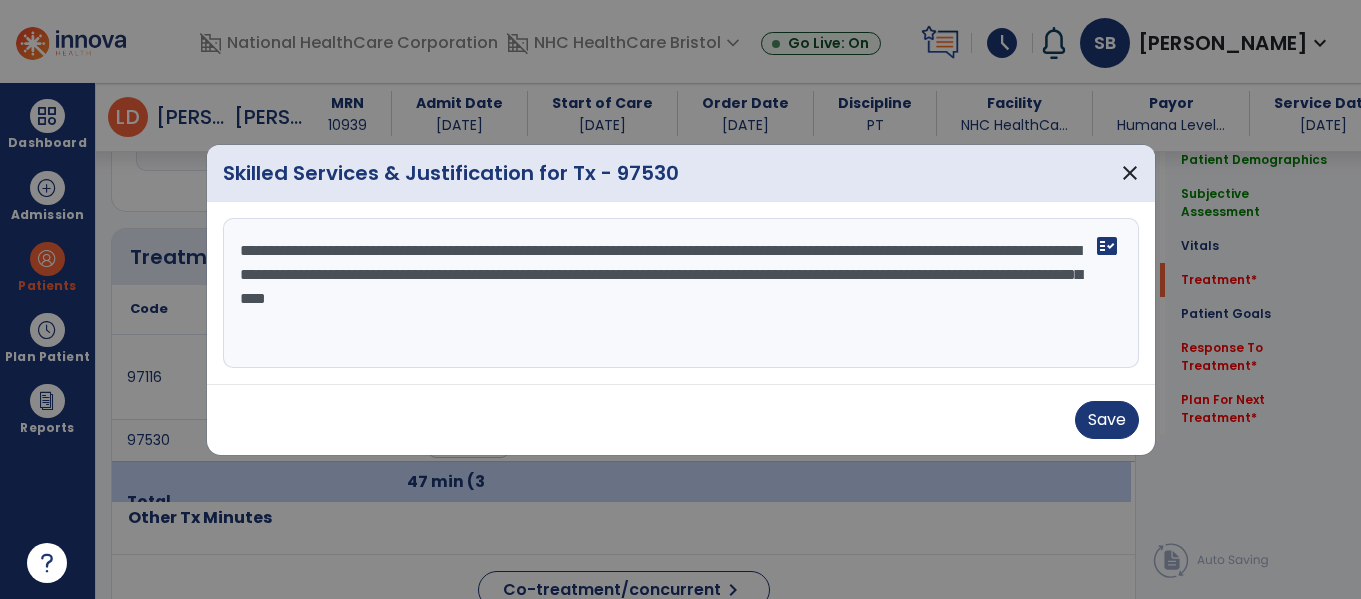 type on "**********" 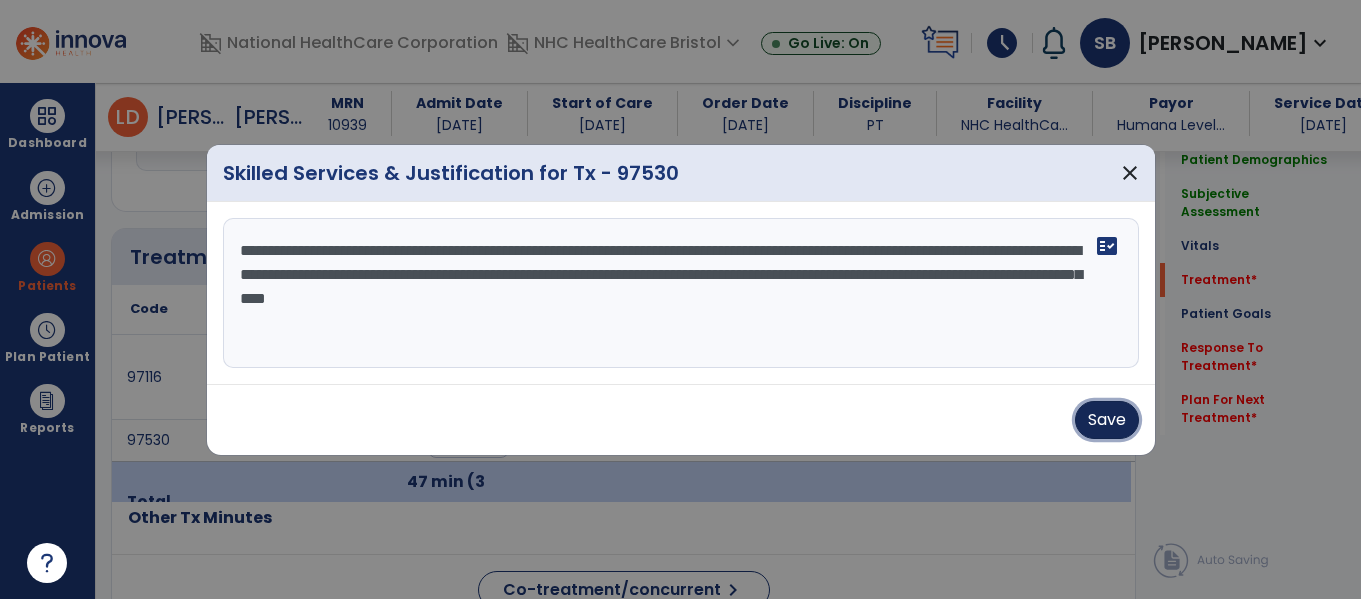 click on "Save" at bounding box center (1107, 420) 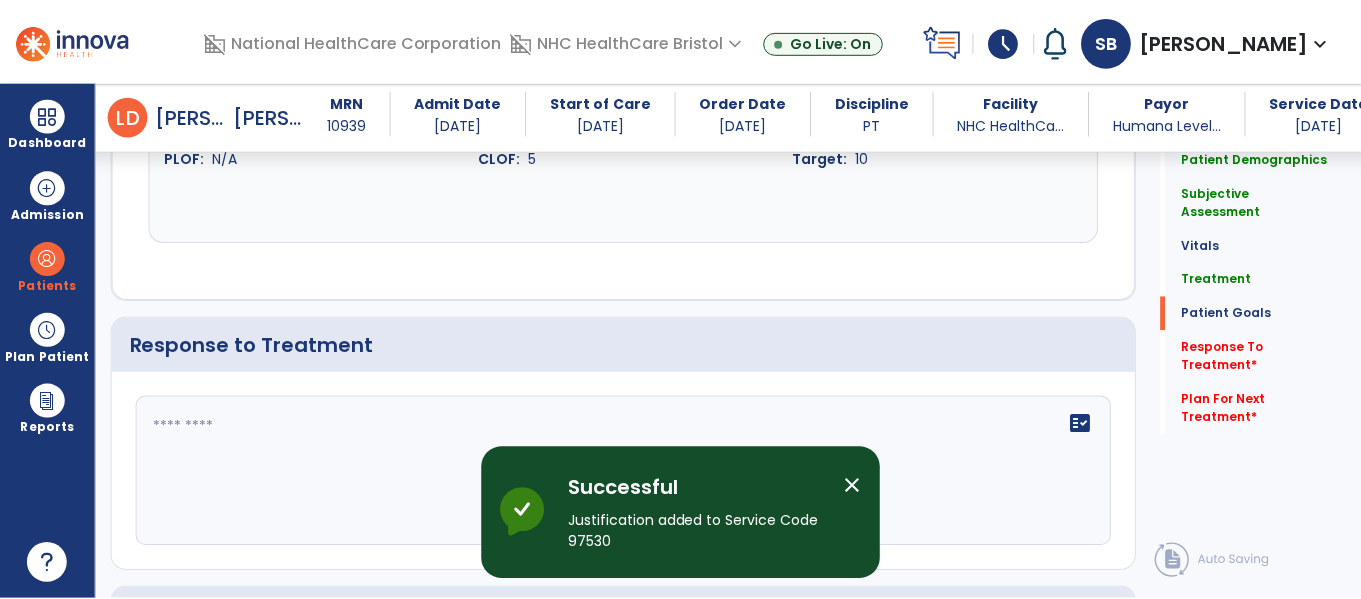 scroll, scrollTop: 3220, scrollLeft: 0, axis: vertical 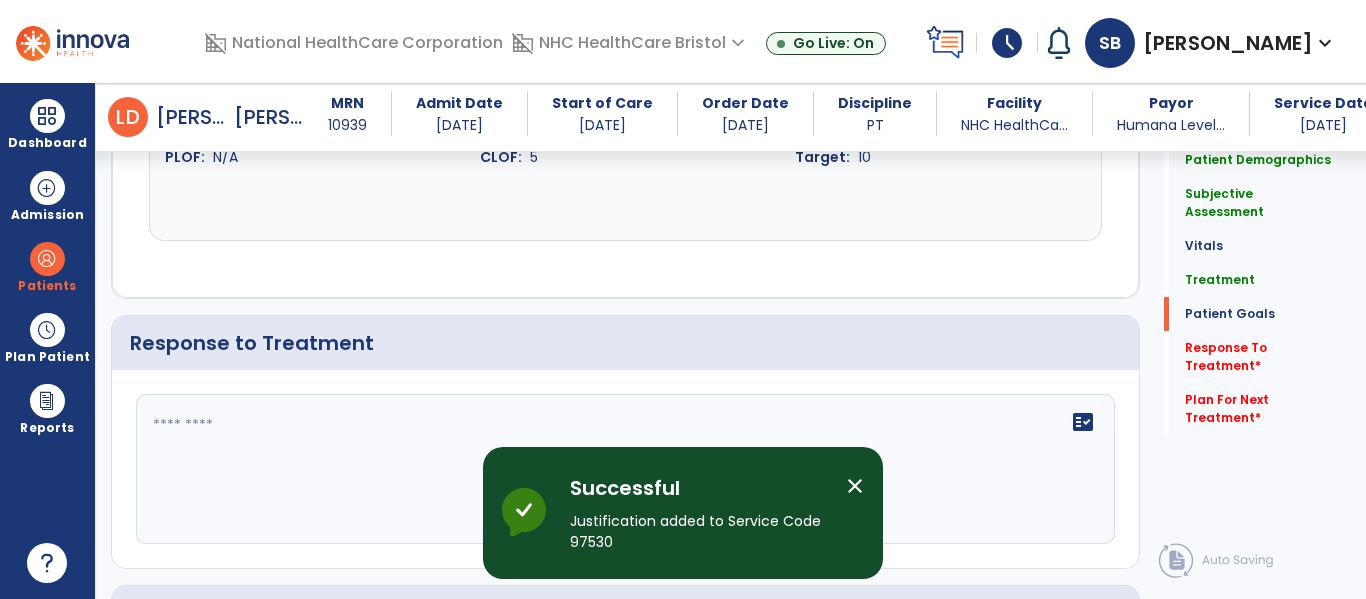 click 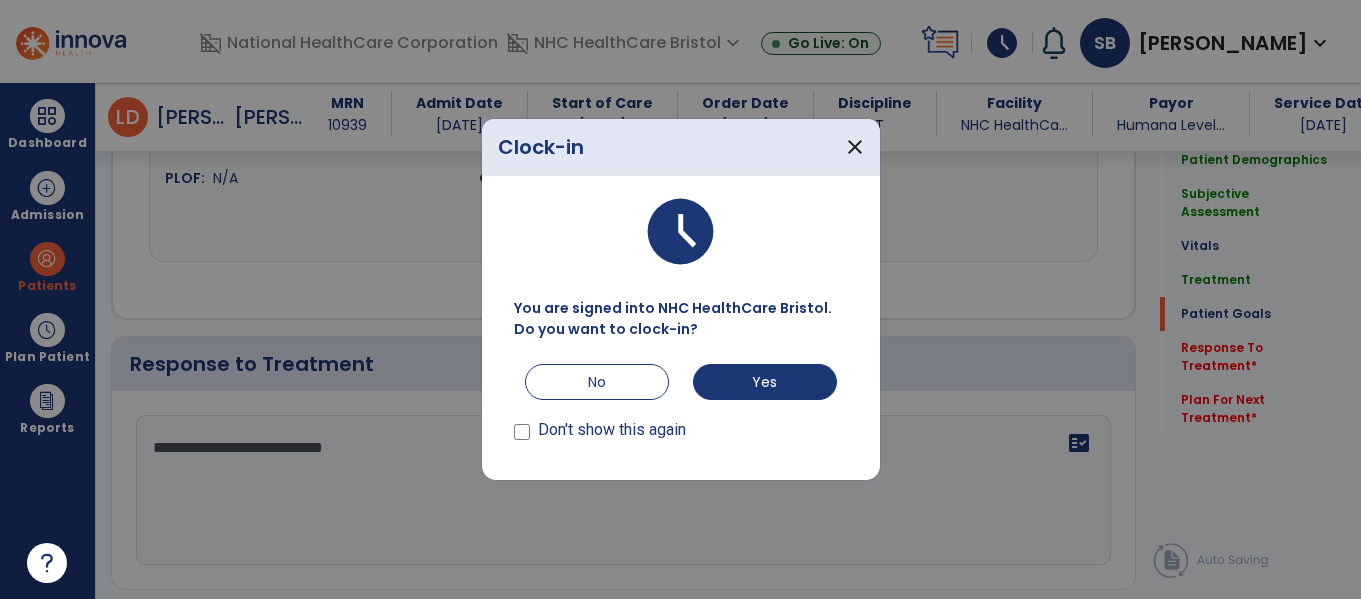 scroll, scrollTop: 3241, scrollLeft: 0, axis: vertical 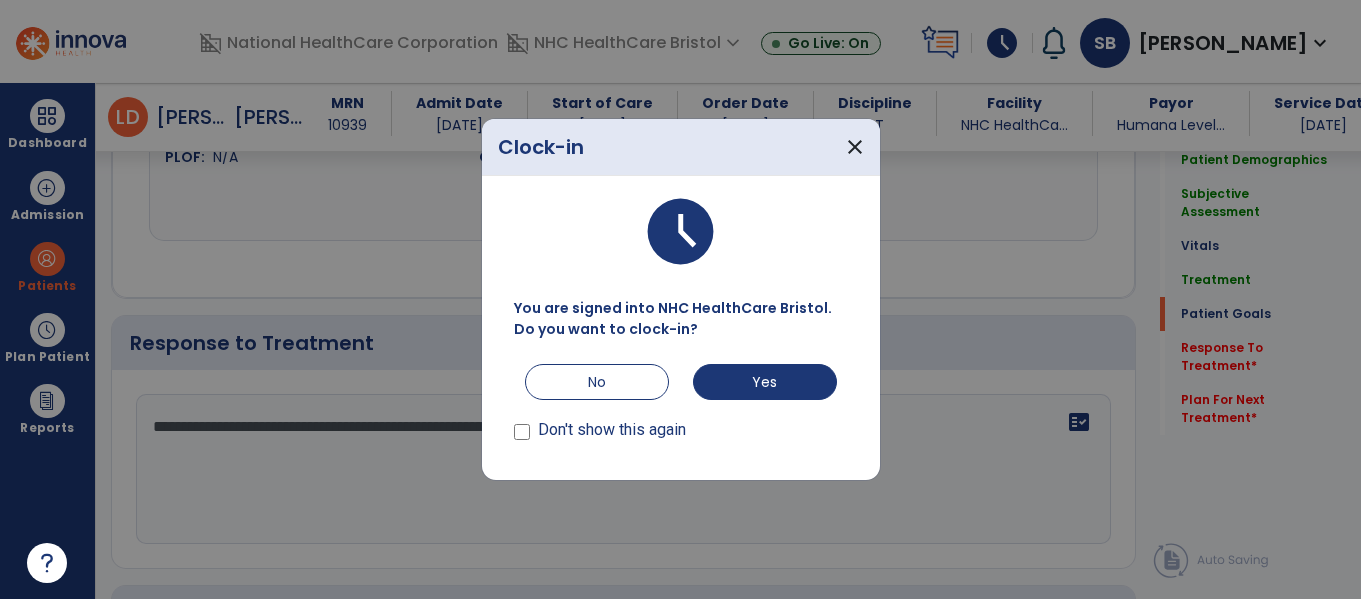 click at bounding box center [680, 299] 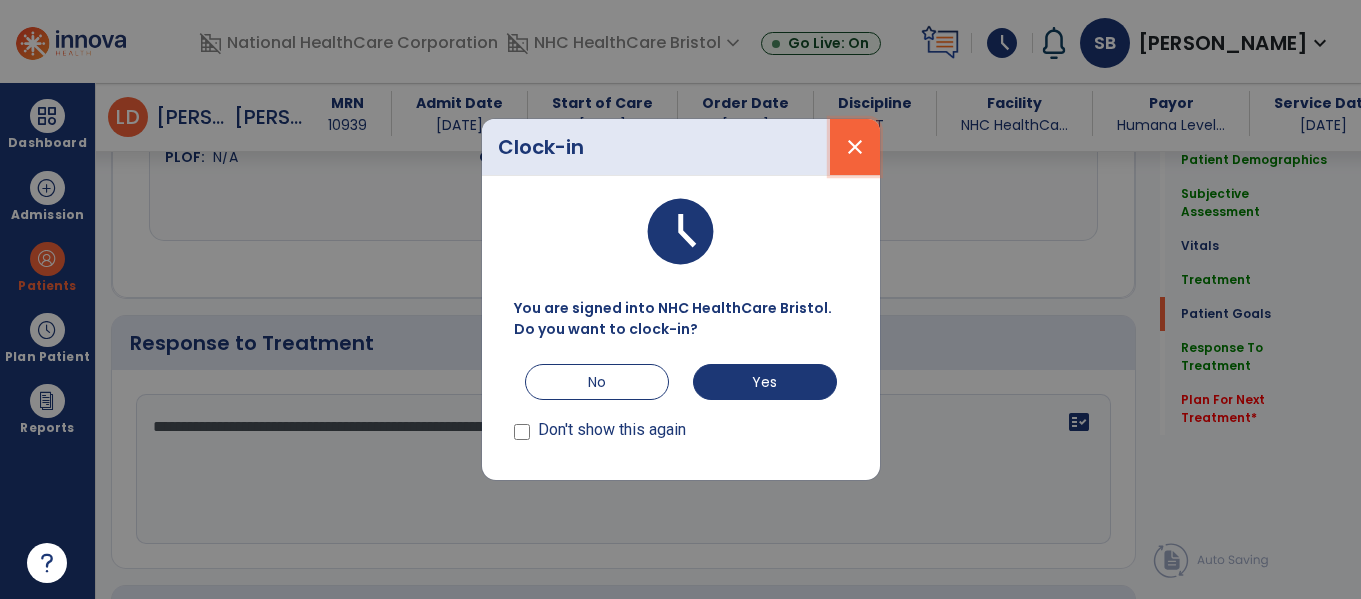 click on "close" at bounding box center [855, 147] 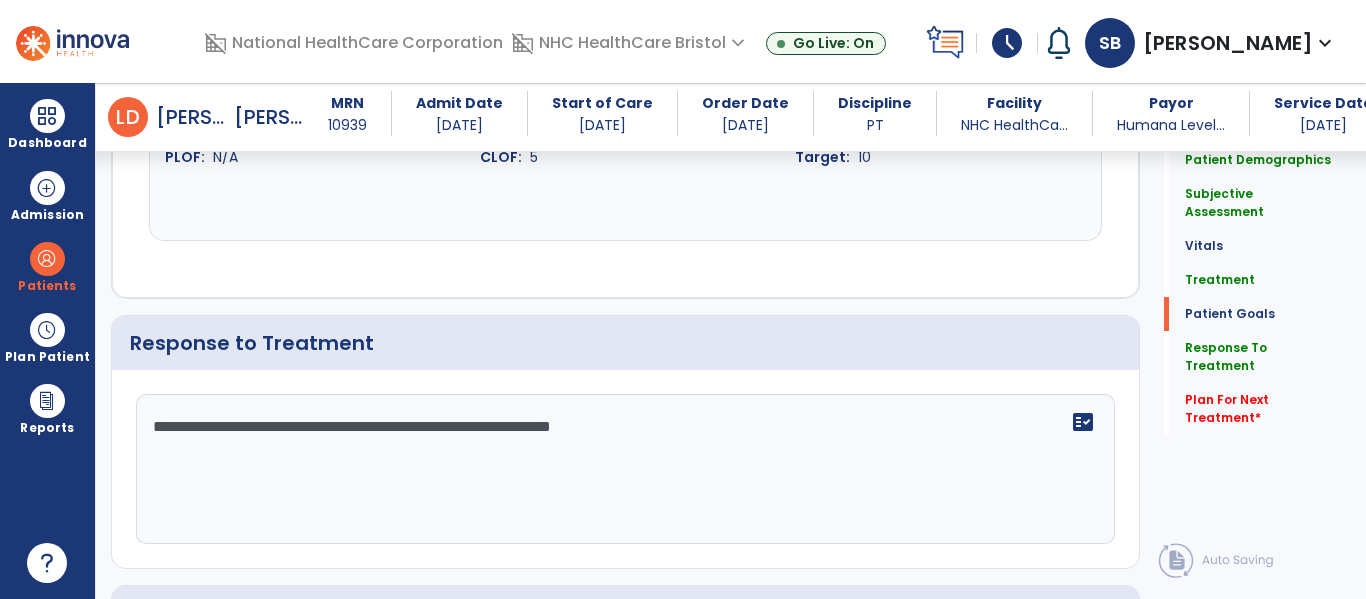 scroll, scrollTop: 3220, scrollLeft: 0, axis: vertical 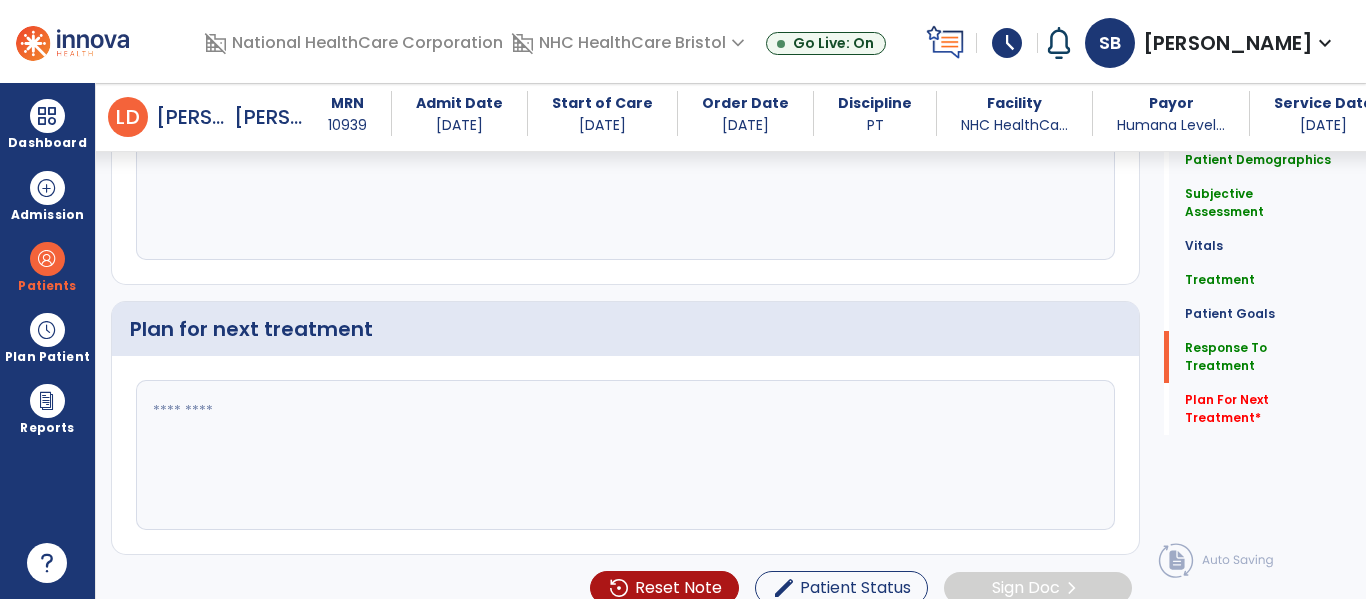 type on "**********" 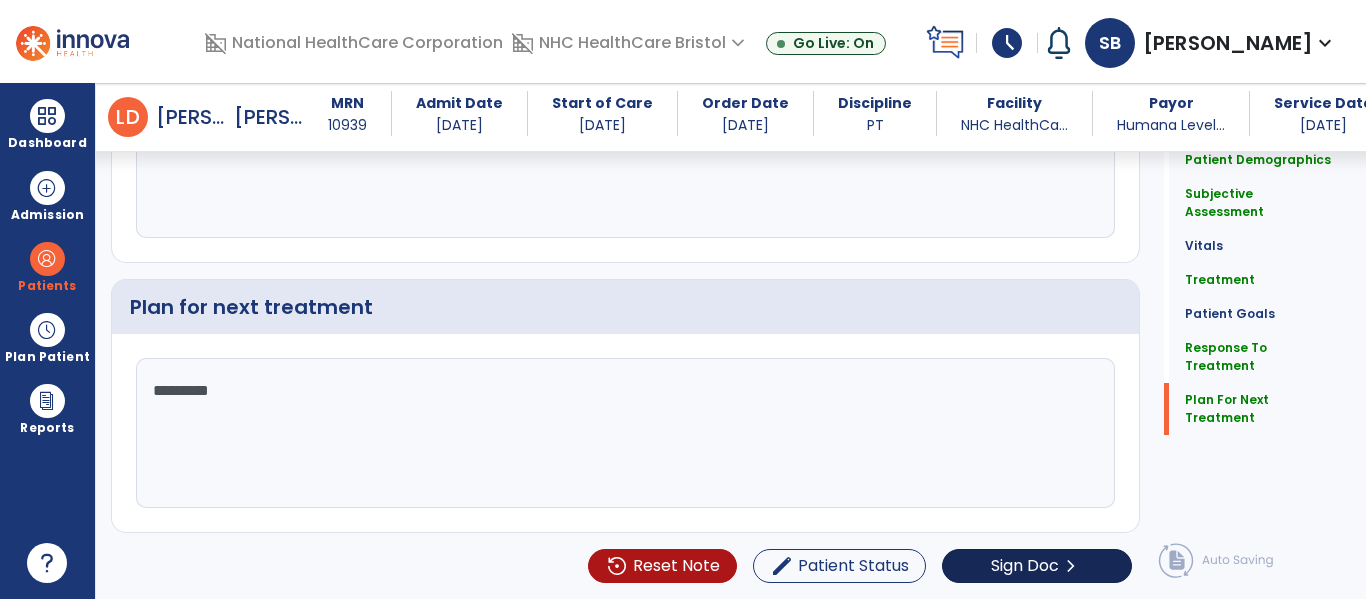 type on "********" 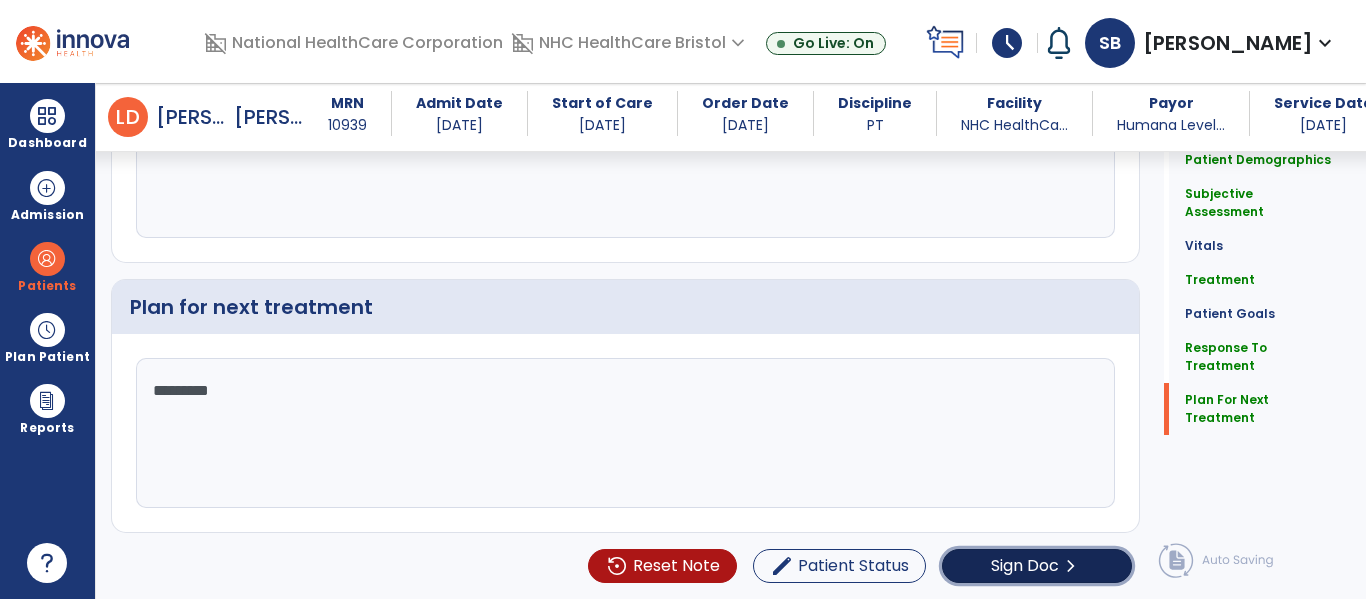 click on "Sign Doc  chevron_right" 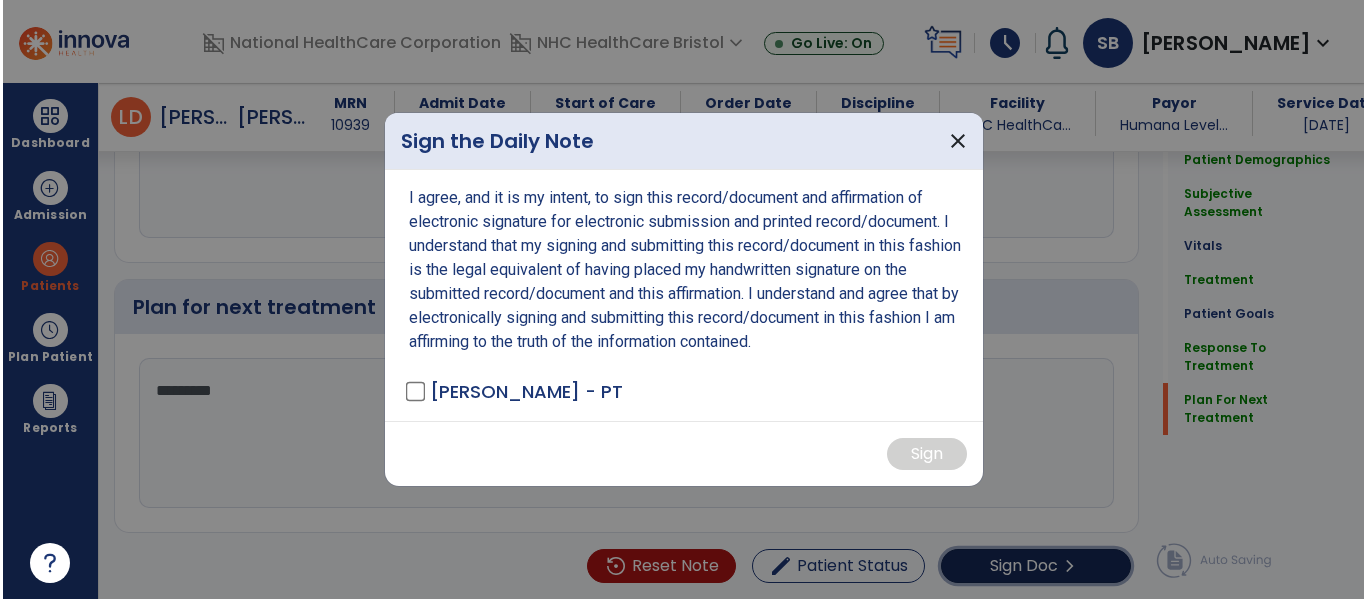 scroll, scrollTop: 3548, scrollLeft: 0, axis: vertical 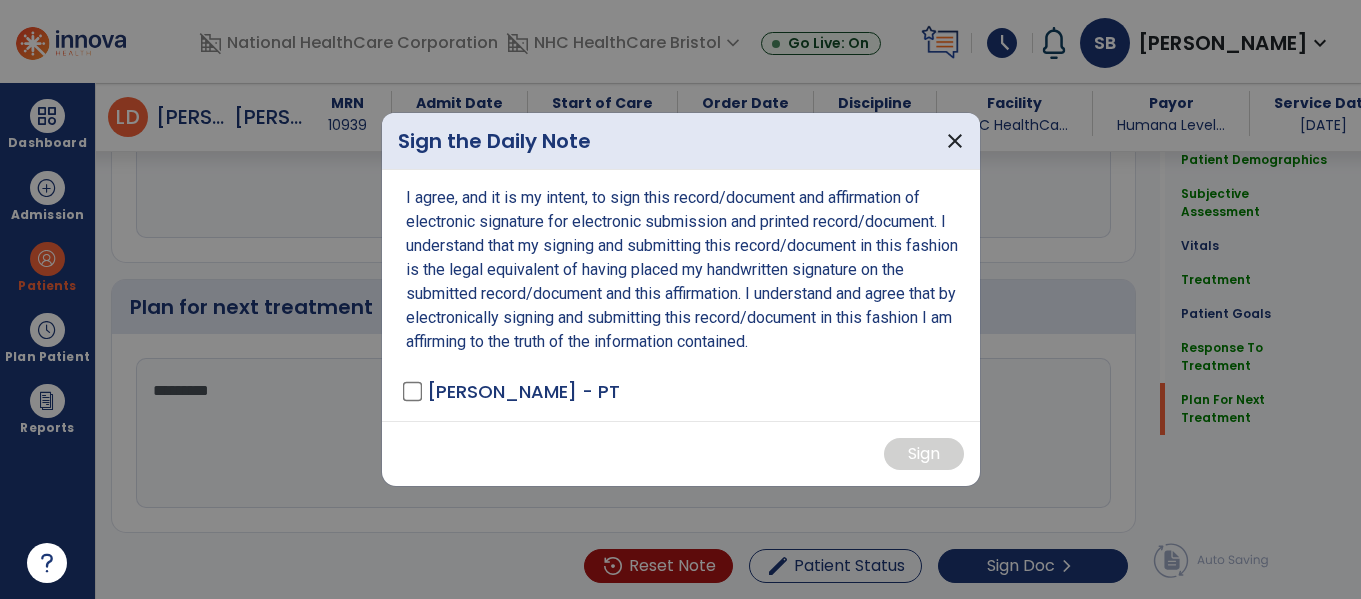 click on "I agree, and it is my intent, to sign this record/document and affirmation of electronic signature for electronic submission and printed record/document. I understand that my signing and submitting this record/document in this fashion is the legal equivalent of having placed my handwritten signature on the submitted record/document and this affirmation. I understand and agree that by electronically signing and submitting this record/document in this fashion I am affirming to the truth of the information contained.  [PERSON_NAME]   - PT" at bounding box center [681, 295] 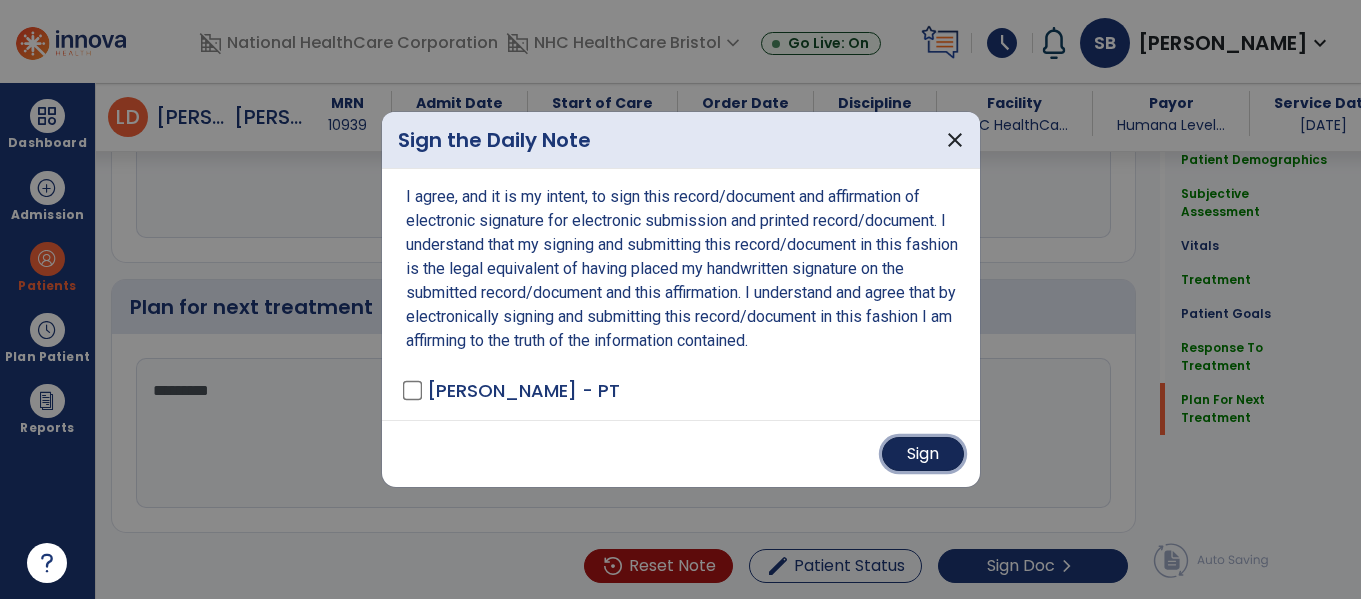 click on "Sign" at bounding box center [923, 454] 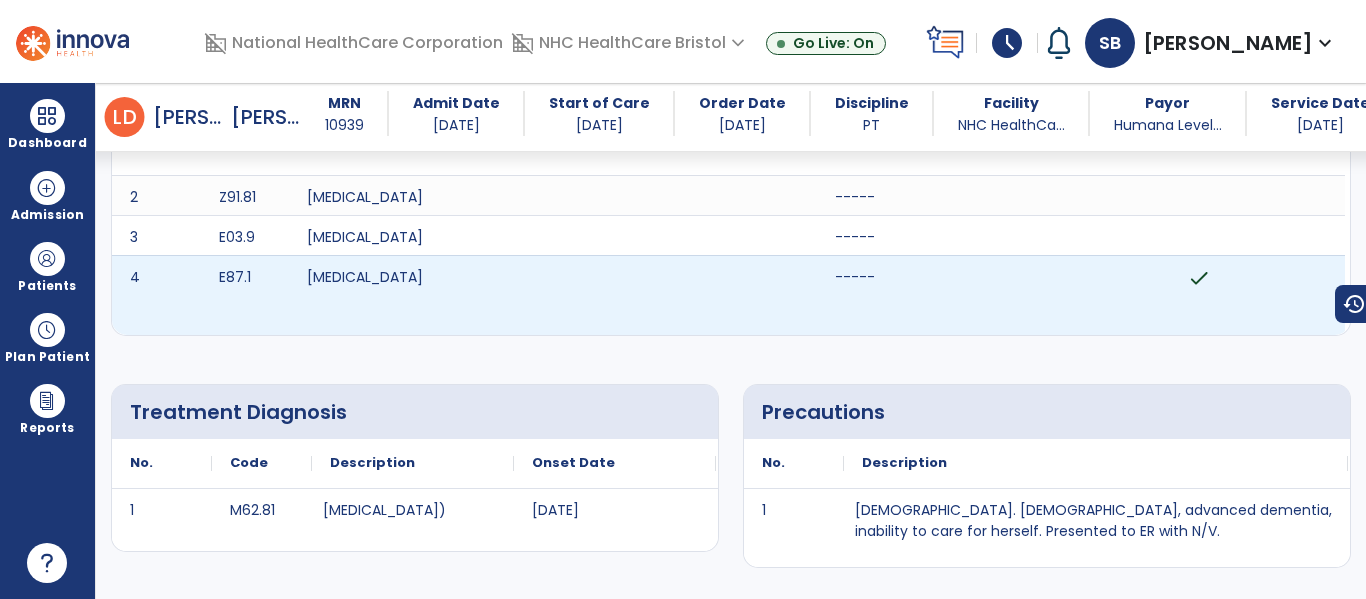 scroll, scrollTop: 0, scrollLeft: 0, axis: both 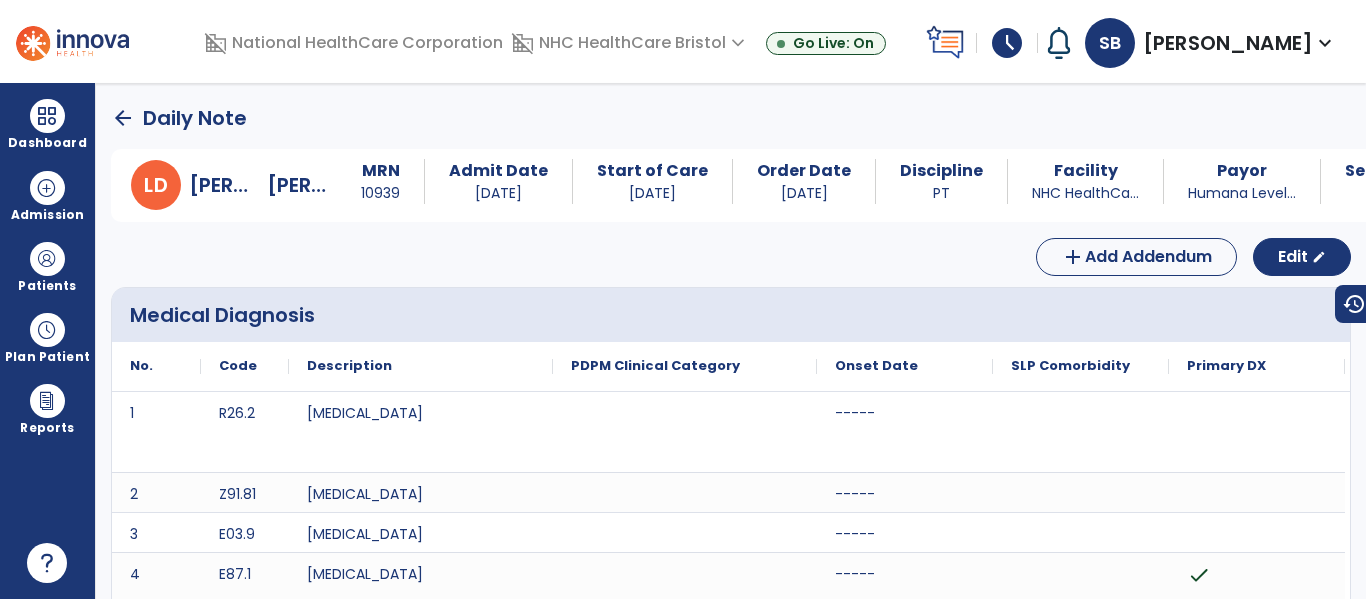 click on "arrow_back" 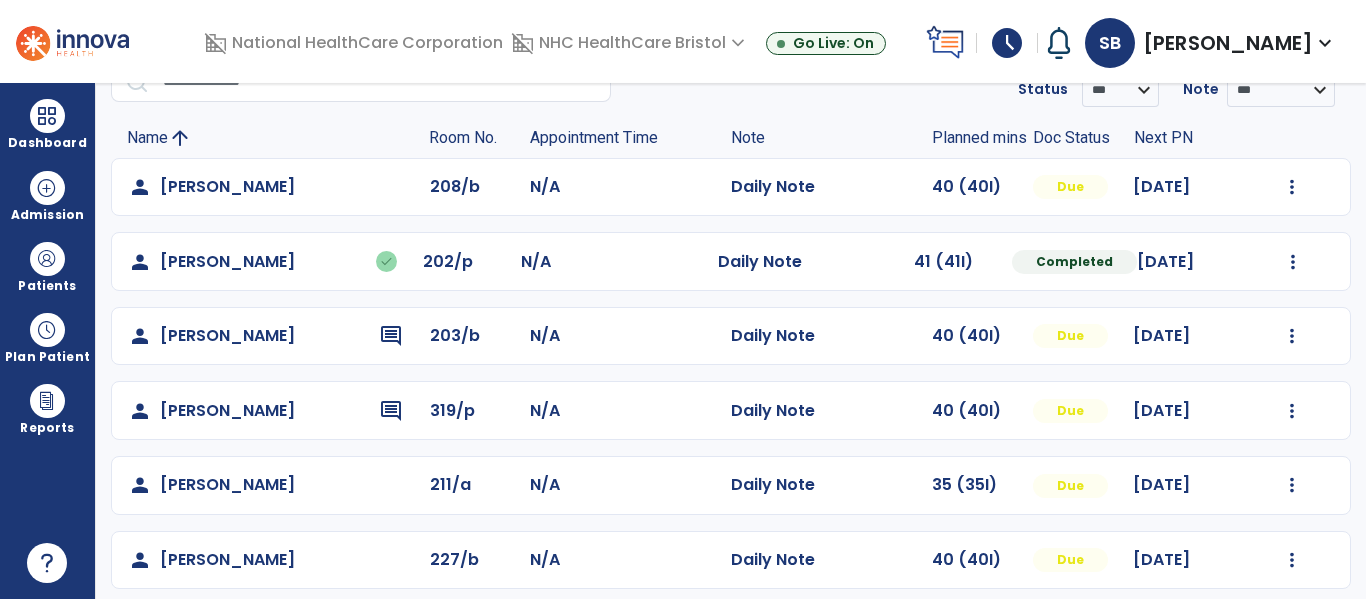 scroll, scrollTop: 0, scrollLeft: 0, axis: both 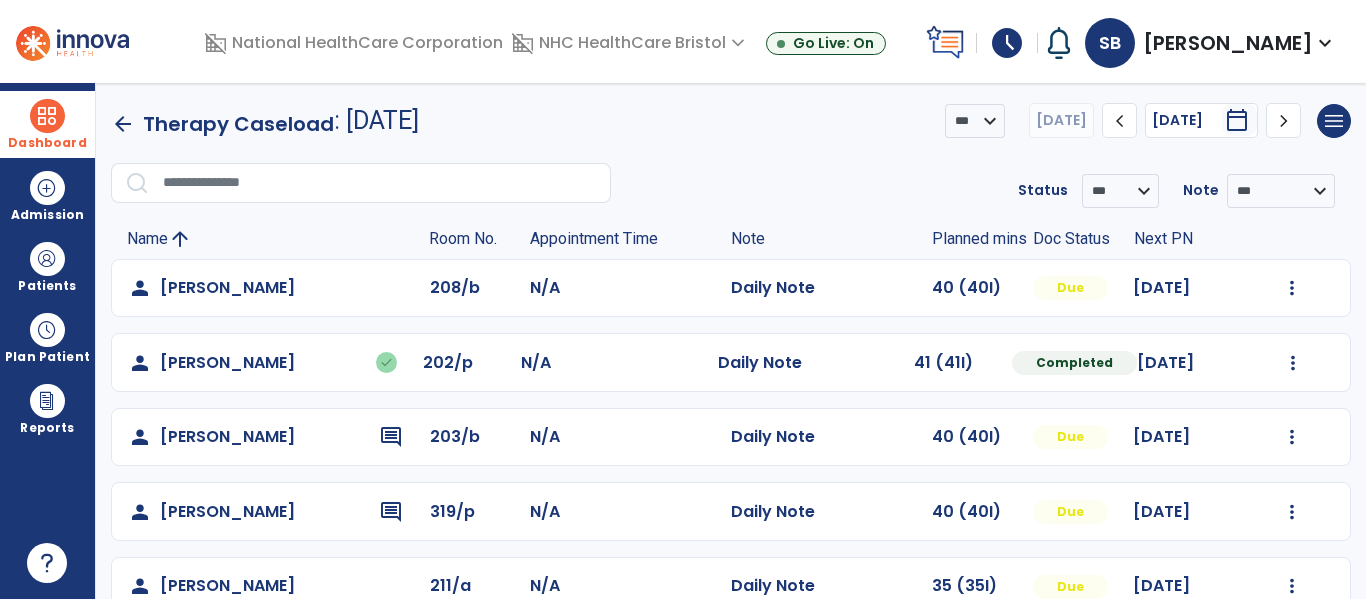 click at bounding box center [47, 116] 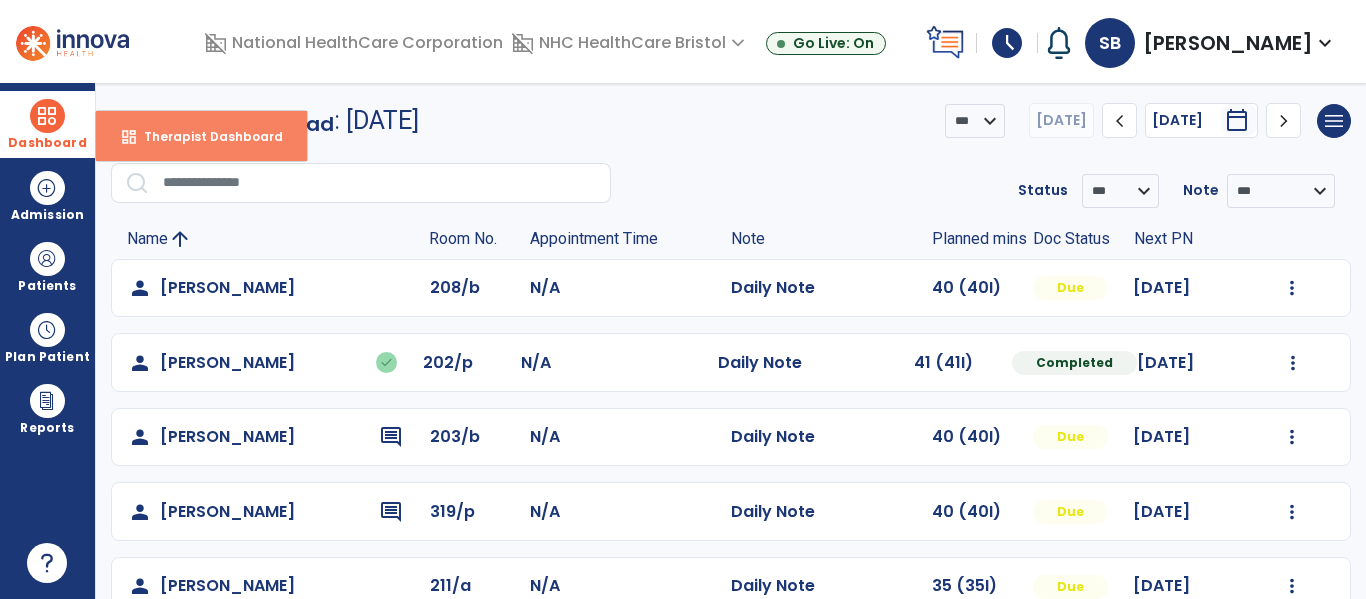 click on "dashboard  Therapist Dashboard" at bounding box center [201, 136] 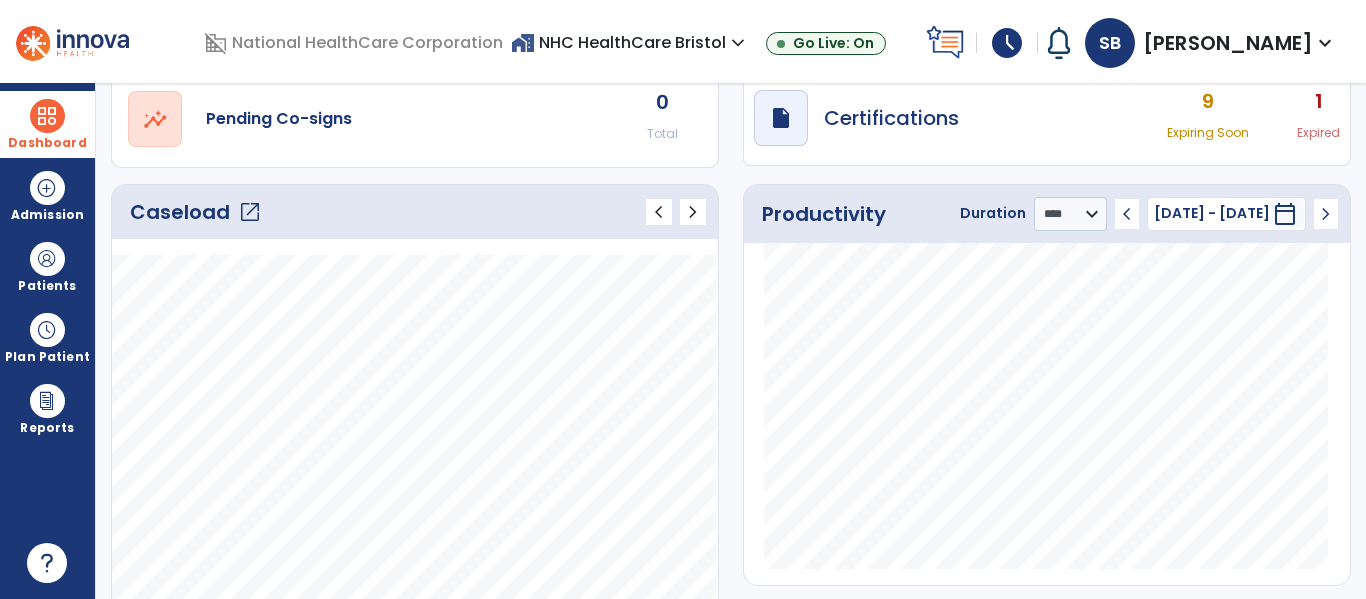 scroll, scrollTop: 181, scrollLeft: 0, axis: vertical 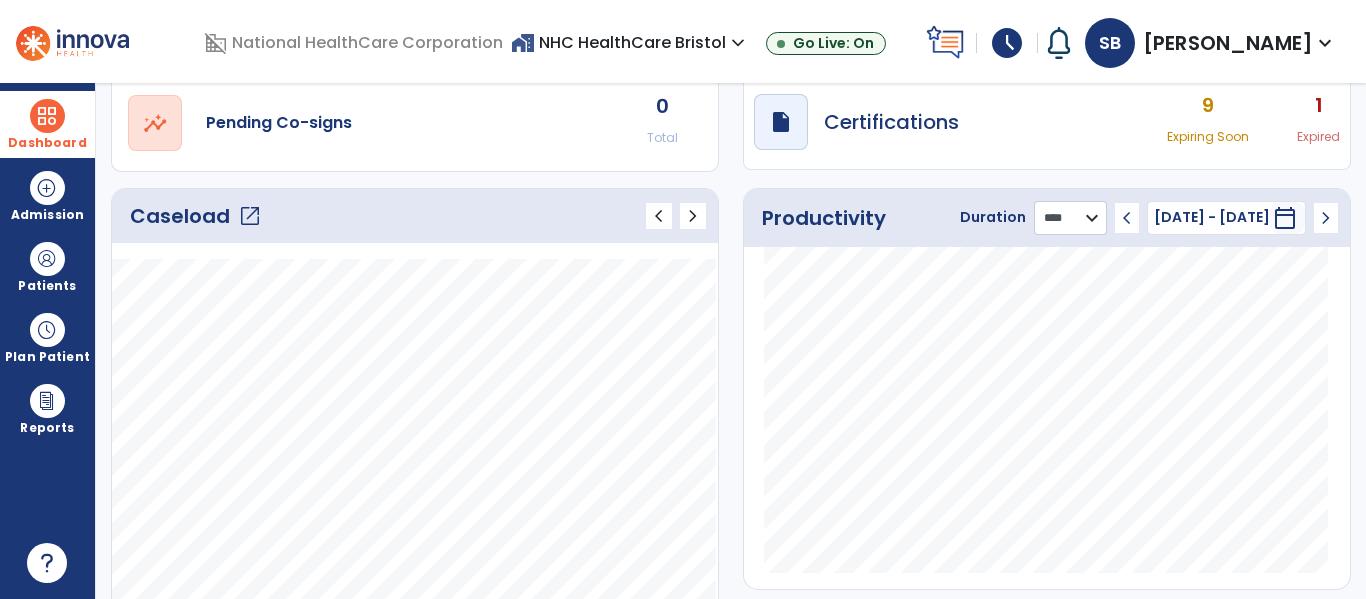 click on "******** **** ***" 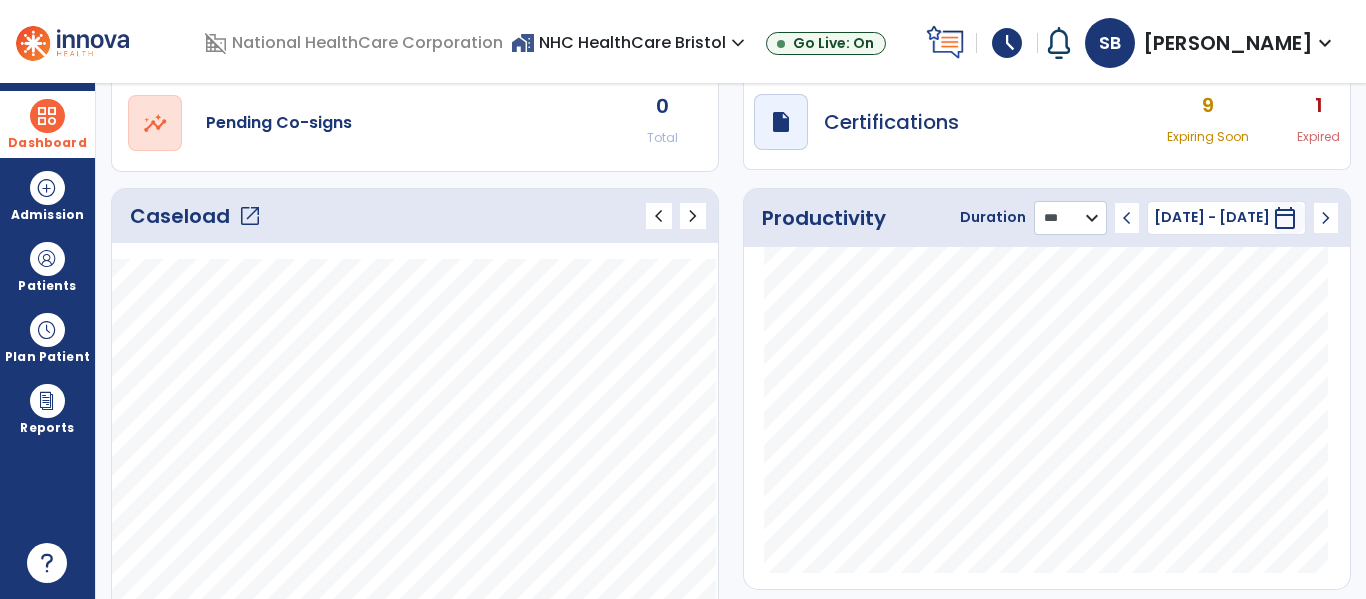 click on "******** **** ***" 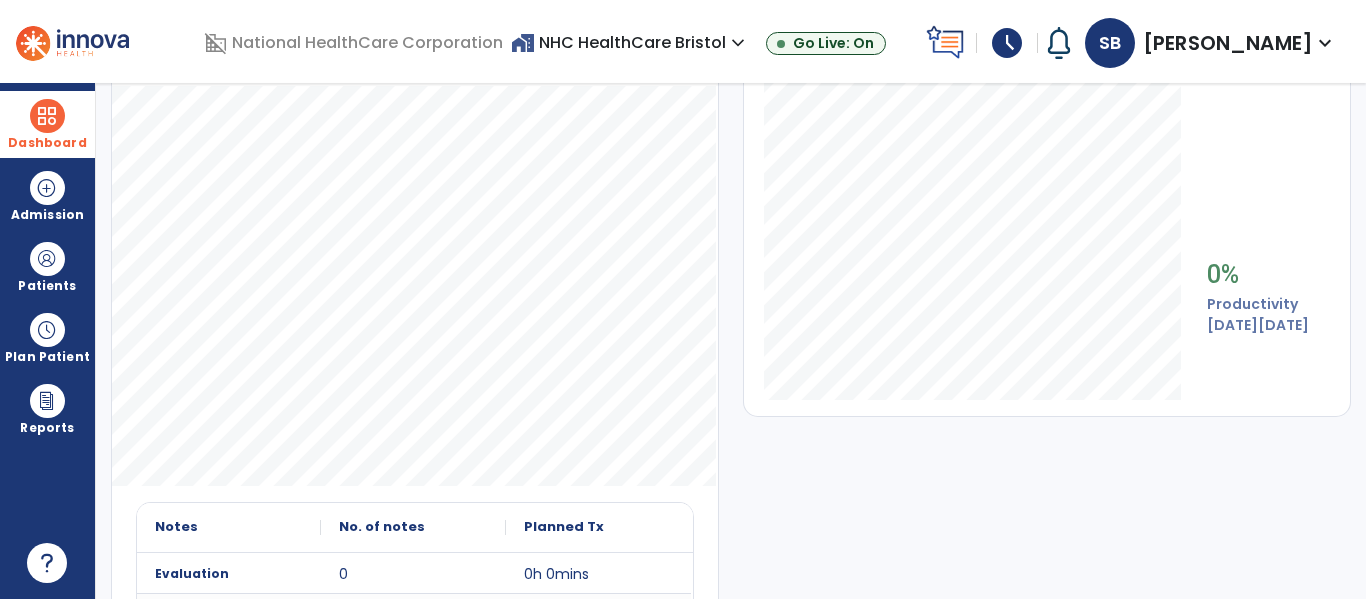 scroll, scrollTop: 198, scrollLeft: 0, axis: vertical 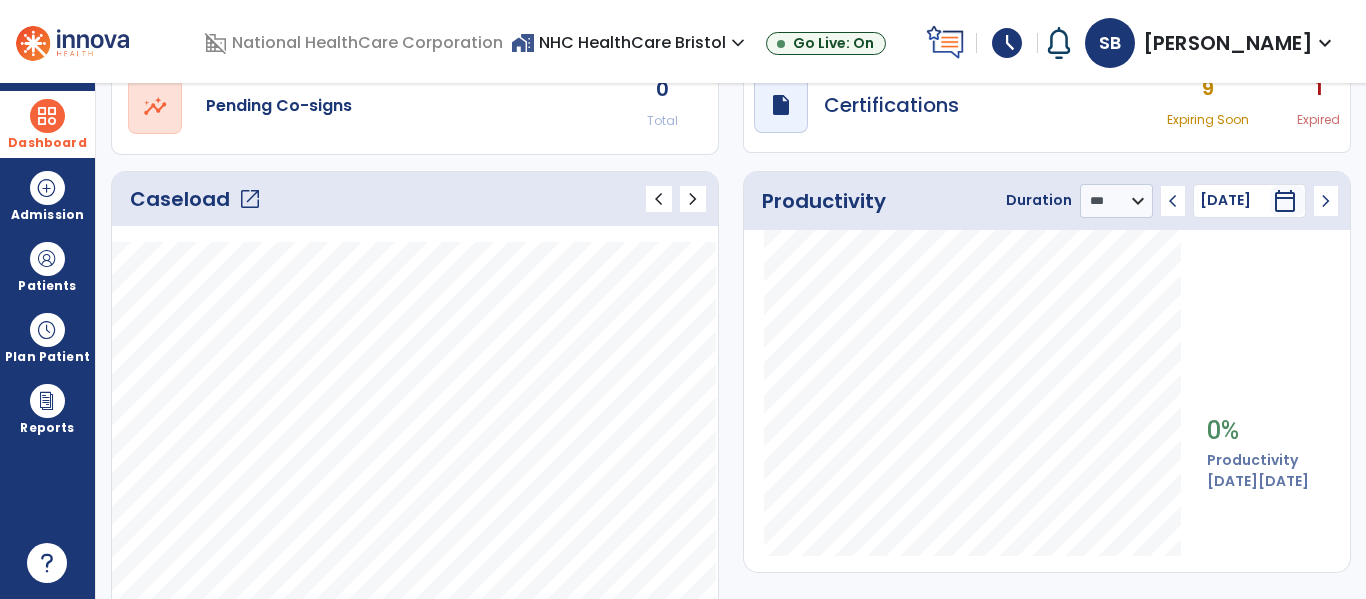click on "Caseload   open_in_new" 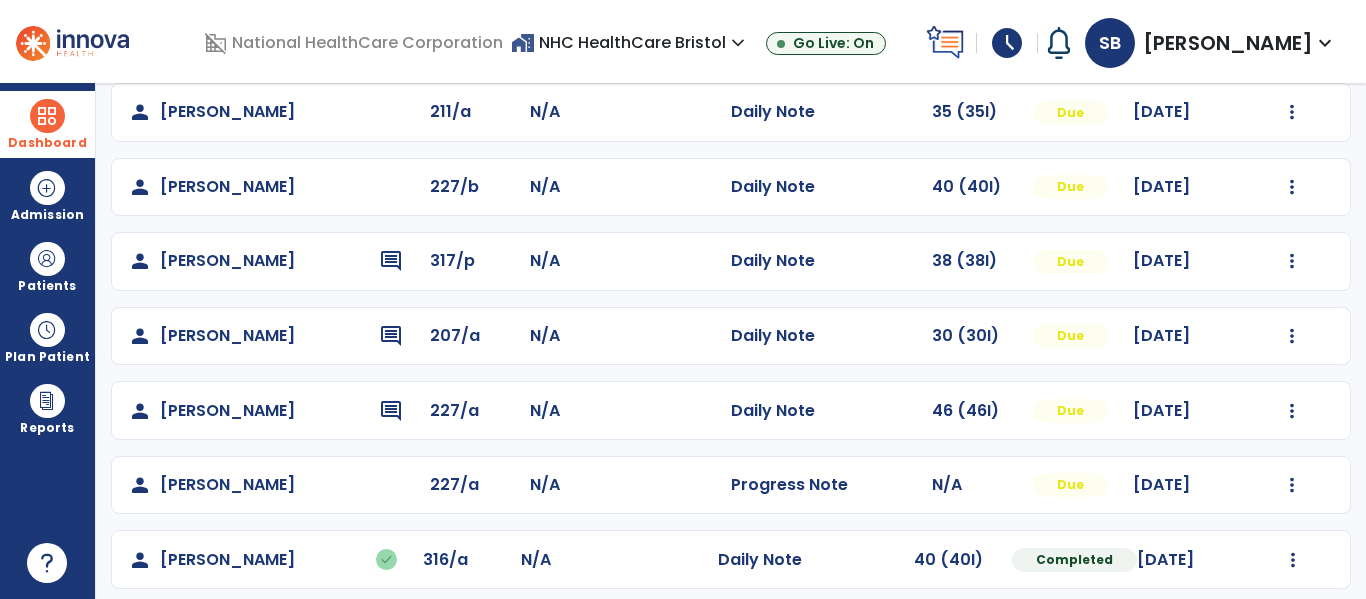 scroll, scrollTop: 488, scrollLeft: 0, axis: vertical 